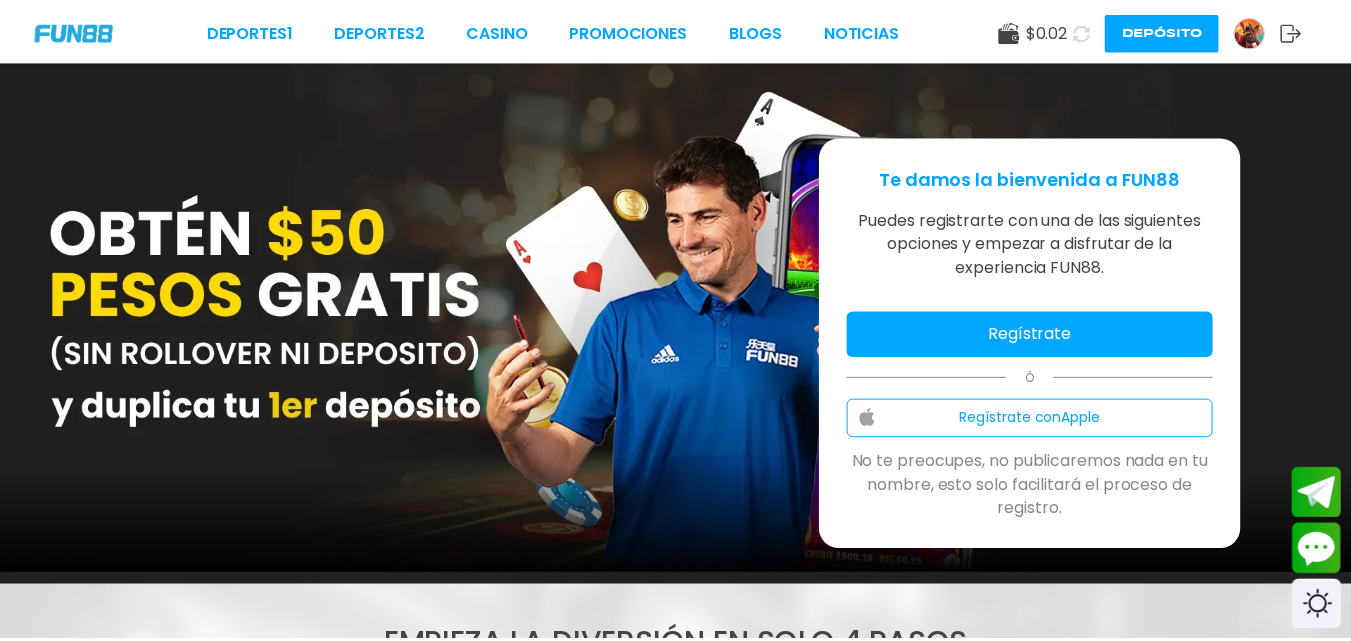 scroll, scrollTop: 0, scrollLeft: 0, axis: both 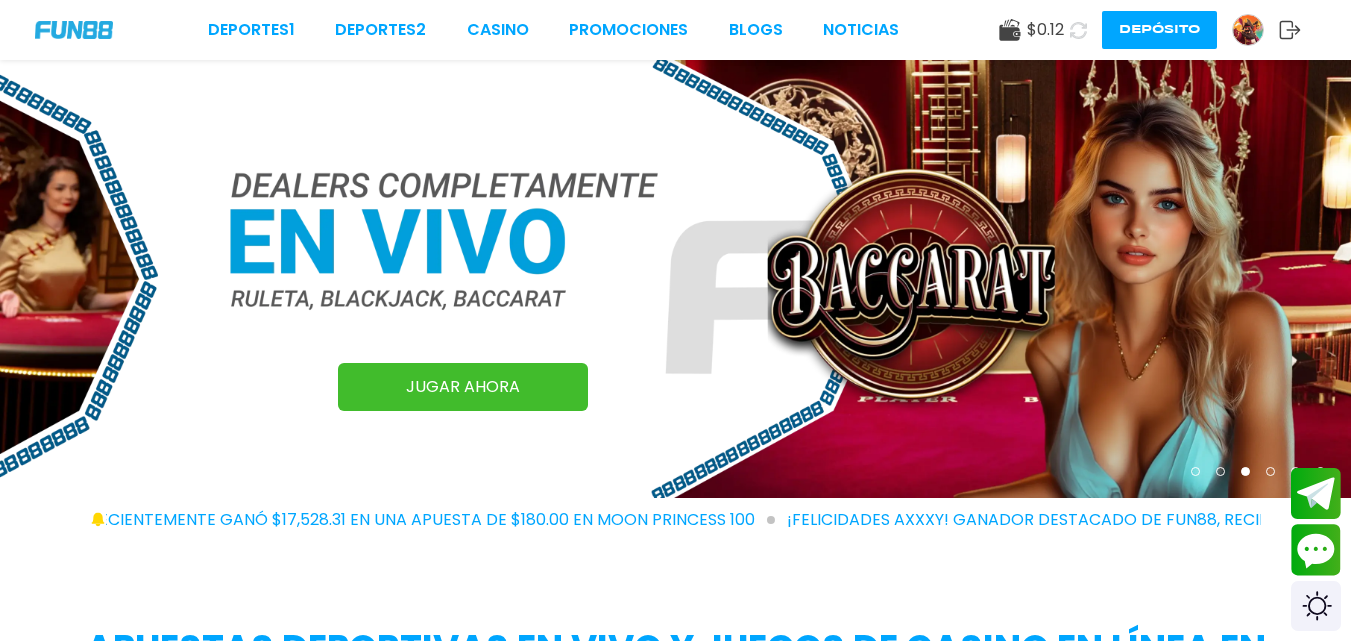 click at bounding box center (1248, 30) 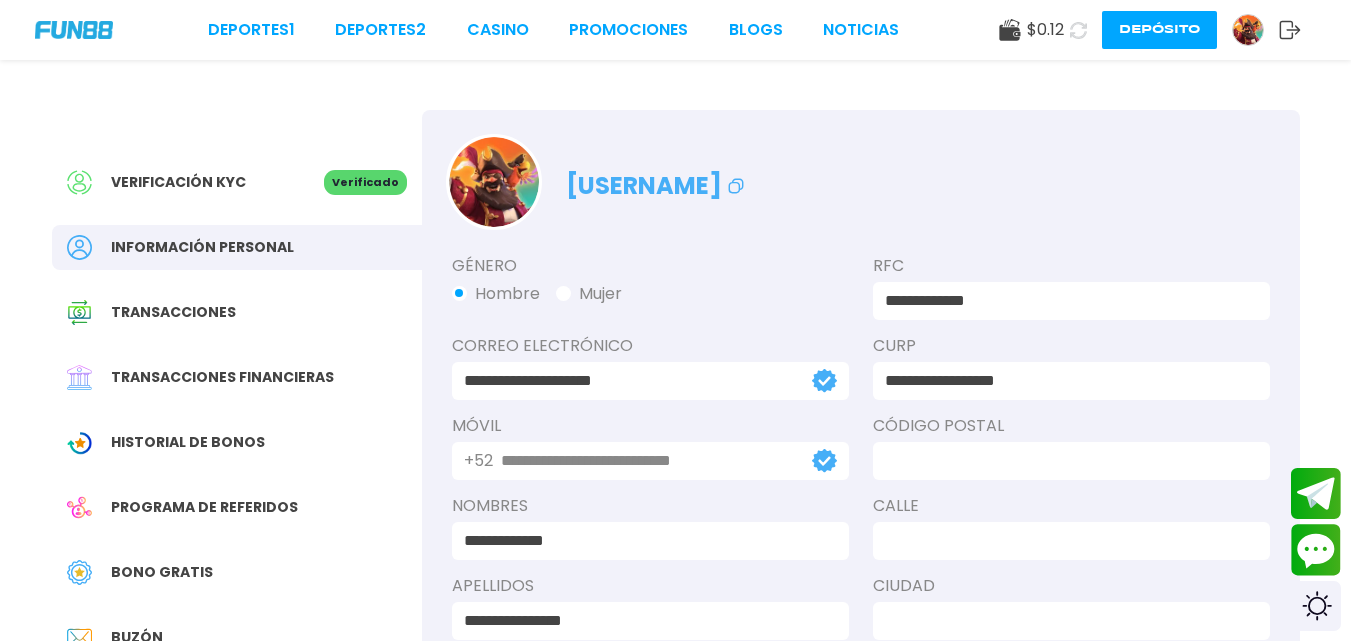 click on "Transacciones financieras" at bounding box center [237, 377] 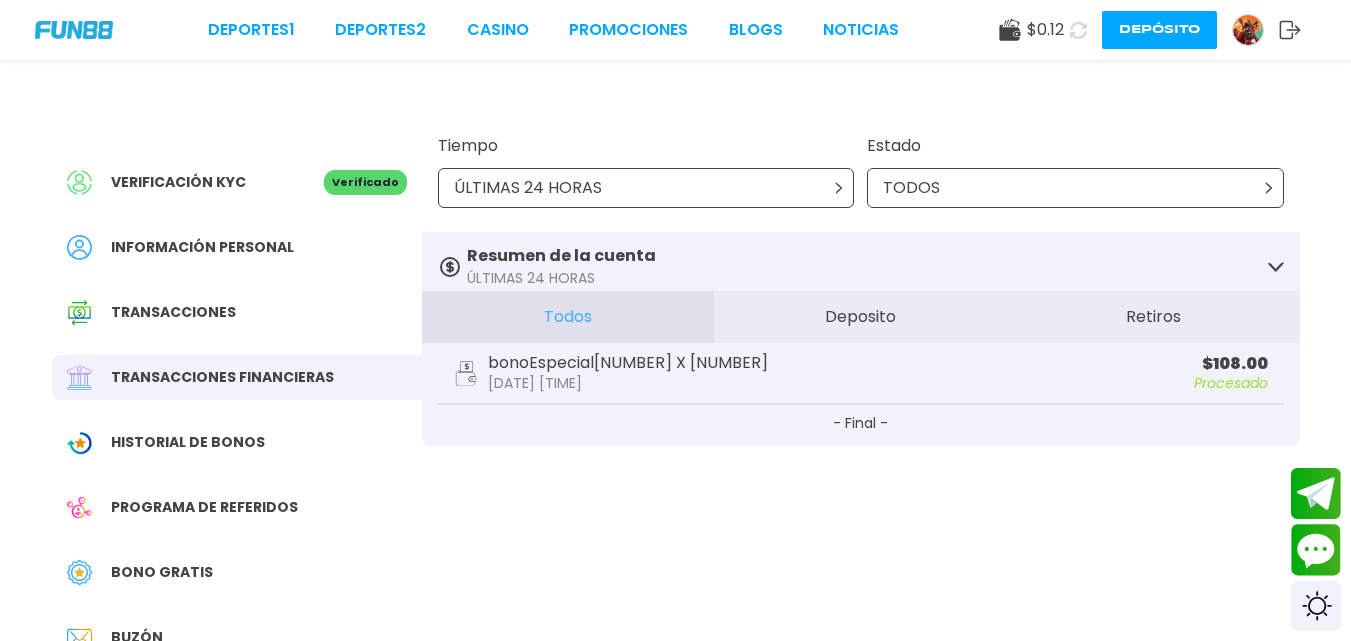 click on "[DATE] [TIME]" at bounding box center [628, 383] 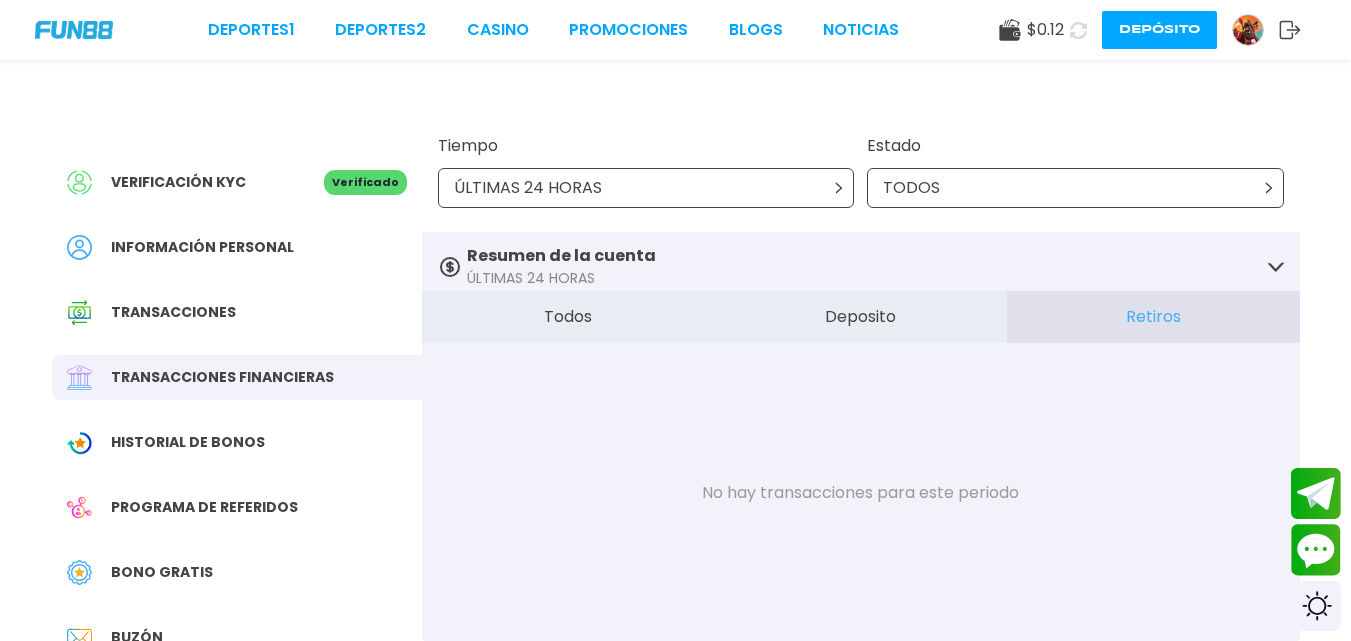 click on "Deposito" at bounding box center (860, 317) 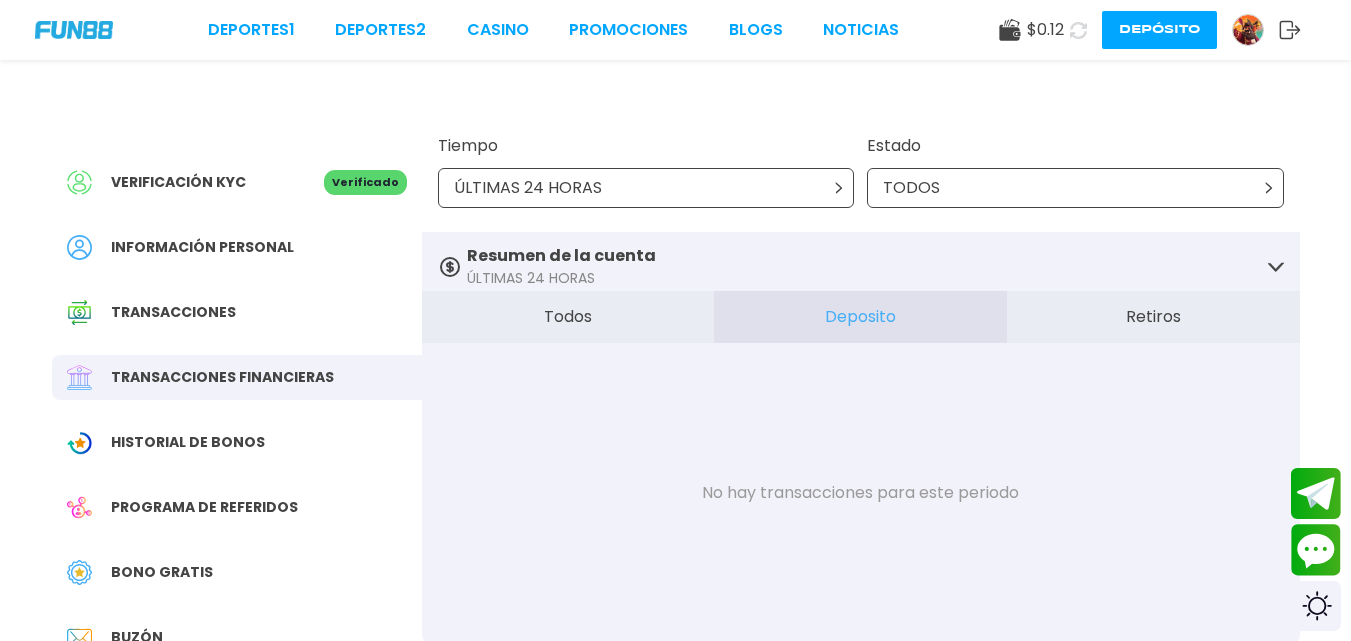 click on "Todos" at bounding box center (568, 317) 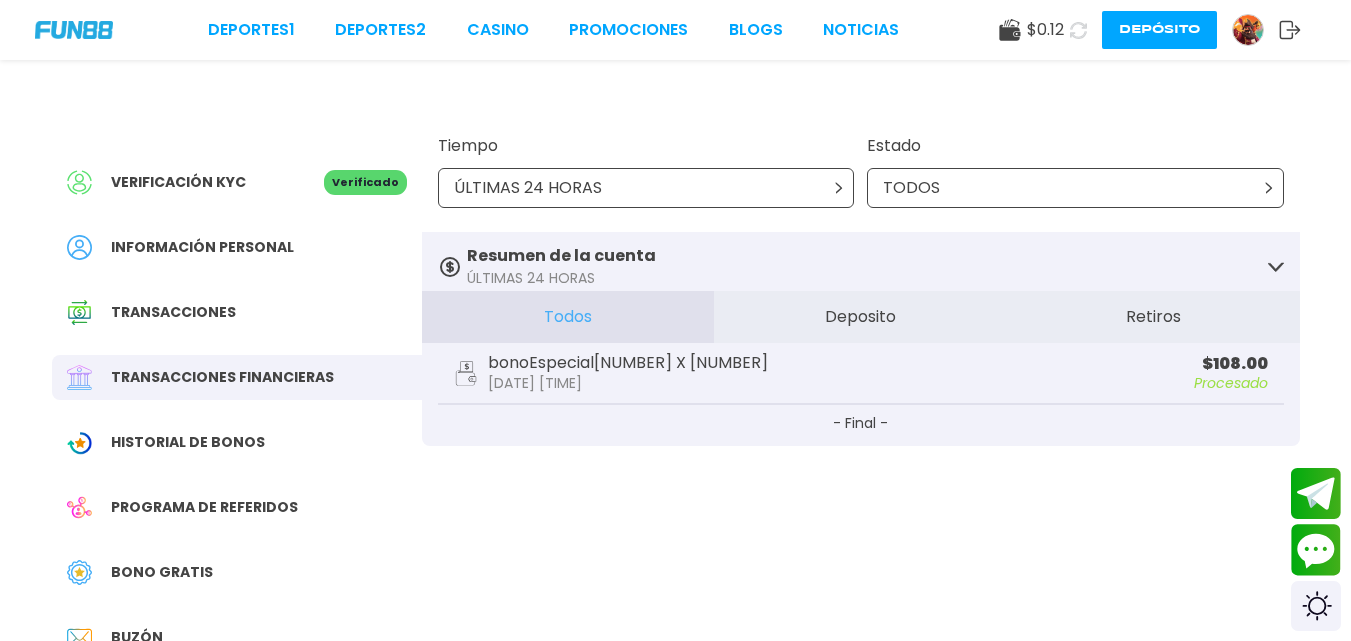 click on "Historial de Bonos" at bounding box center [188, 442] 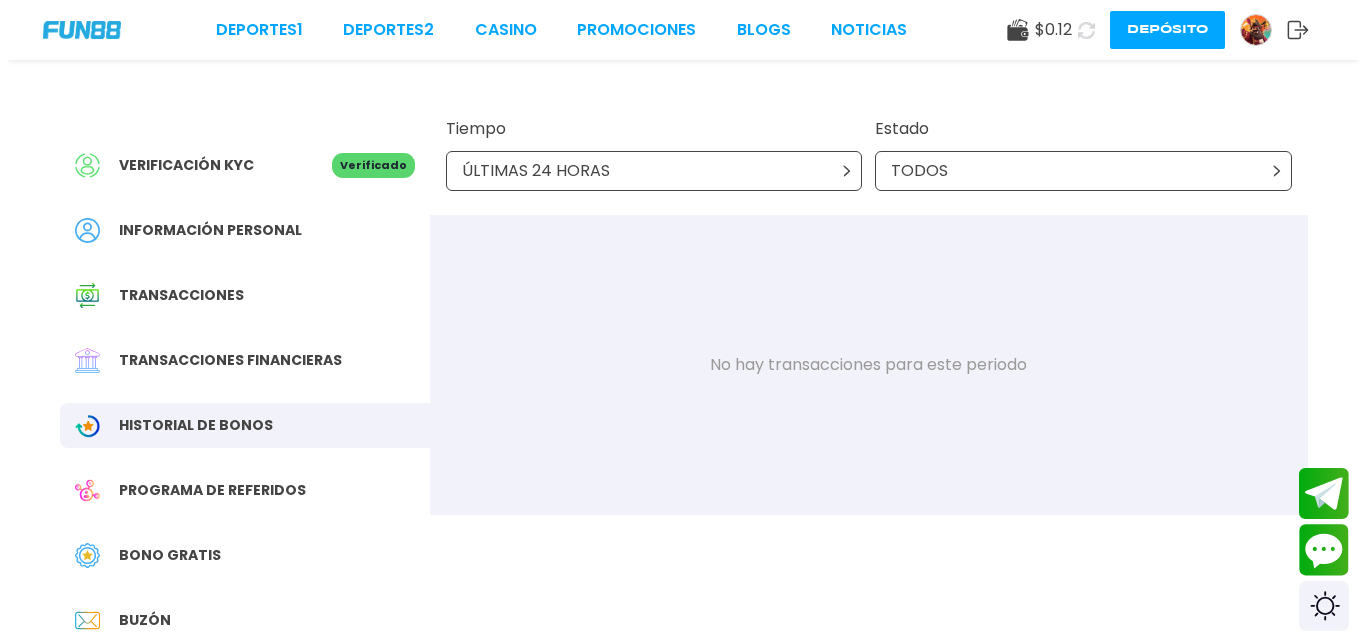scroll, scrollTop: 0, scrollLeft: 0, axis: both 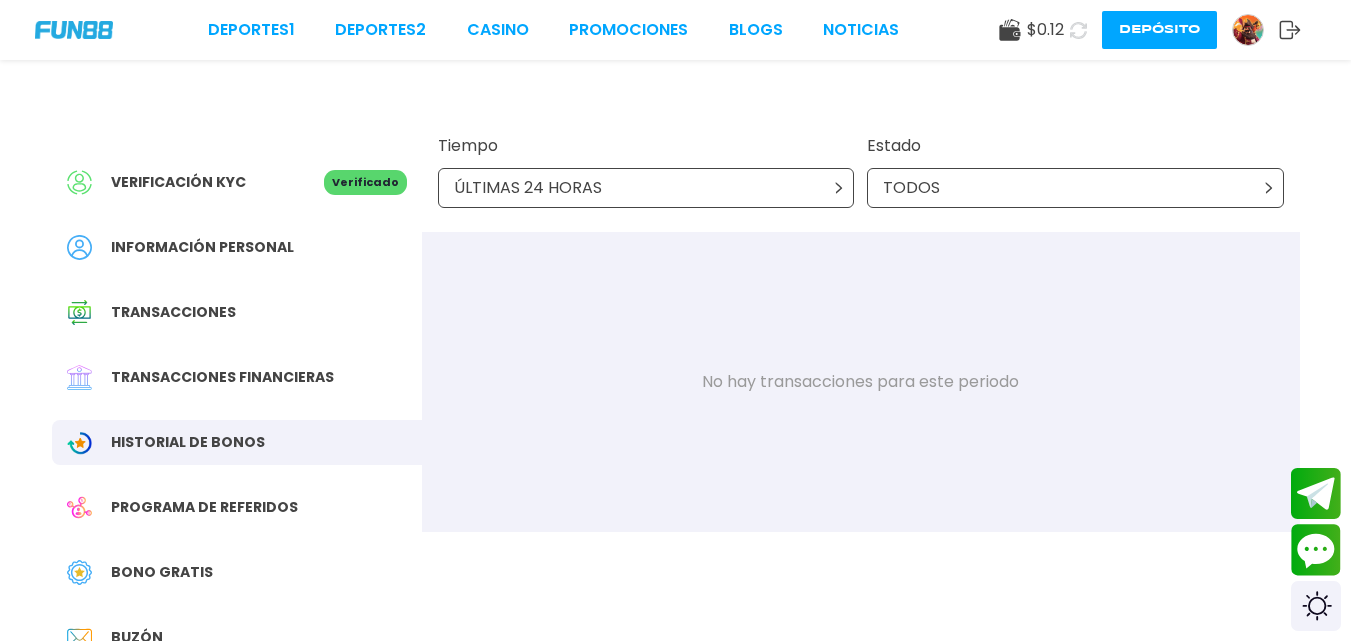 click 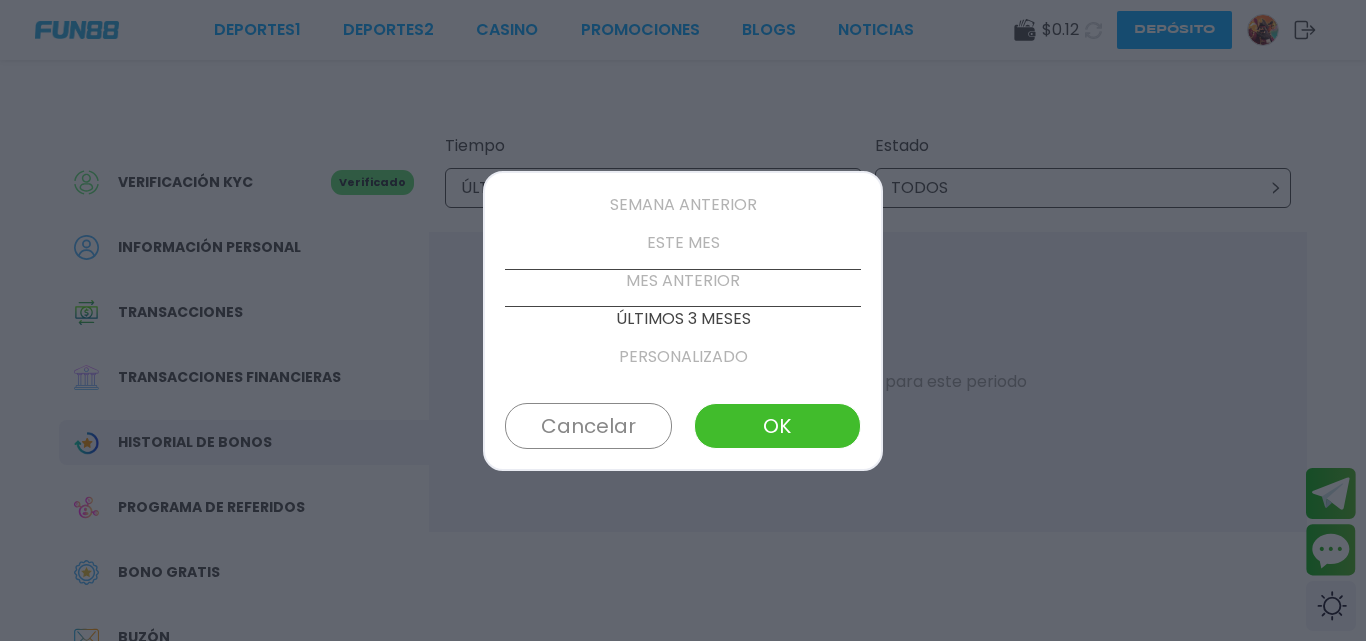 scroll, scrollTop: 152, scrollLeft: 0, axis: vertical 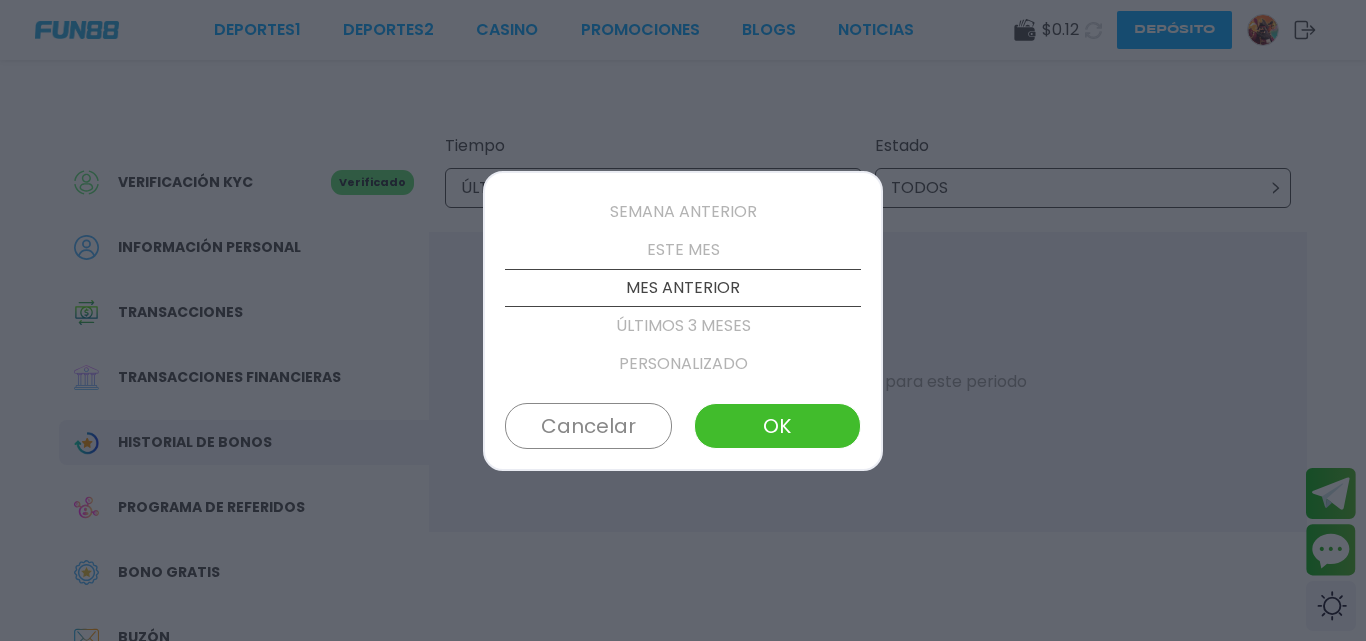 click on "ESTE MES" at bounding box center (683, 250) 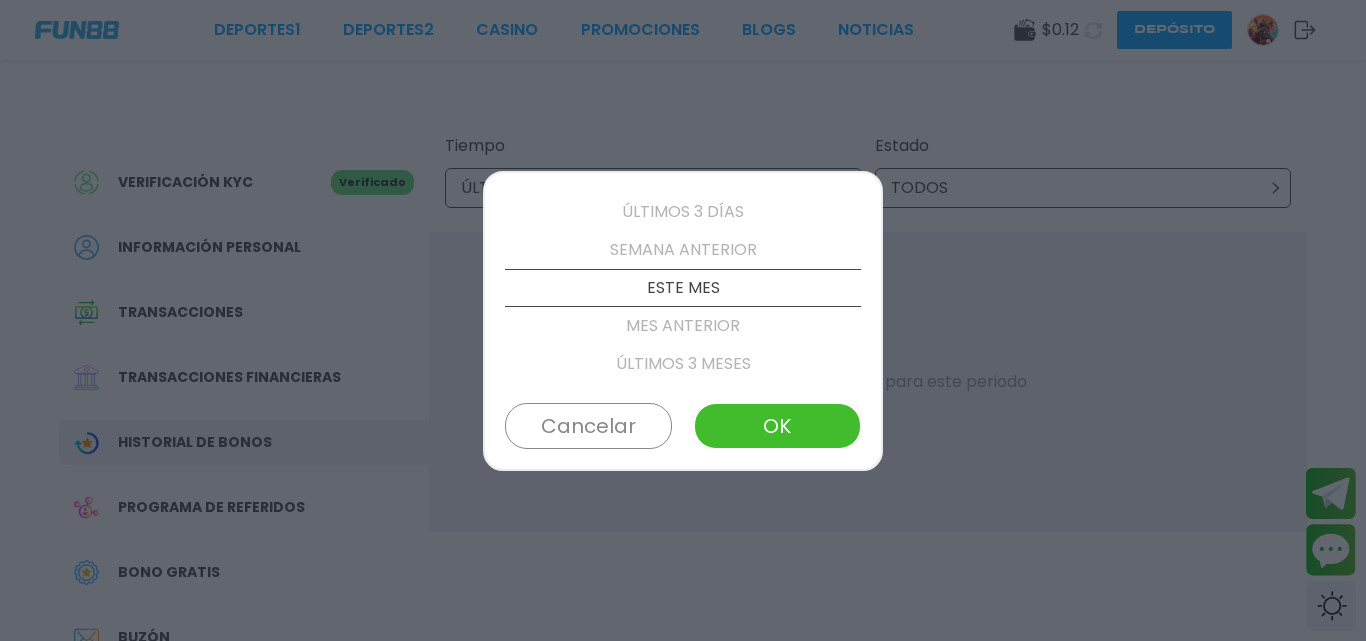 click on "OK" at bounding box center [777, 426] 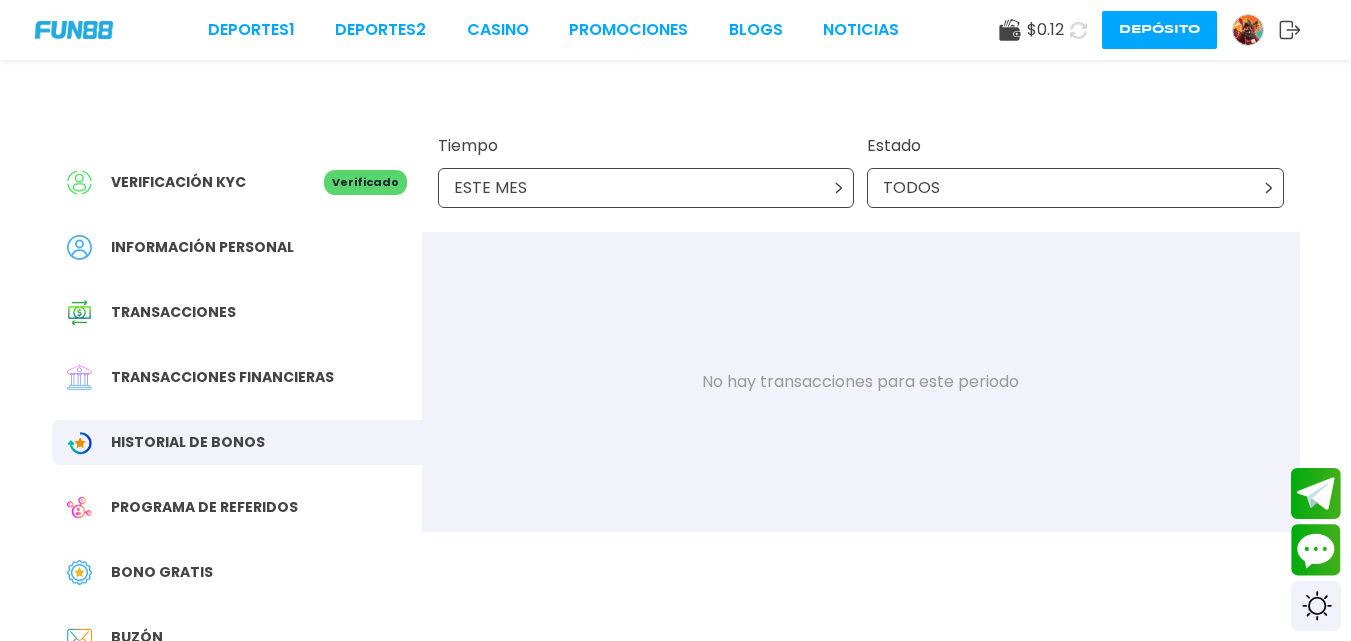 click on "ESTE MES" at bounding box center [646, 188] 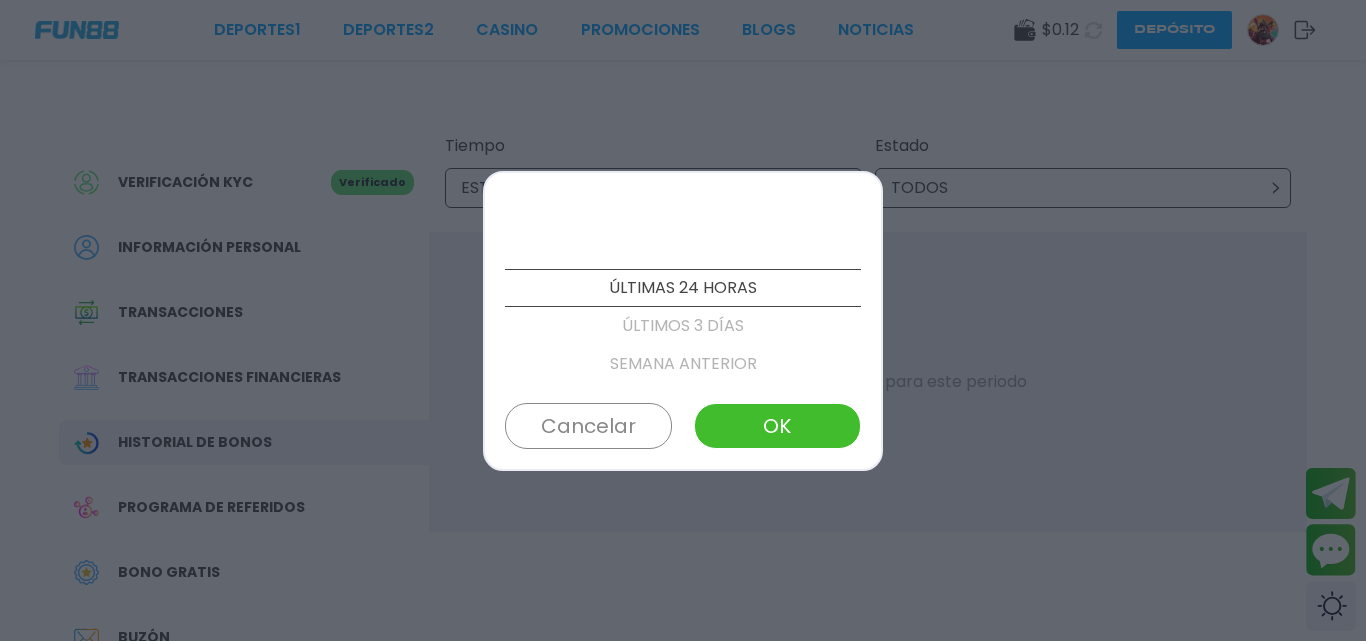 scroll, scrollTop: 114, scrollLeft: 0, axis: vertical 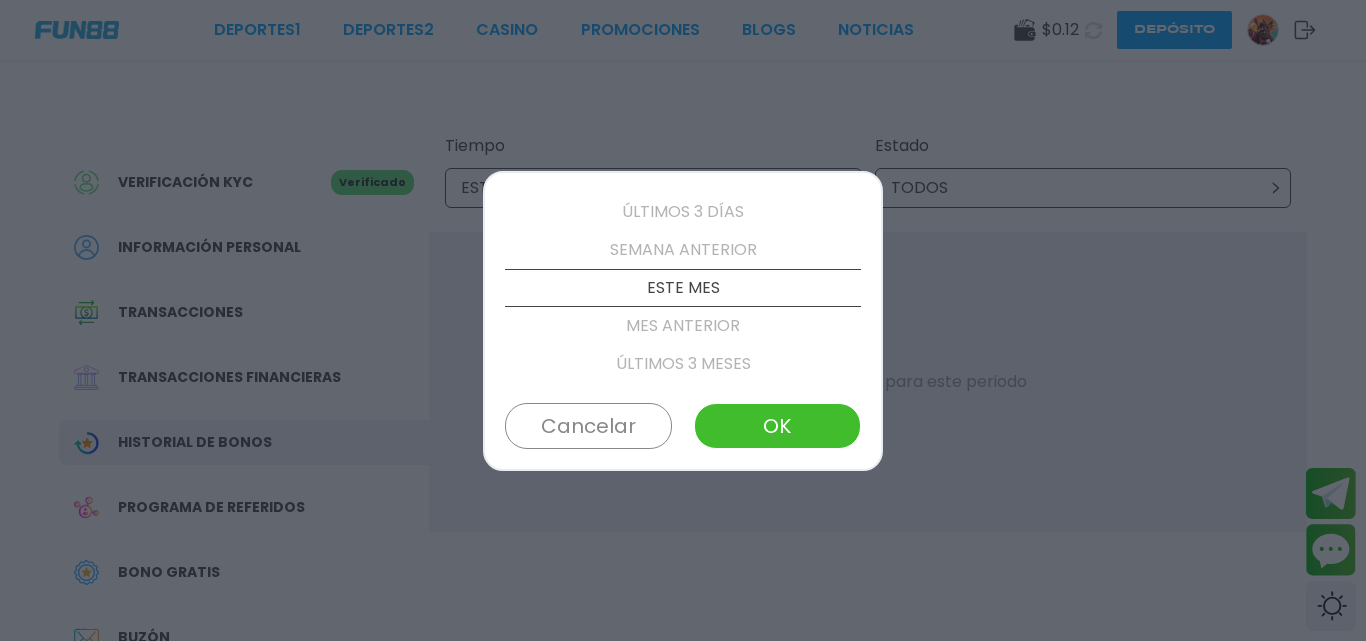 click on "ÚLTIMOS 3 MESES" at bounding box center [683, 364] 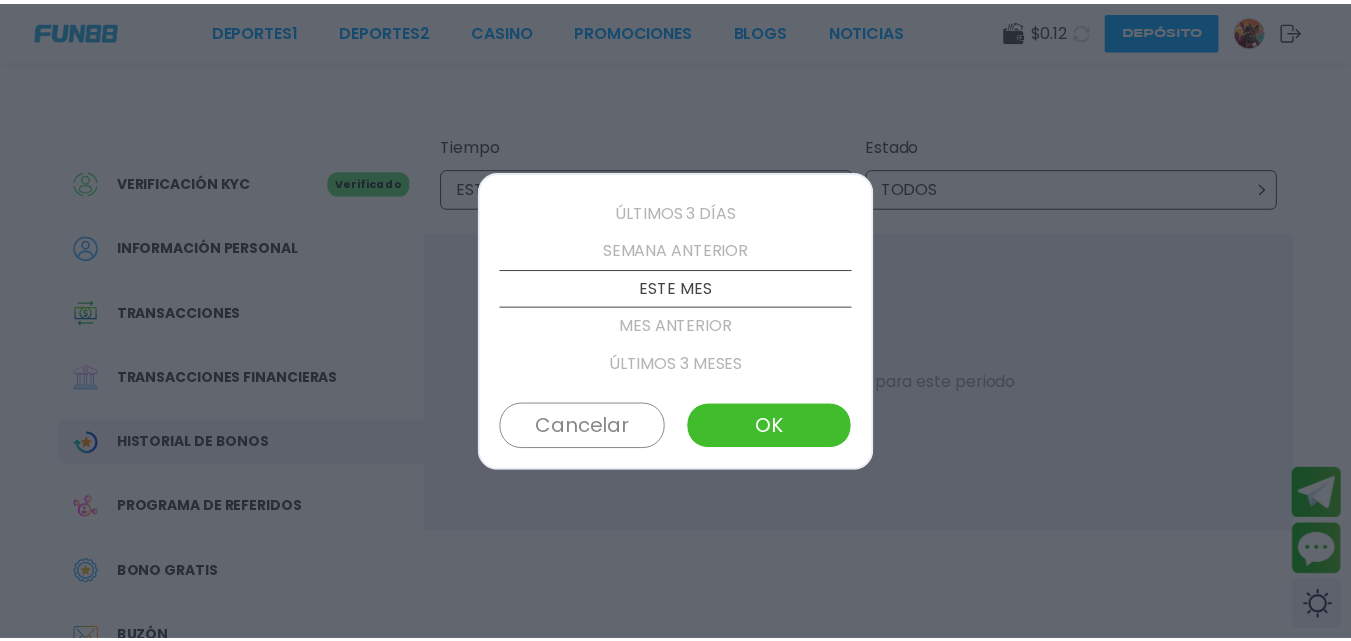 scroll, scrollTop: 190, scrollLeft: 0, axis: vertical 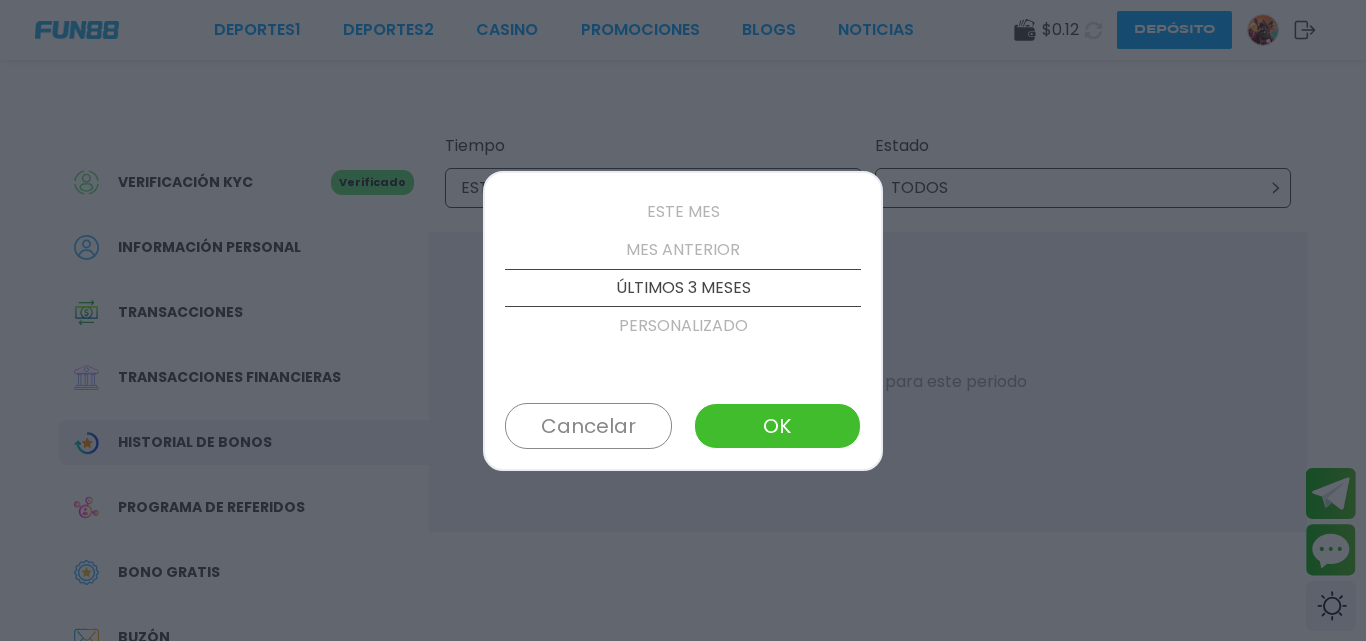 click on "OK" at bounding box center [777, 426] 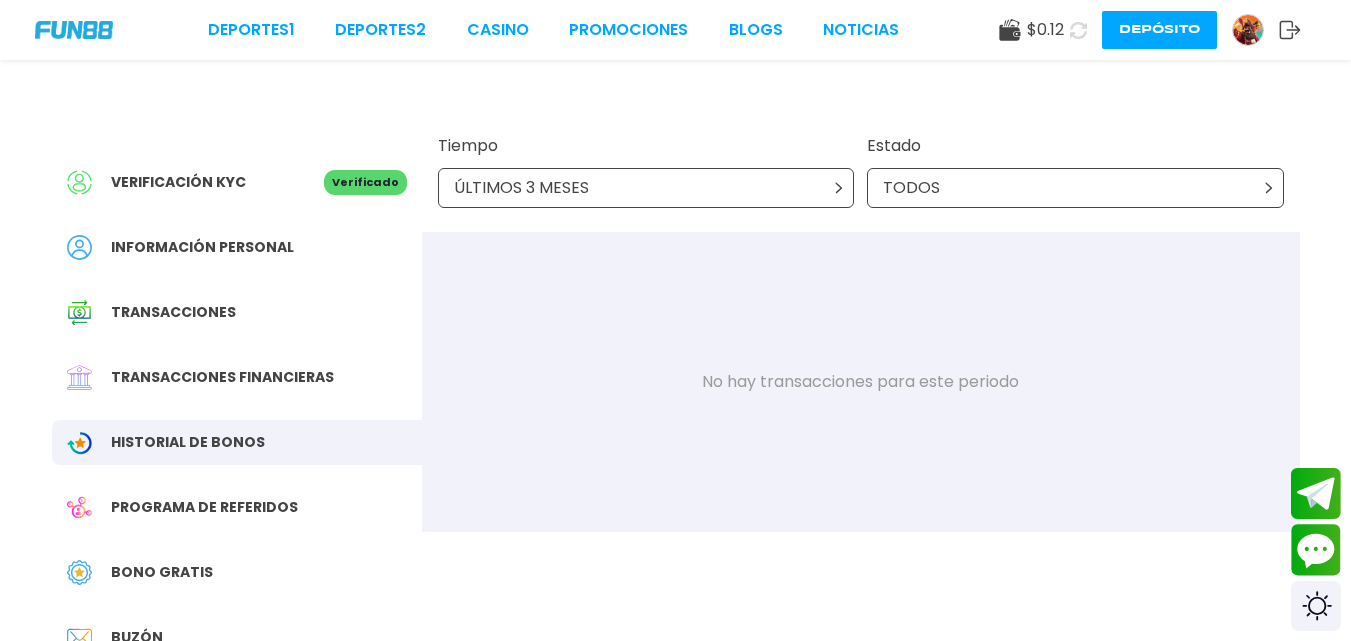 click on "Transacciones" at bounding box center (173, 312) 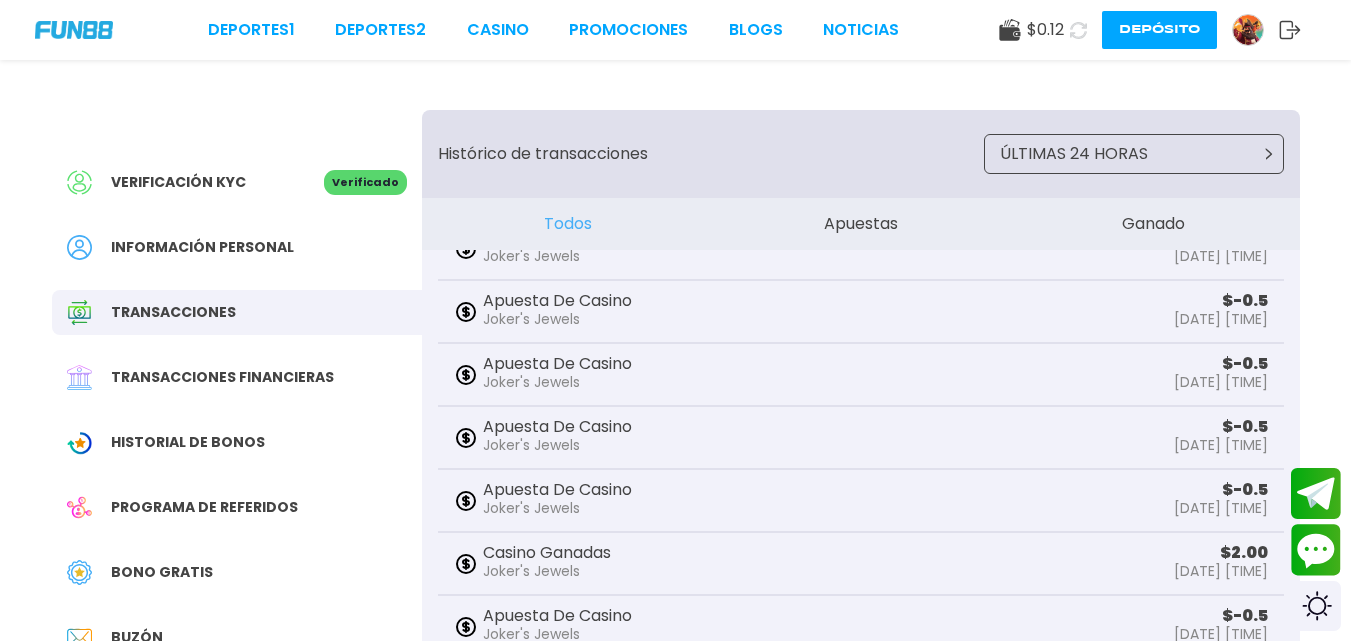 scroll, scrollTop: 604, scrollLeft: 0, axis: vertical 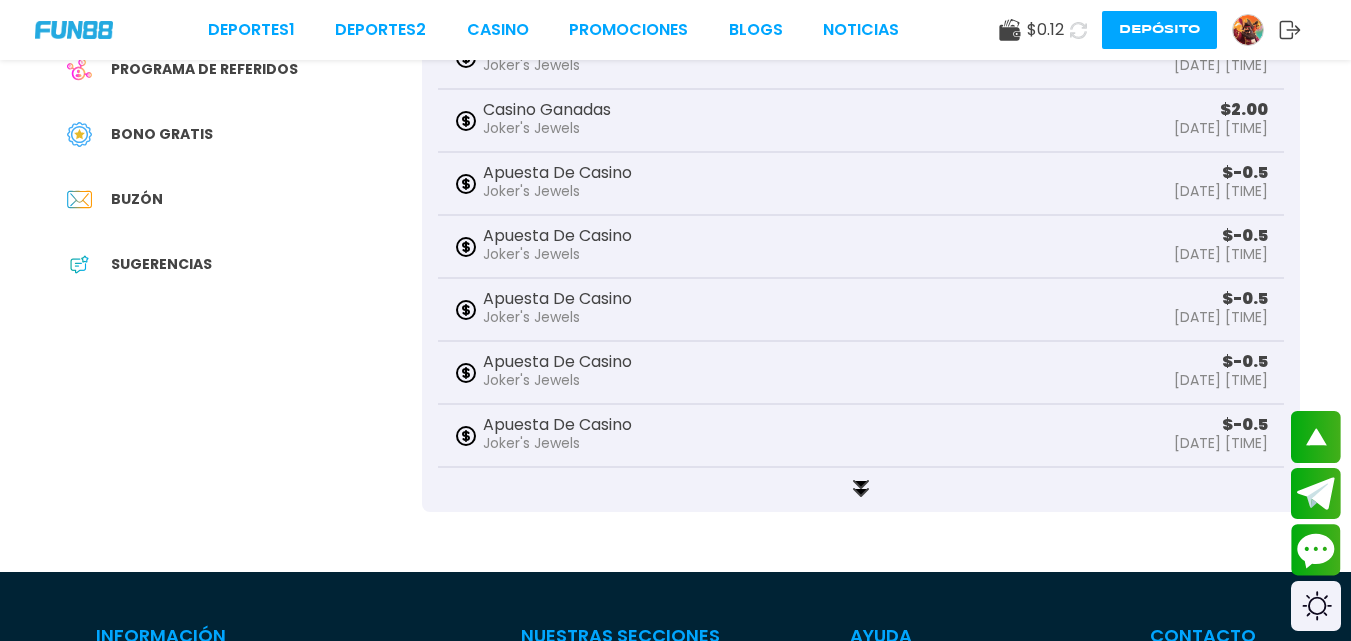 click 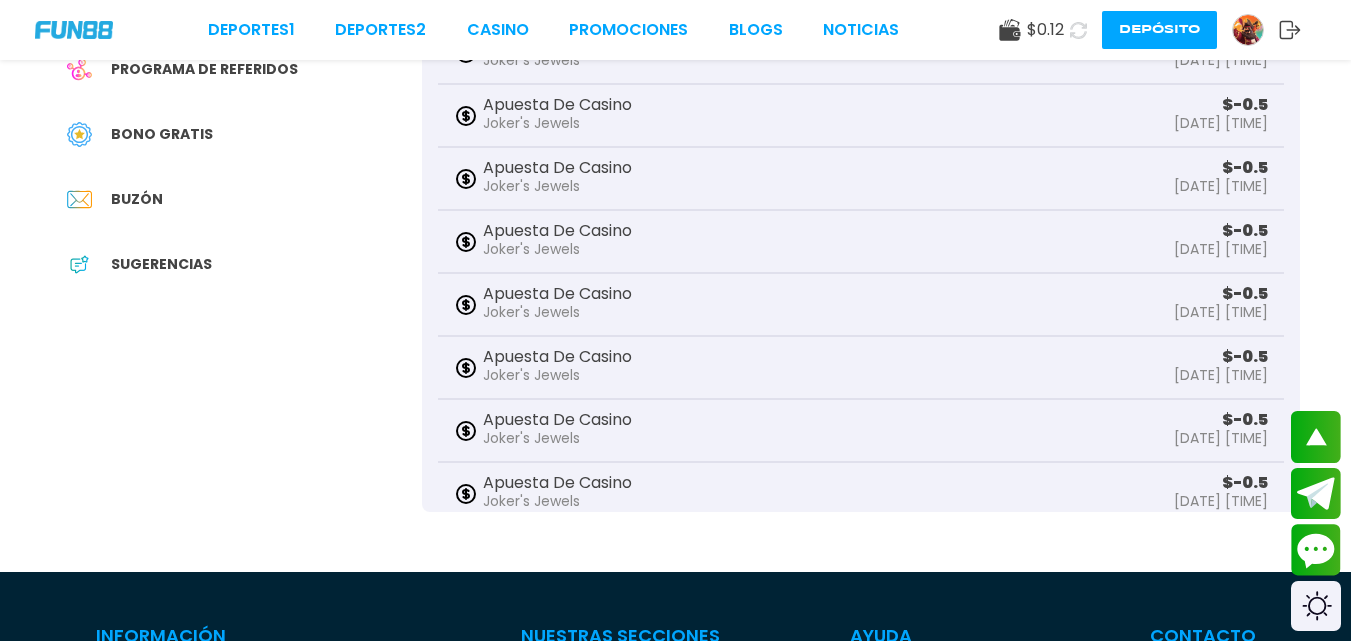scroll, scrollTop: 979, scrollLeft: 0, axis: vertical 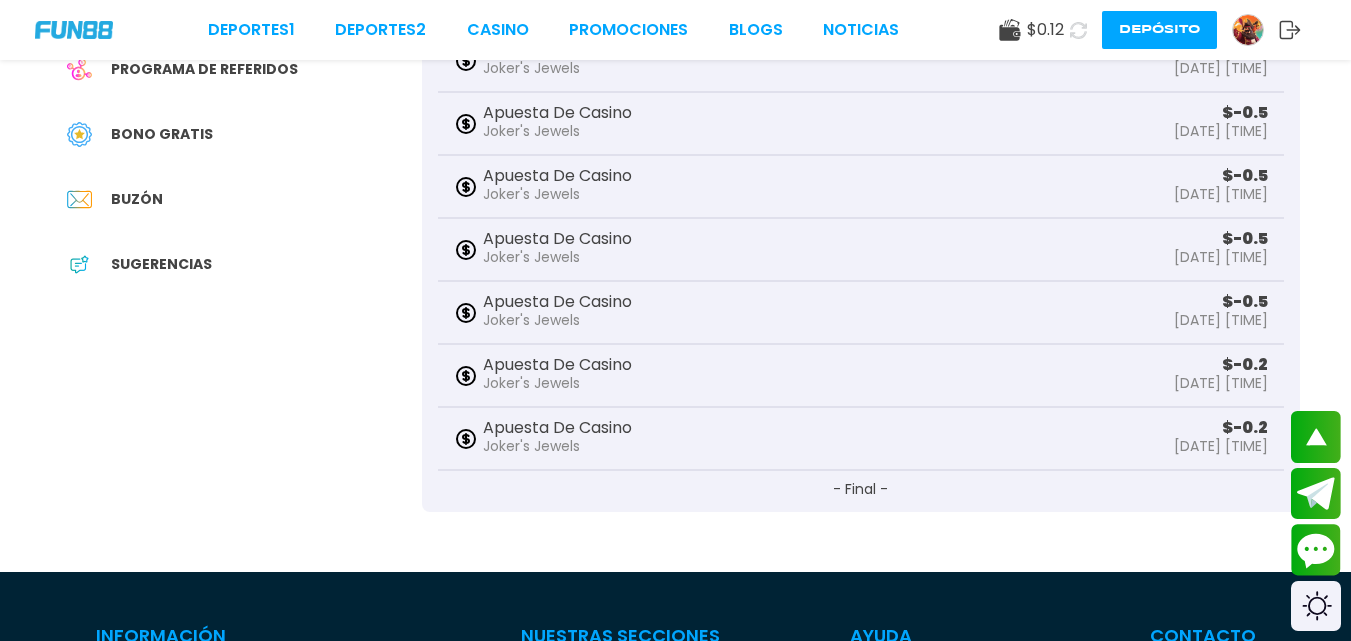 click on "- Final -" at bounding box center (861, 491) 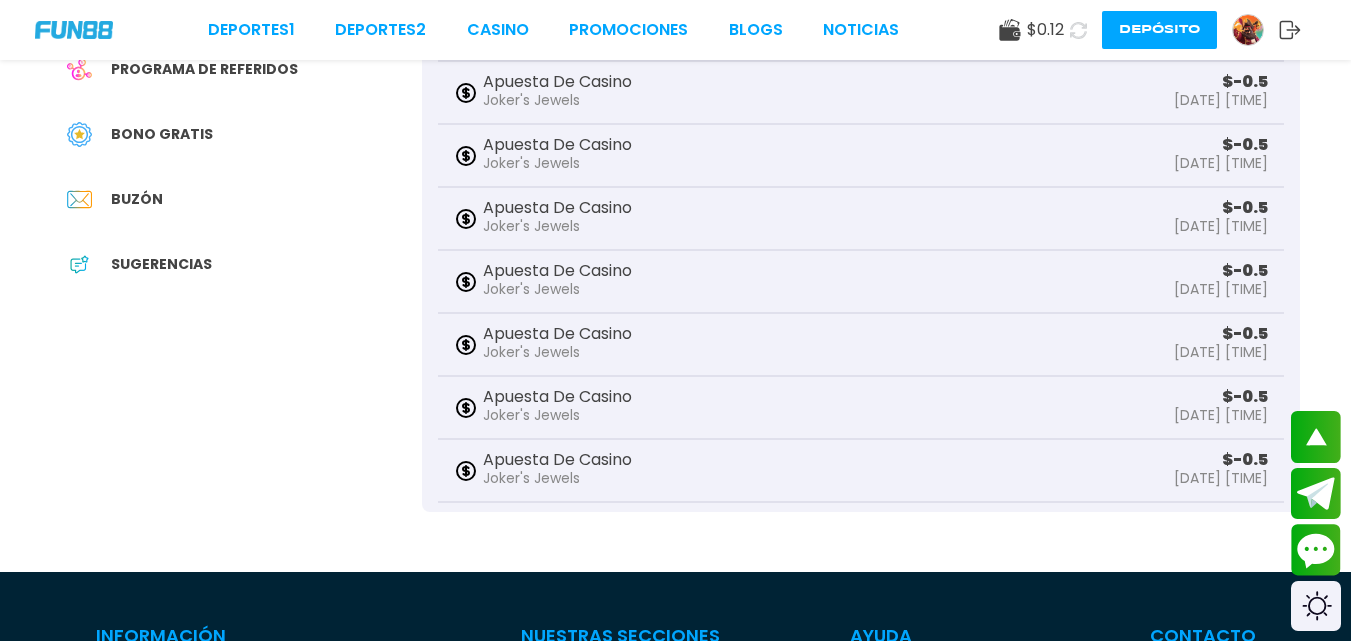 scroll, scrollTop: 0, scrollLeft: 0, axis: both 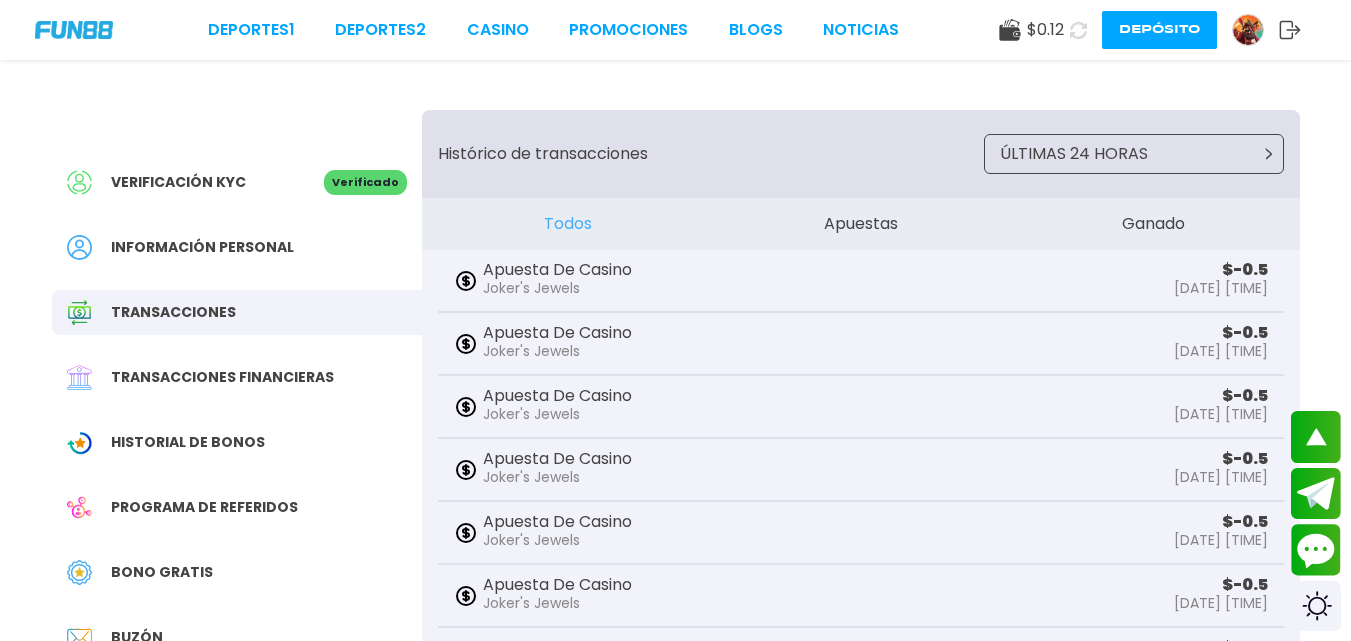 click on "ÚLTIMAS 24 HORAS" at bounding box center [1134, 154] 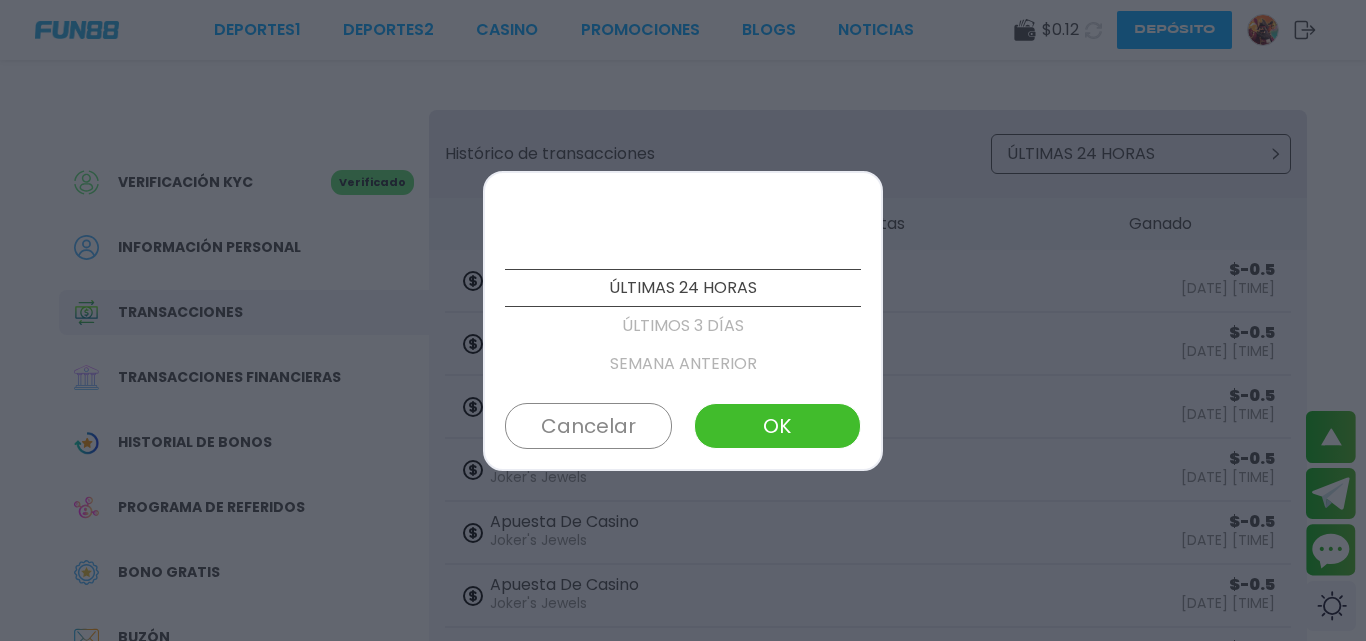 click on "ÚLTIMOS 3 DÍAS" at bounding box center [683, 326] 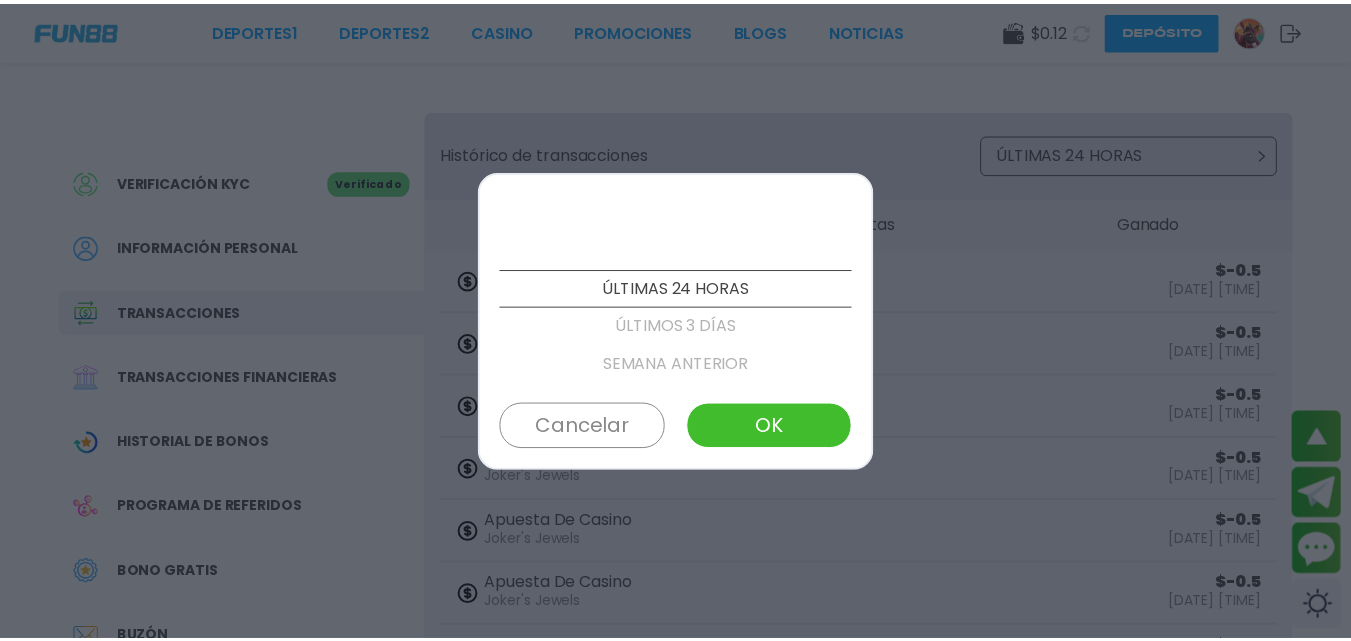 scroll, scrollTop: 38, scrollLeft: 0, axis: vertical 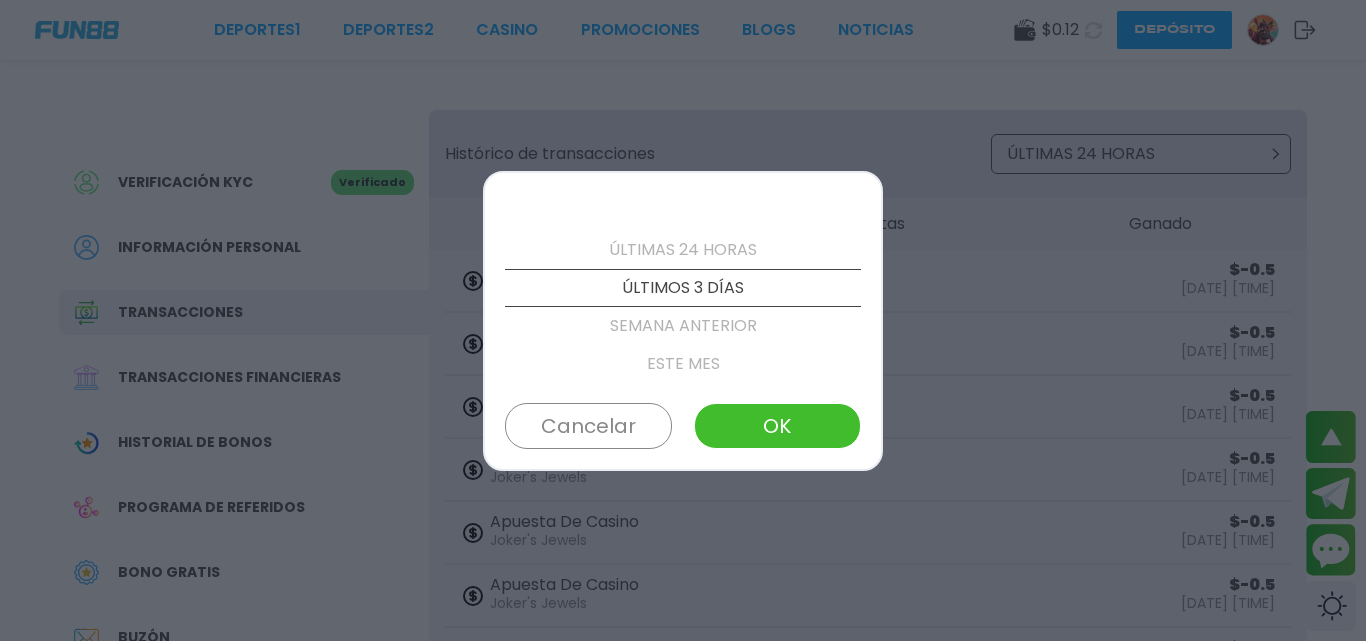 click on "OK" at bounding box center [777, 426] 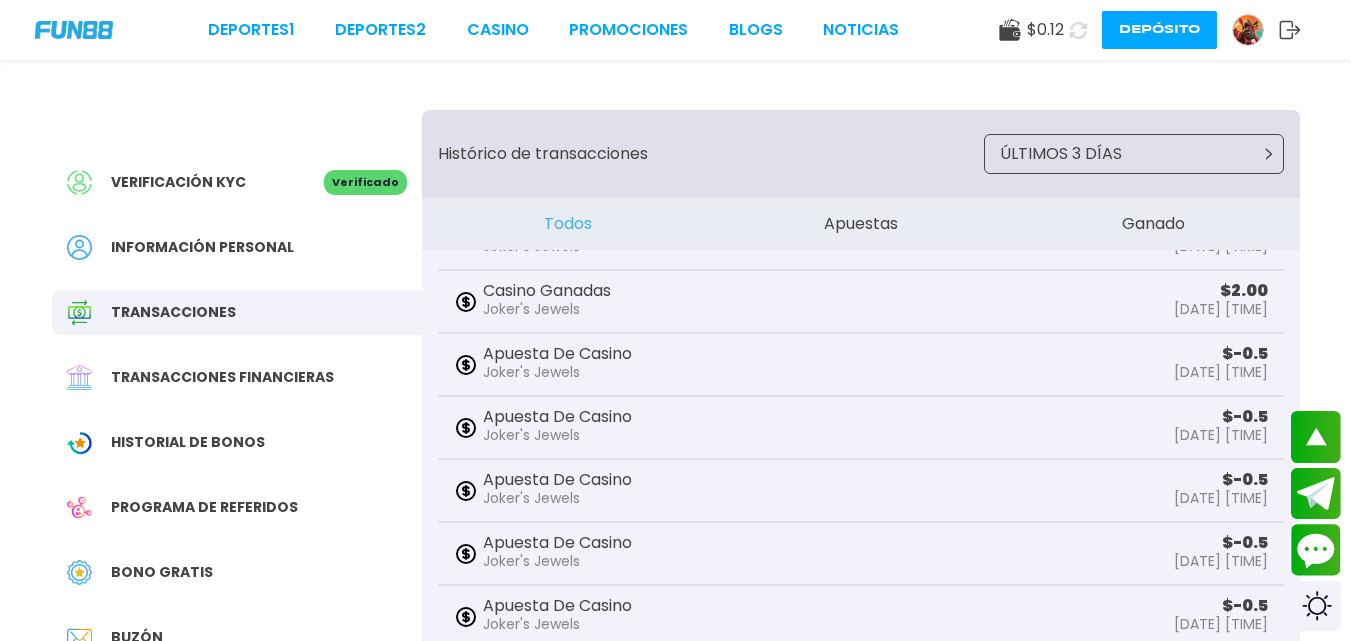 scroll, scrollTop: 979, scrollLeft: 0, axis: vertical 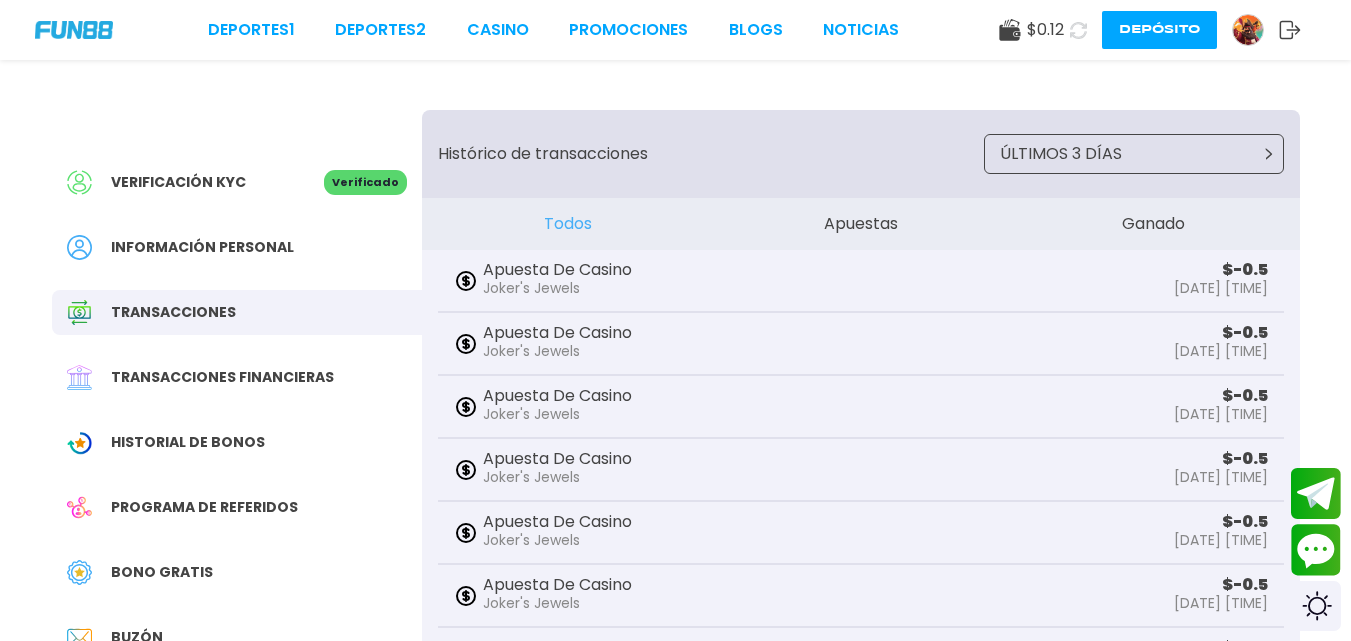 click on "Programa de referidos" at bounding box center [204, 507] 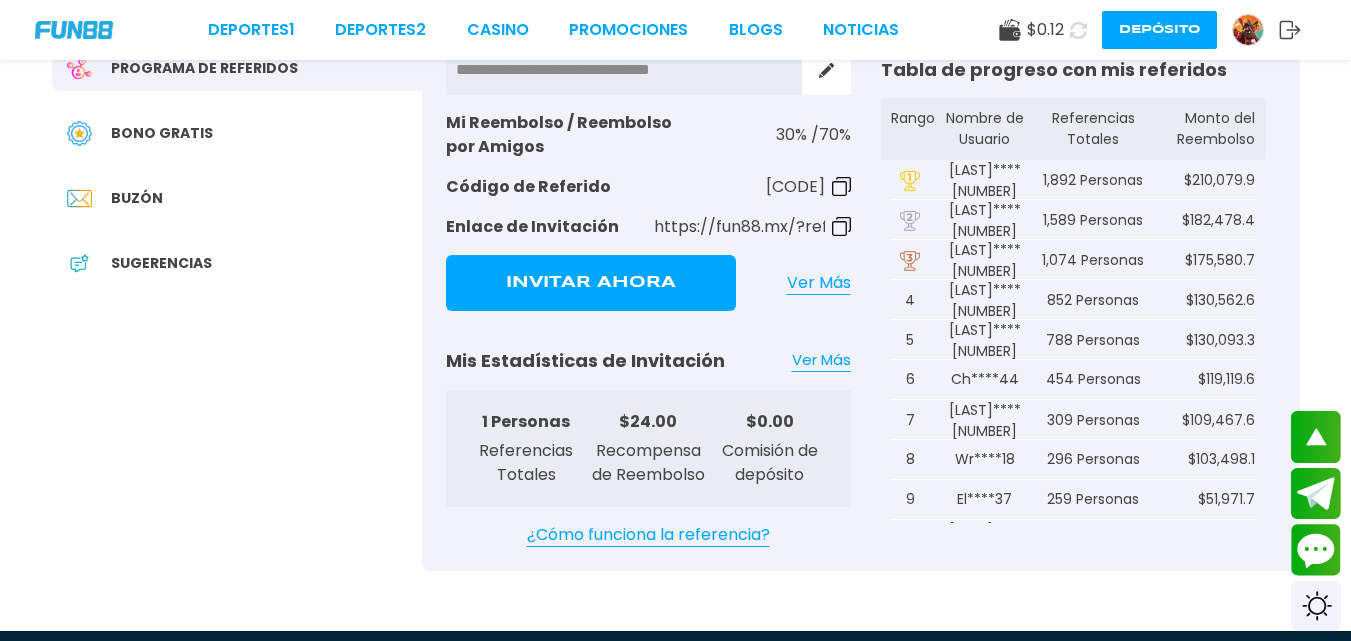 scroll, scrollTop: 451, scrollLeft: 0, axis: vertical 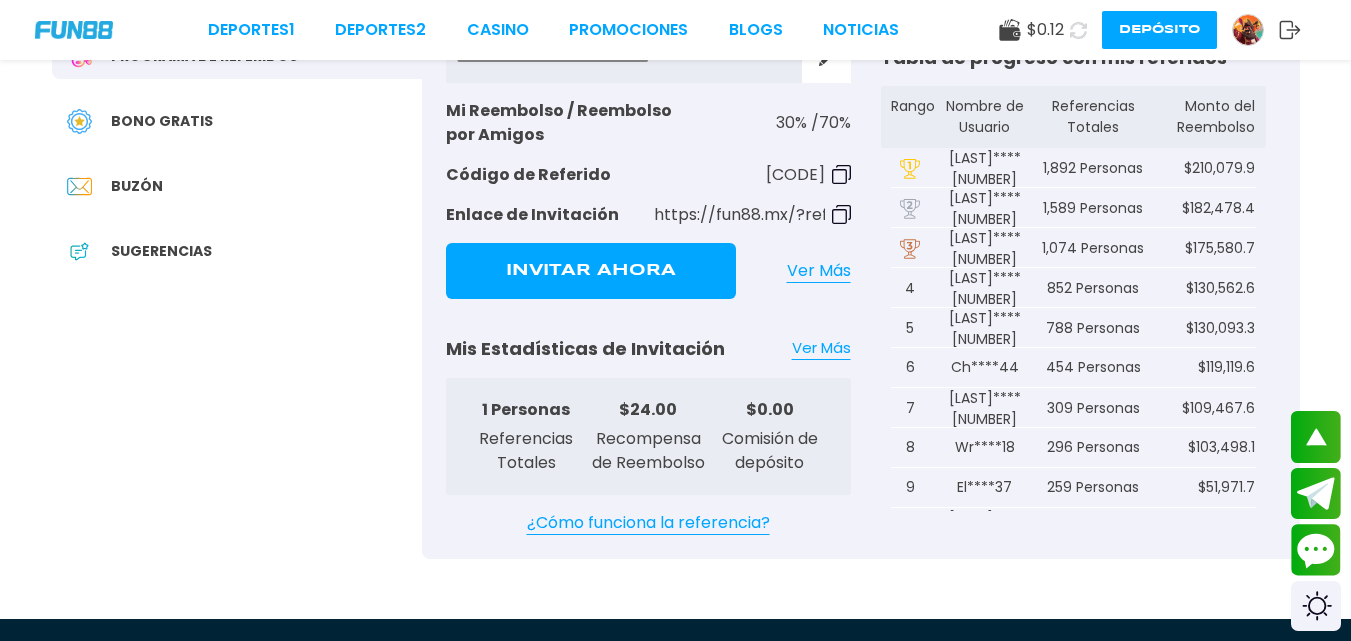 click on "Sugerencias" at bounding box center (161, 251) 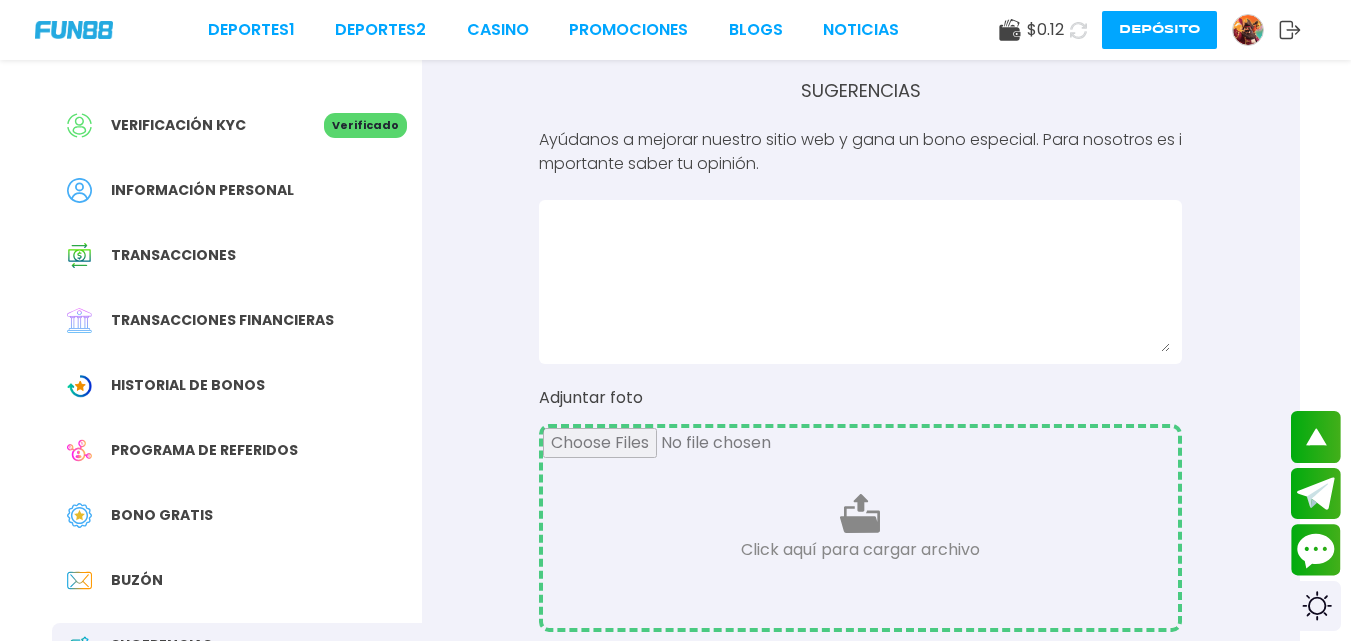 scroll, scrollTop: 0, scrollLeft: 0, axis: both 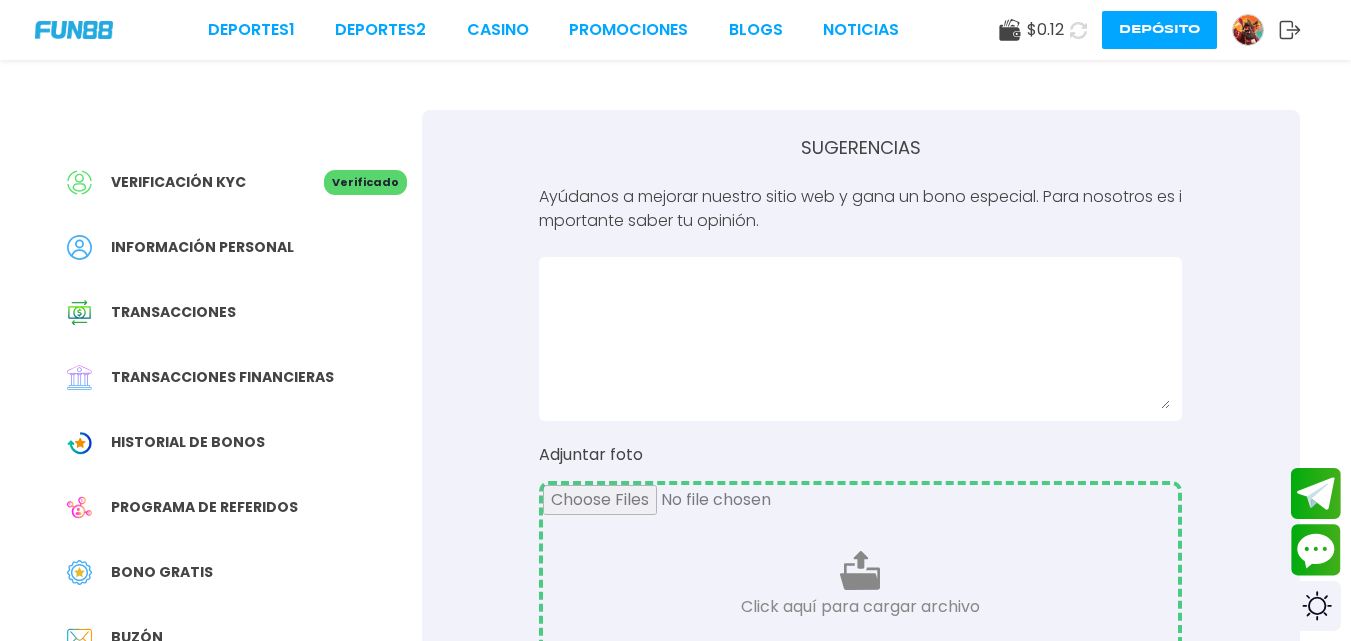 click on "Bono Gratis" at bounding box center [162, 572] 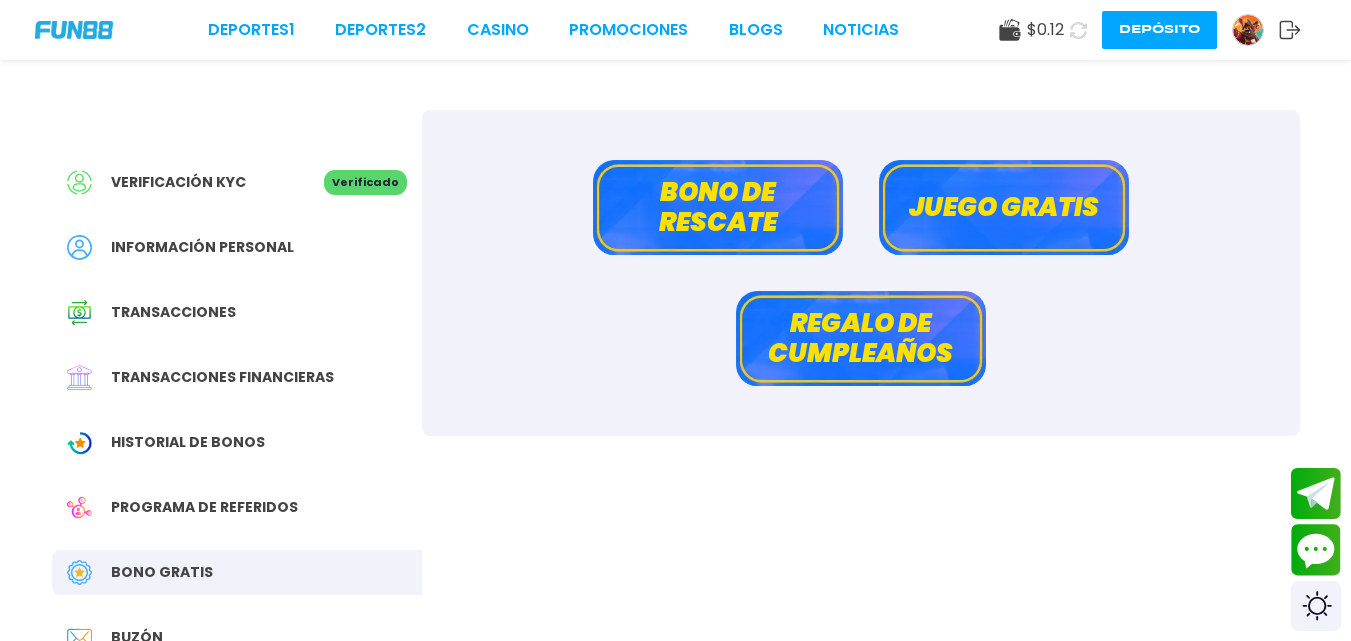 click on "Transacciones" at bounding box center (173, 312) 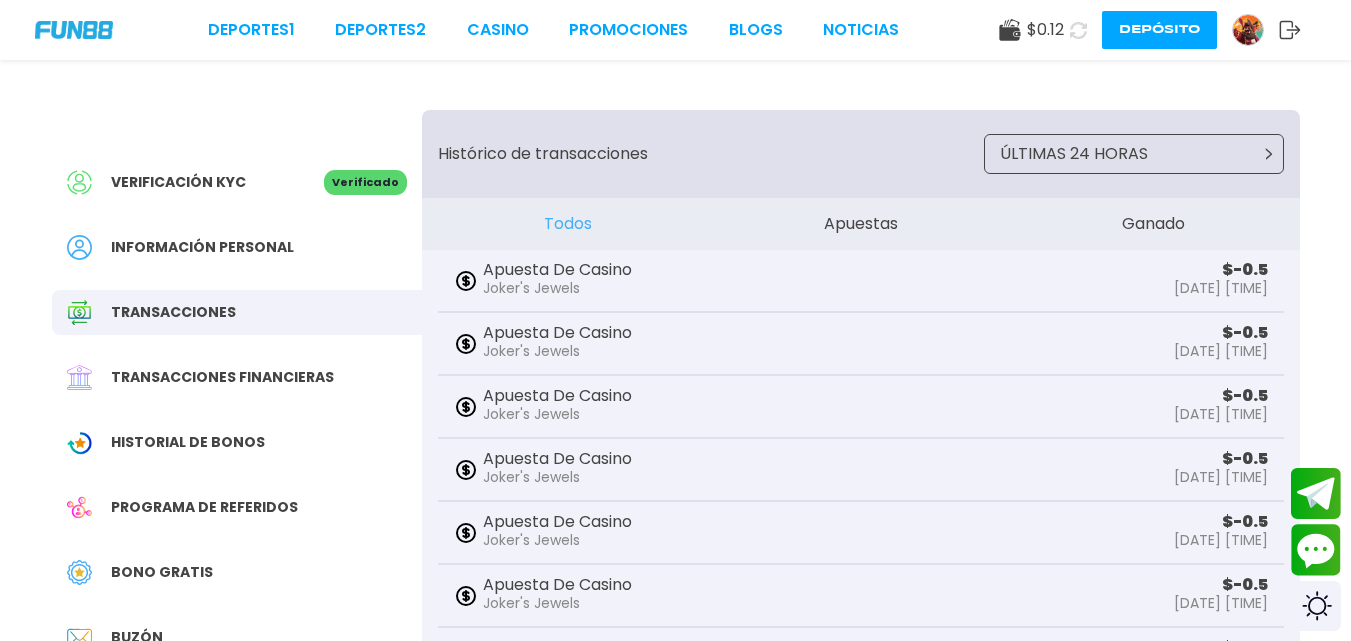 click on "Apuestas" at bounding box center (860, 224) 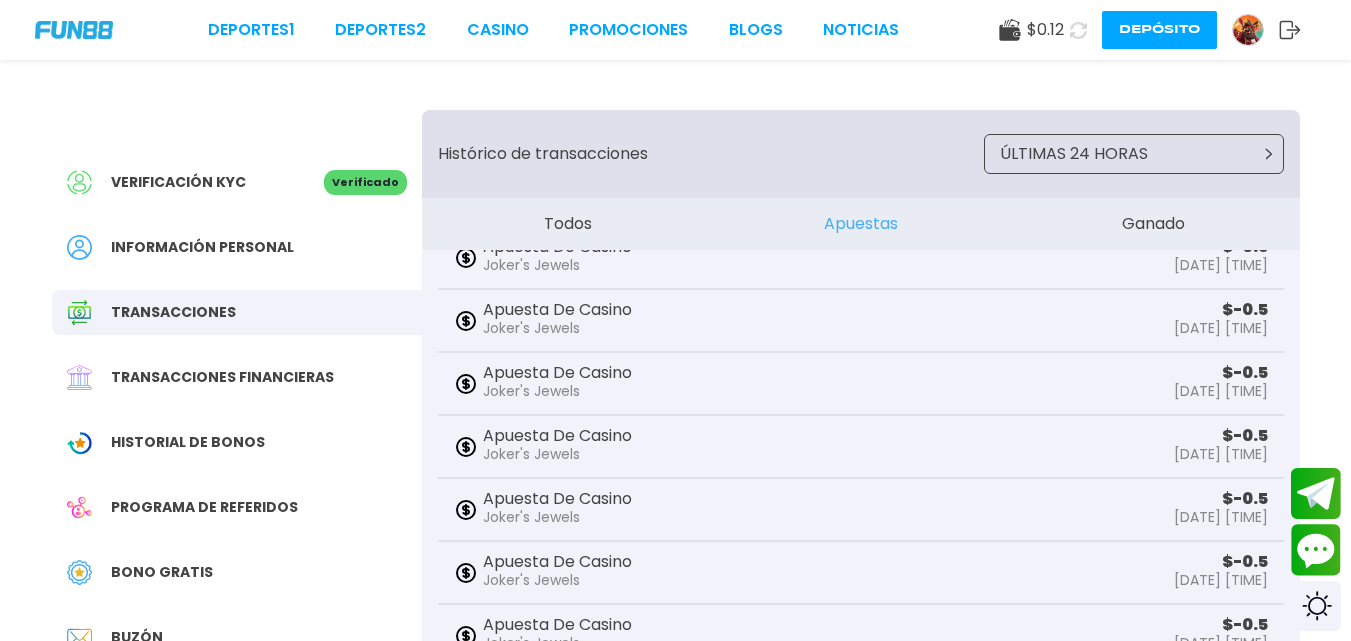 scroll, scrollTop: 604, scrollLeft: 0, axis: vertical 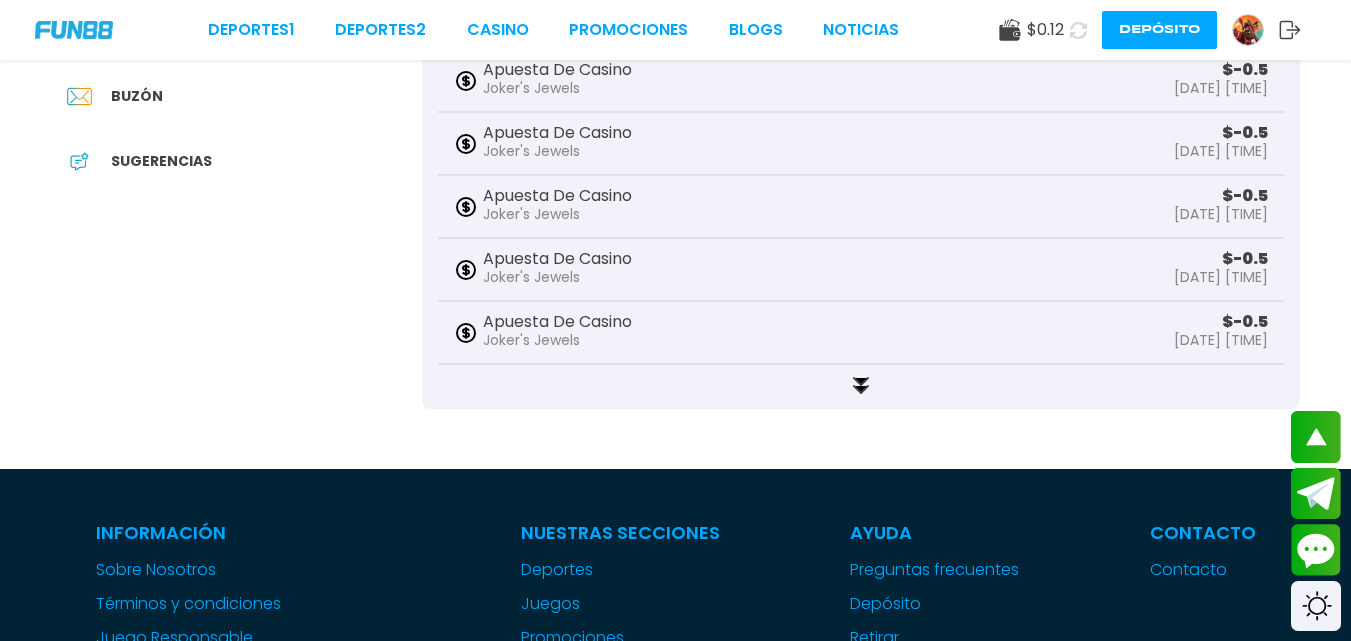 click 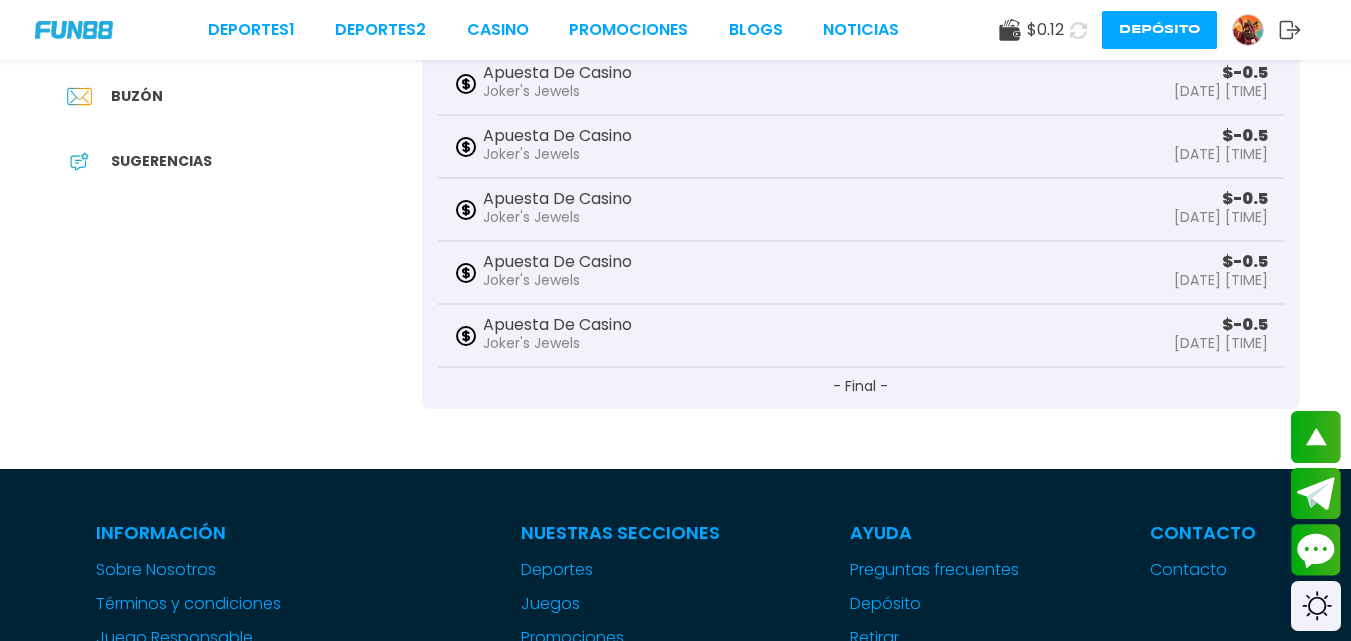 scroll, scrollTop: 604, scrollLeft: 0, axis: vertical 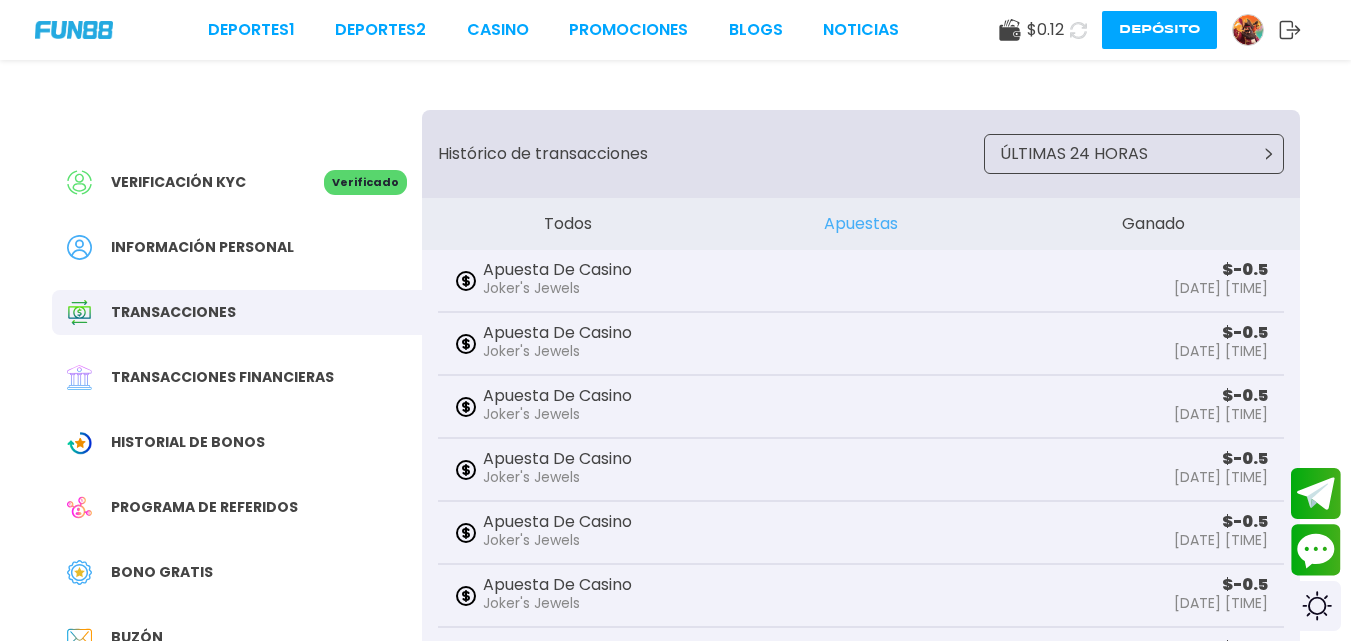 drag, startPoint x: 207, startPoint y: 208, endPoint x: 67, endPoint y: 471, distance: 297.94128 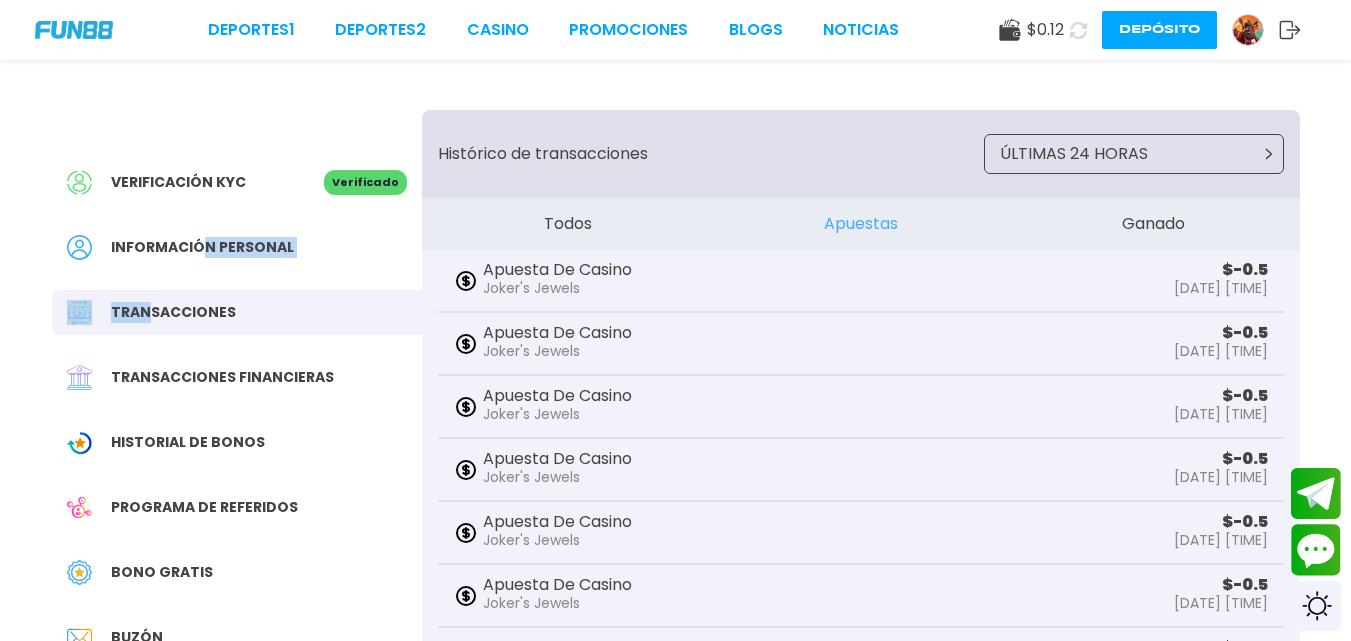 click on "Historial de Bonos" at bounding box center (237, 442) 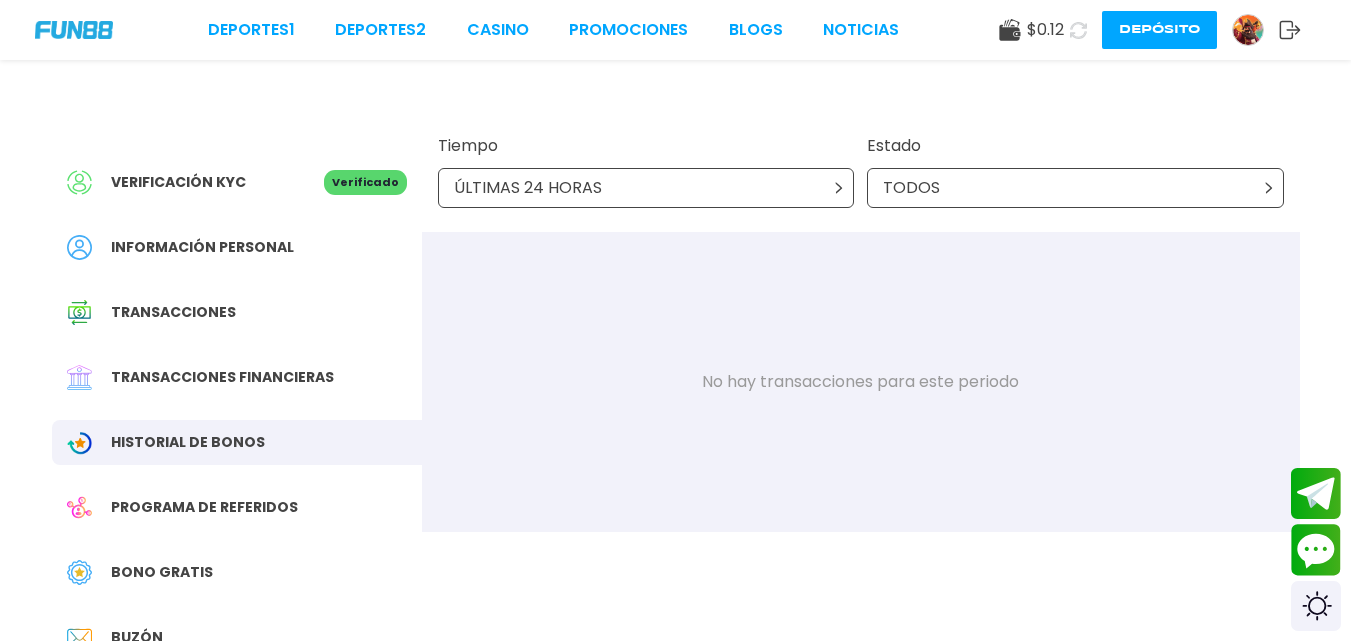 click on "ÚLTIMAS 24 HORAS" at bounding box center [646, 188] 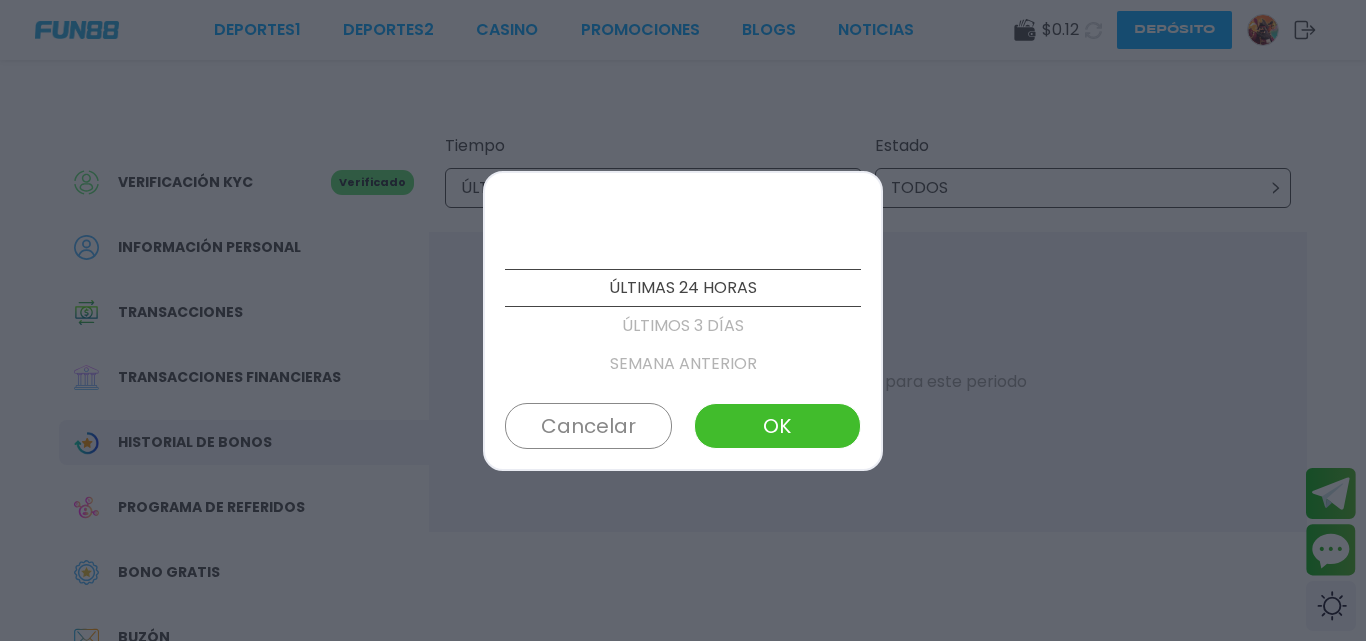 click on "ÚLTIMOS 3 DÍAS" at bounding box center (683, 326) 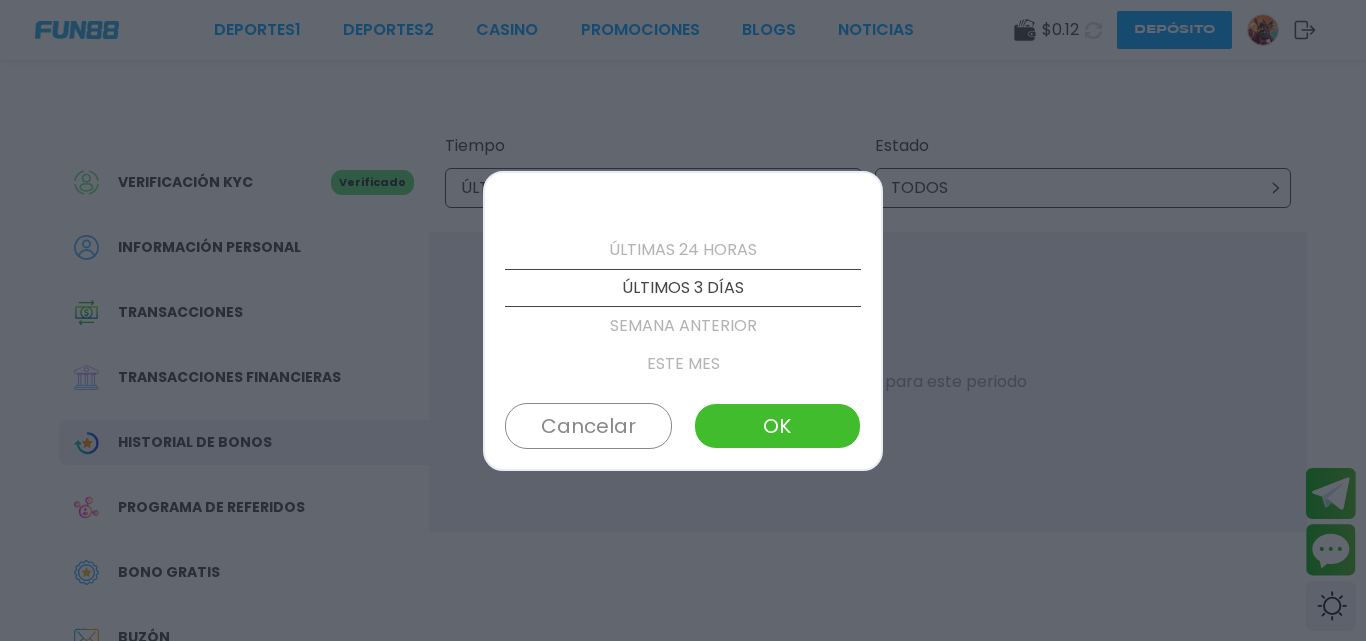 click on "ÚLTIMAS 24 HORAS ÚLTIMOS 3 DÍAS SEMANA ANTERIOR ESTE MES MES ANTERIOR ÚLTIMOS 3 MESES PERSONALIZADO Cancelar OK" at bounding box center (683, 321) 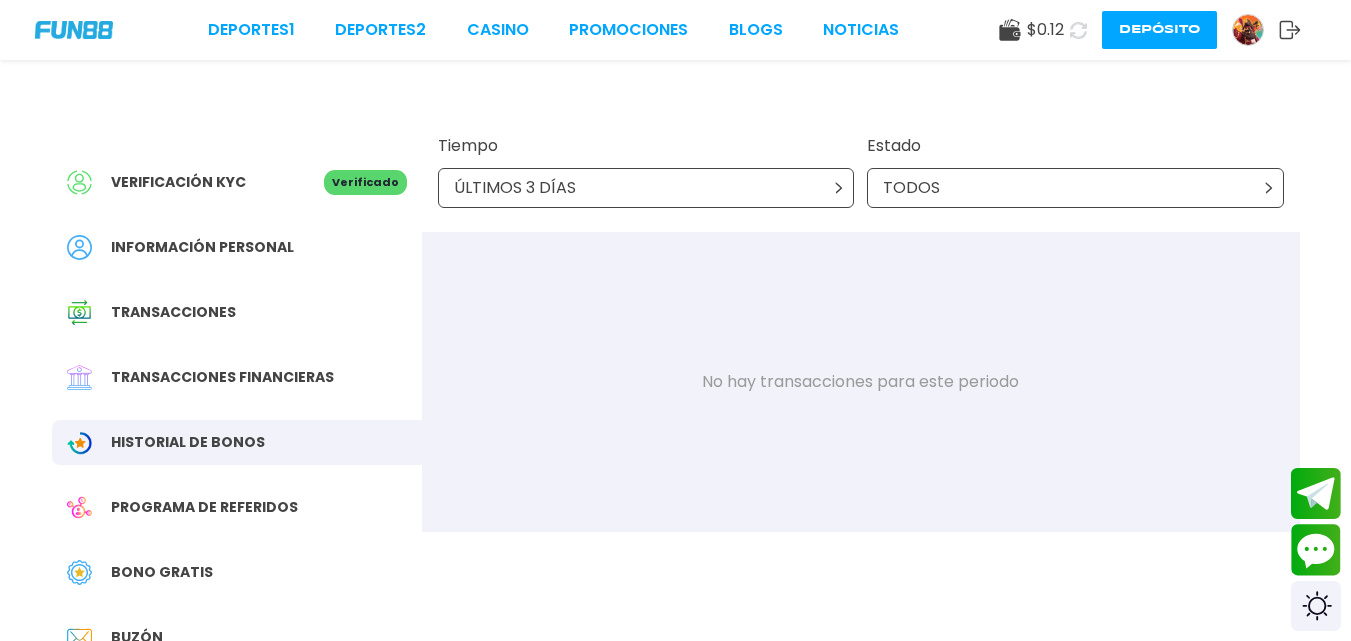 click on "TODOS" at bounding box center (1075, 188) 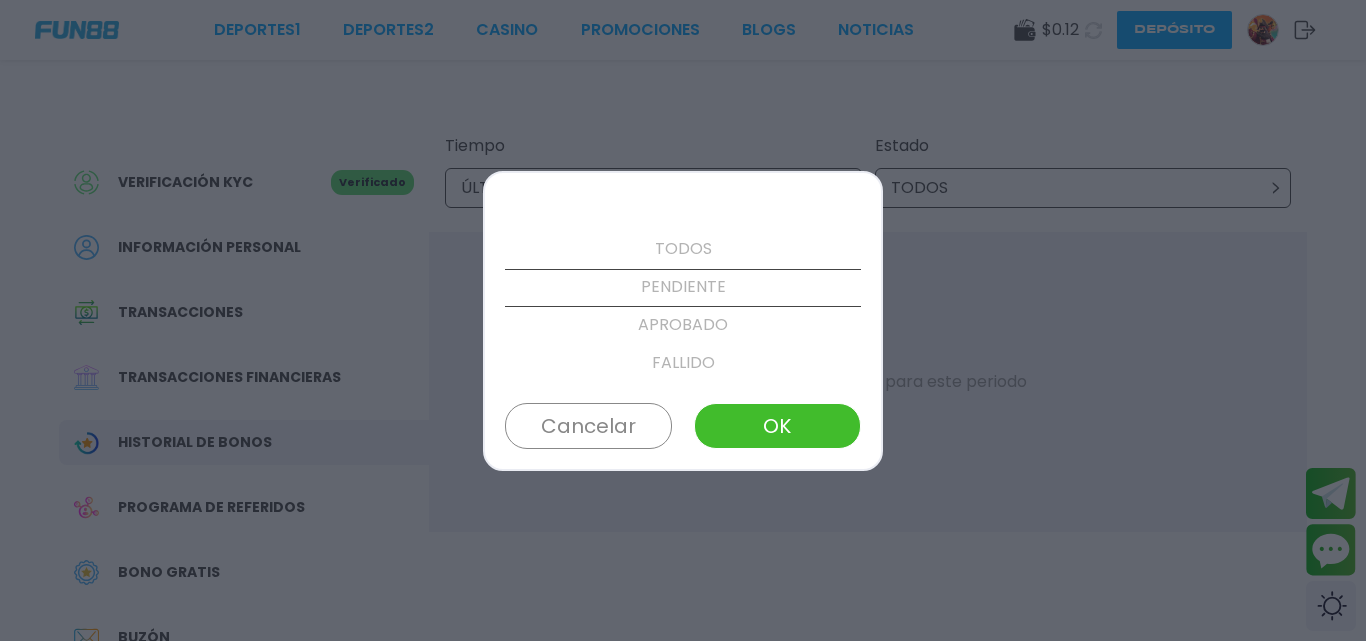 scroll, scrollTop: 38, scrollLeft: 0, axis: vertical 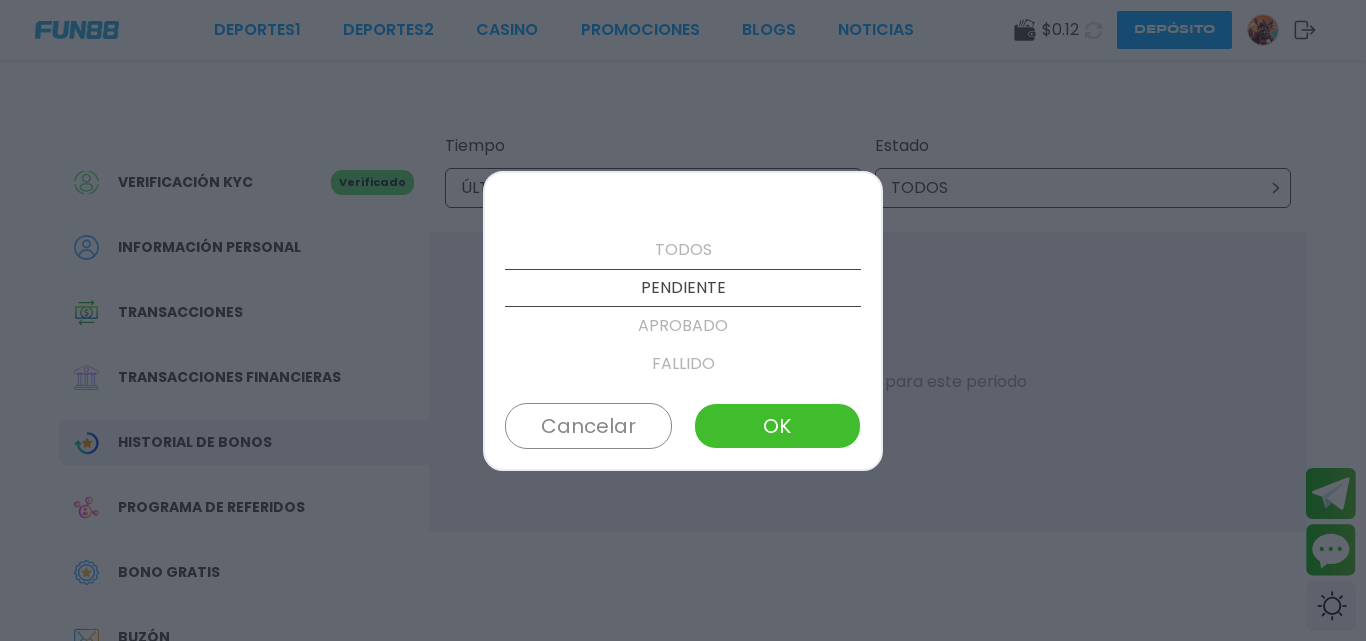 click on "APROBADO" at bounding box center [683, 326] 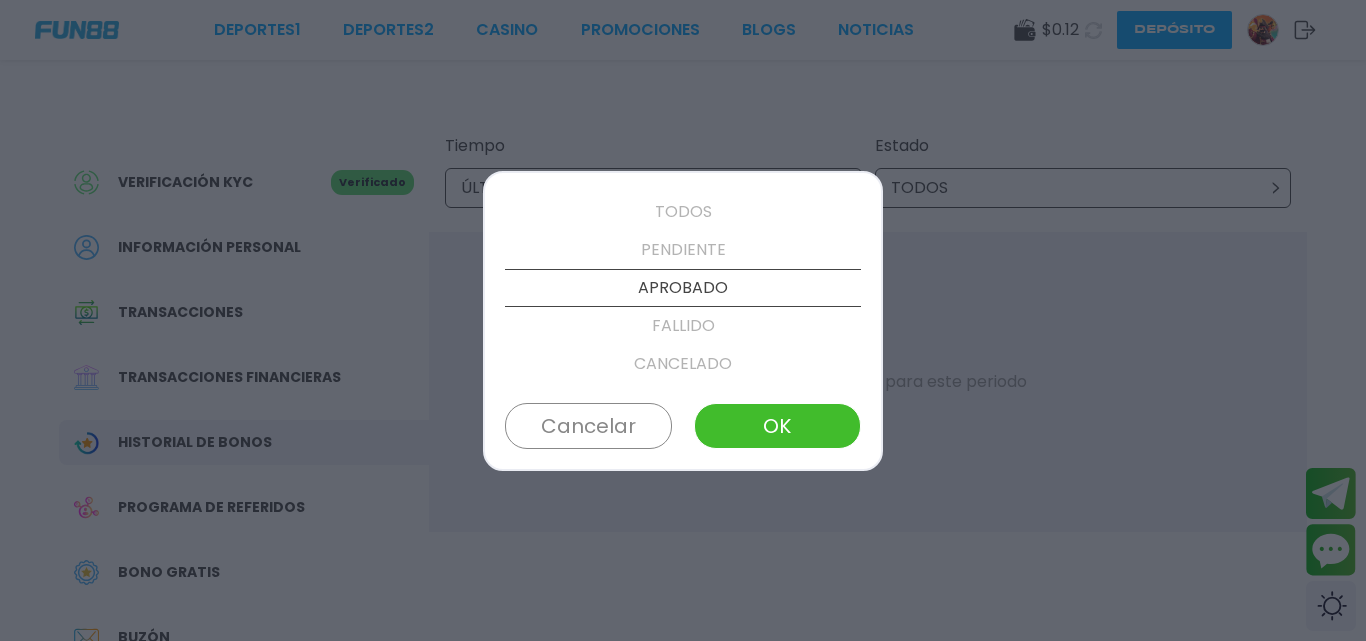 click on "PENDIENTE" at bounding box center [683, 250] 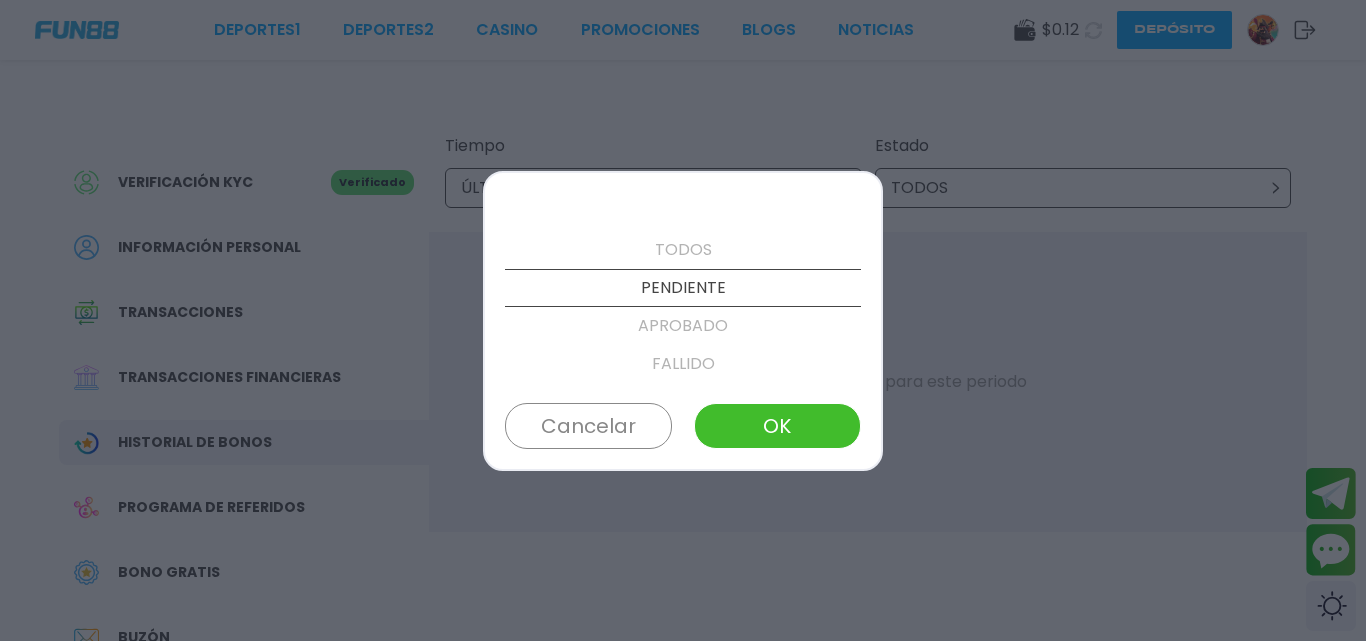 click on "OK" at bounding box center (777, 426) 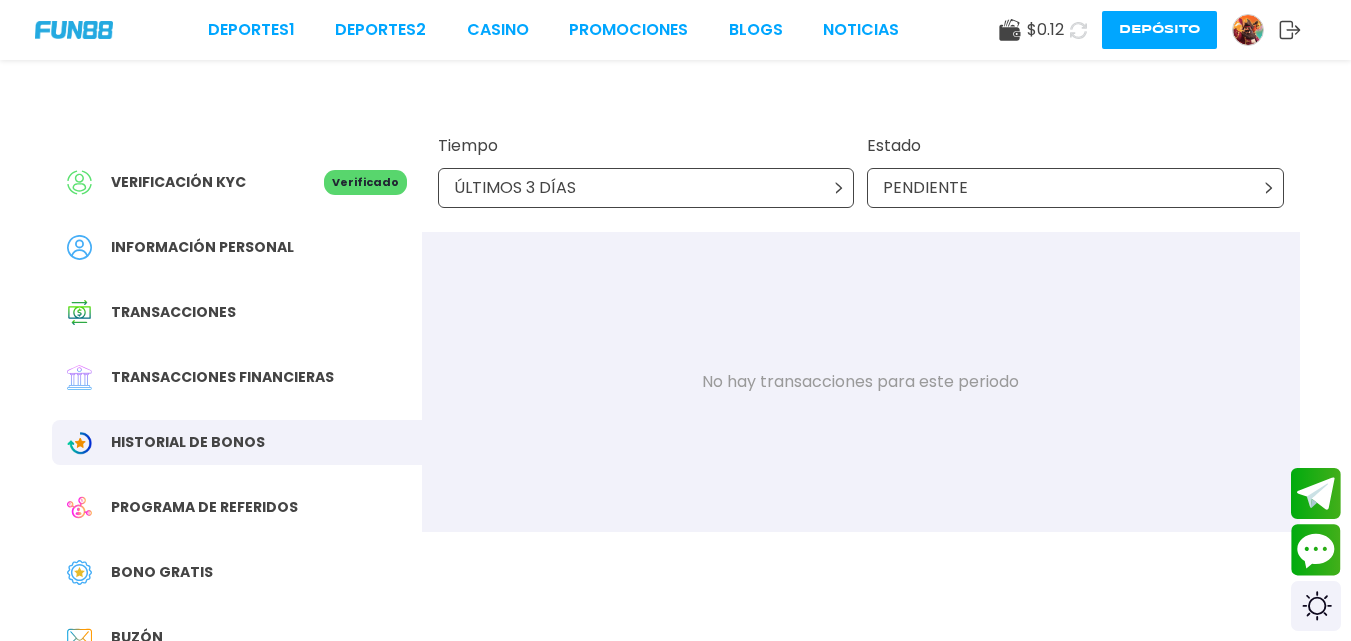click on "PENDIENTE" at bounding box center (925, 188) 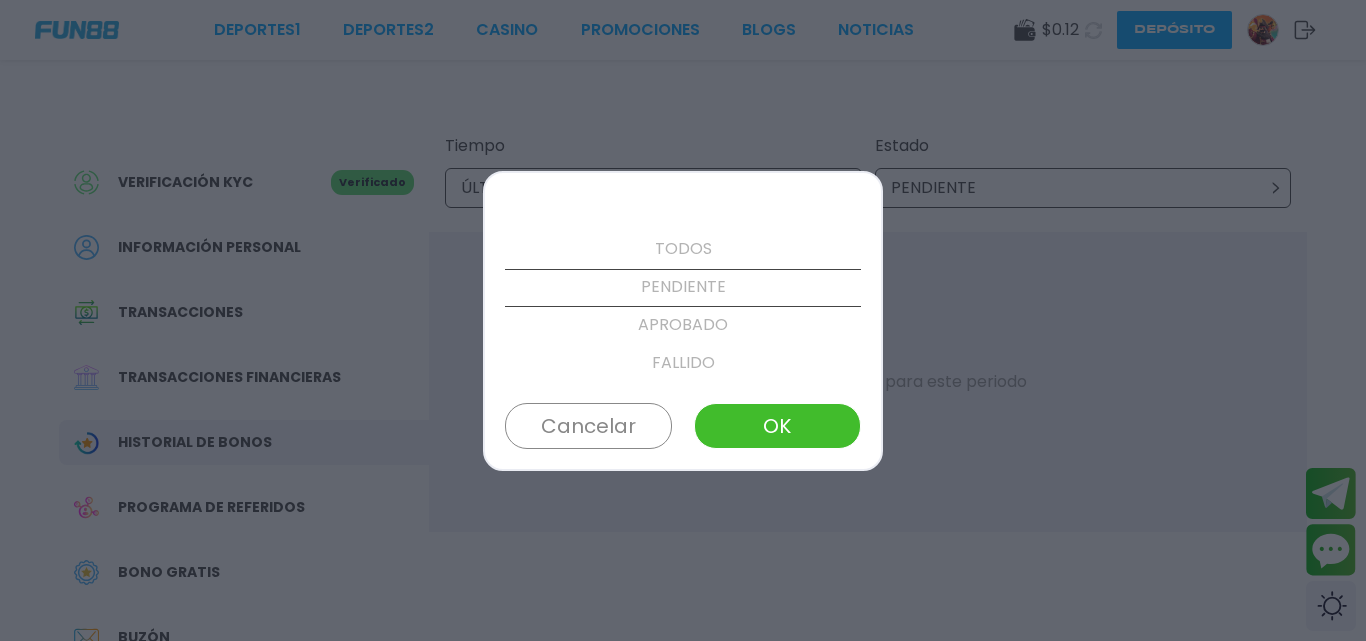scroll, scrollTop: 38, scrollLeft: 0, axis: vertical 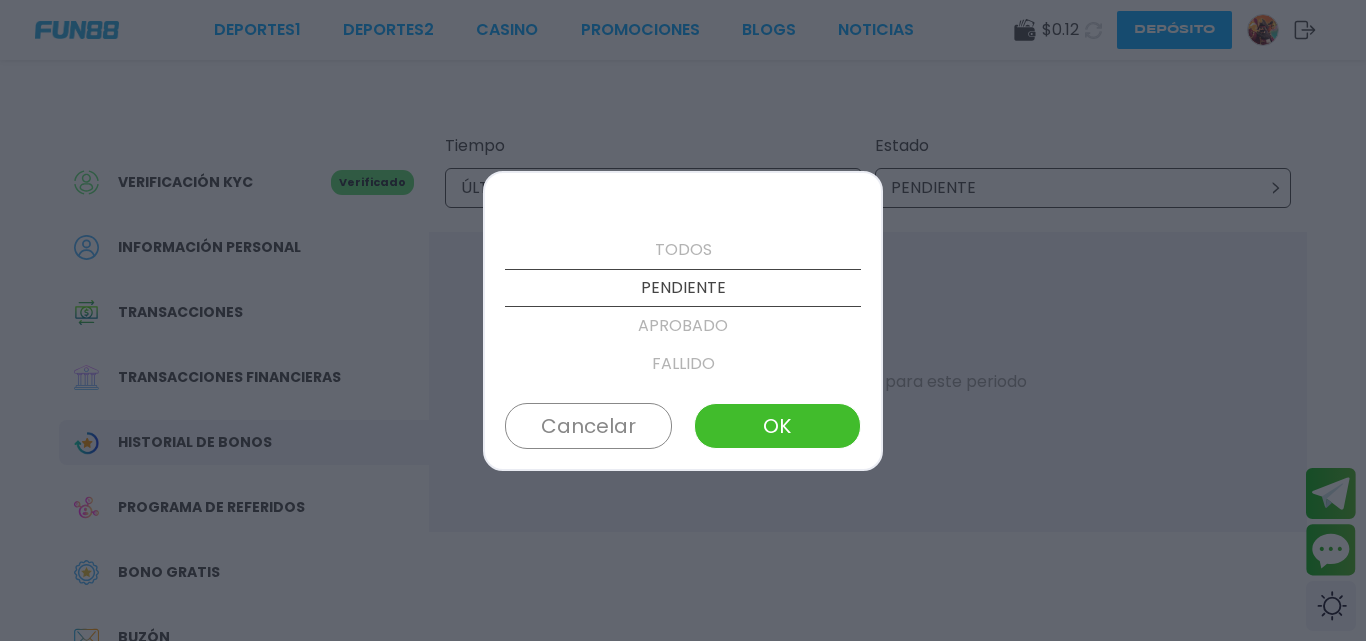 click on "APROBADO" at bounding box center (683, 326) 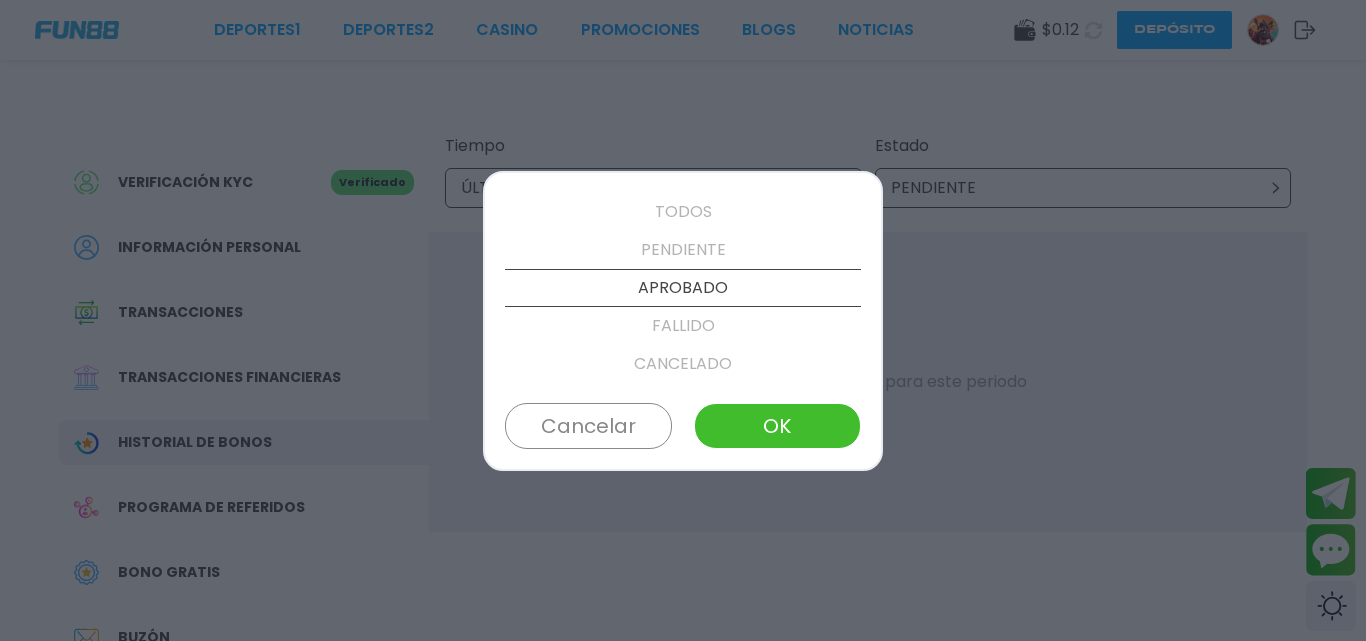 click on "TODOS PENDIENTE APROBADO FALLIDO CANCELADO Cancelar OK" at bounding box center (683, 321) 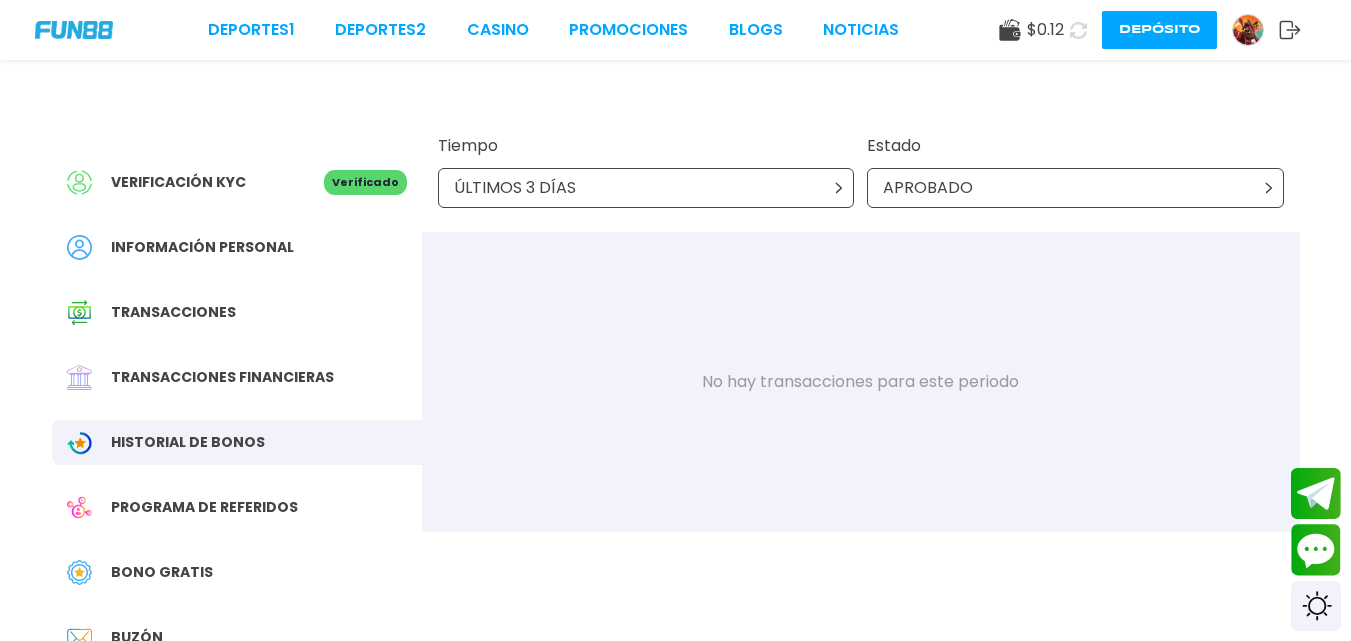 click on "Estado APROBADO" at bounding box center [1075, 171] 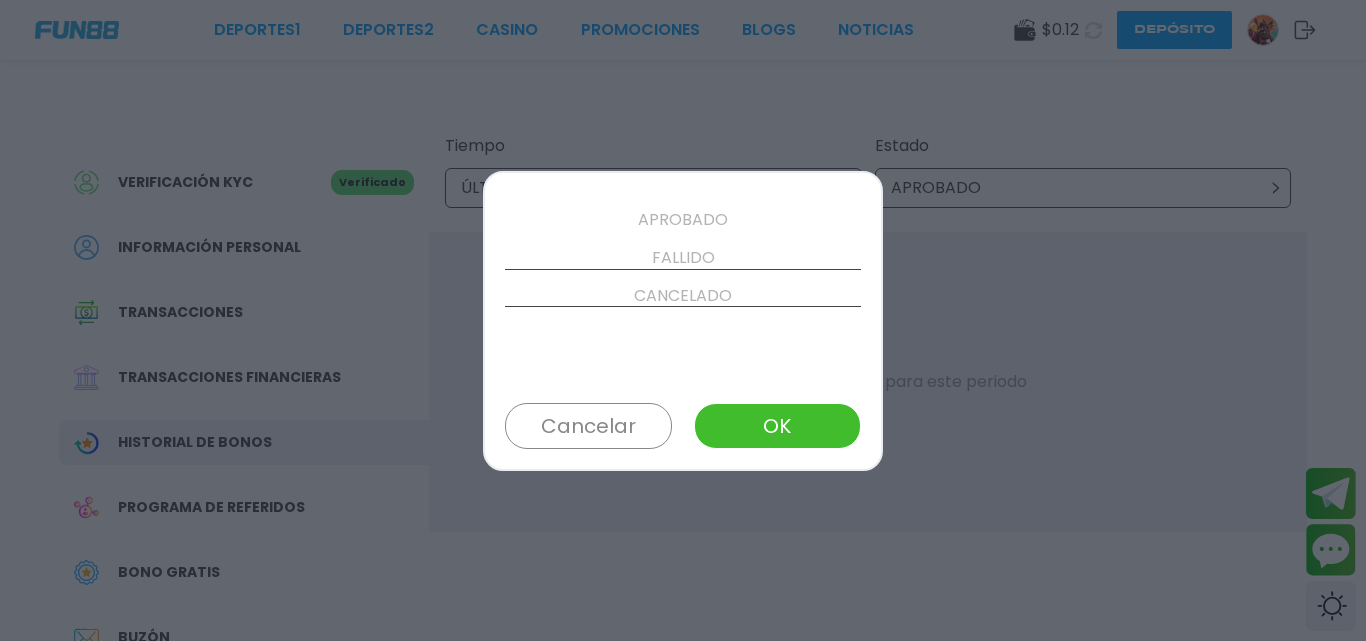 scroll, scrollTop: 152, scrollLeft: 0, axis: vertical 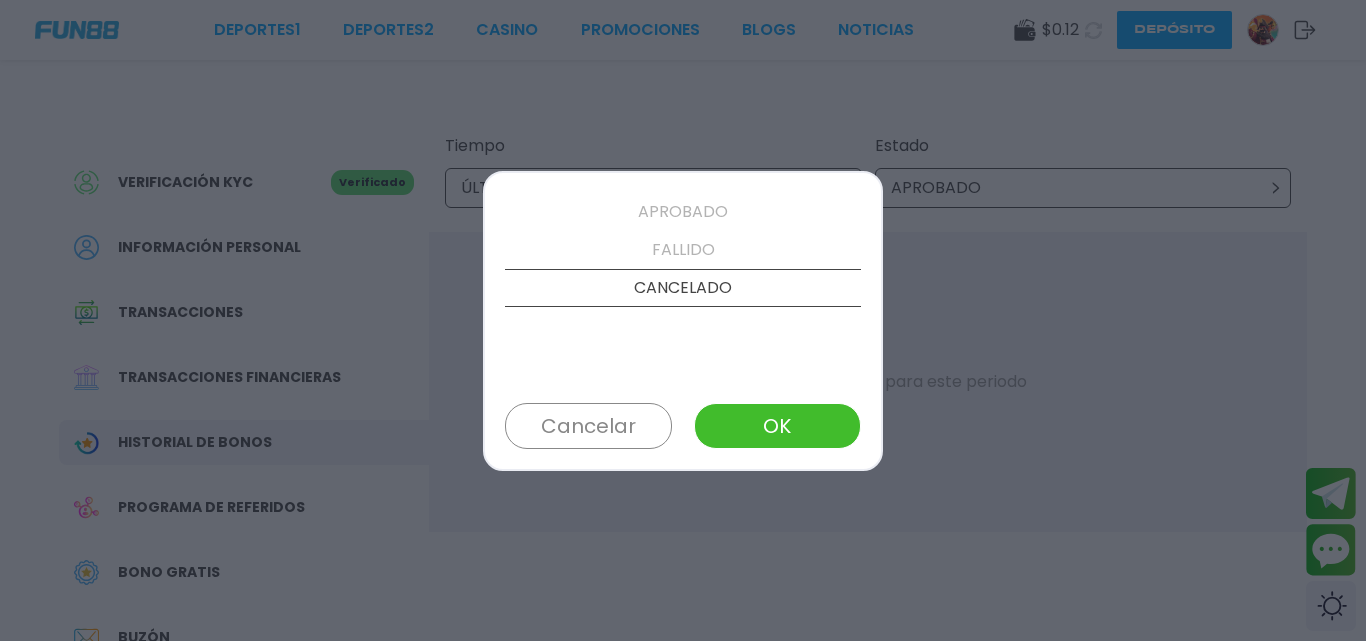 click on "CANCELADO" at bounding box center [683, 288] 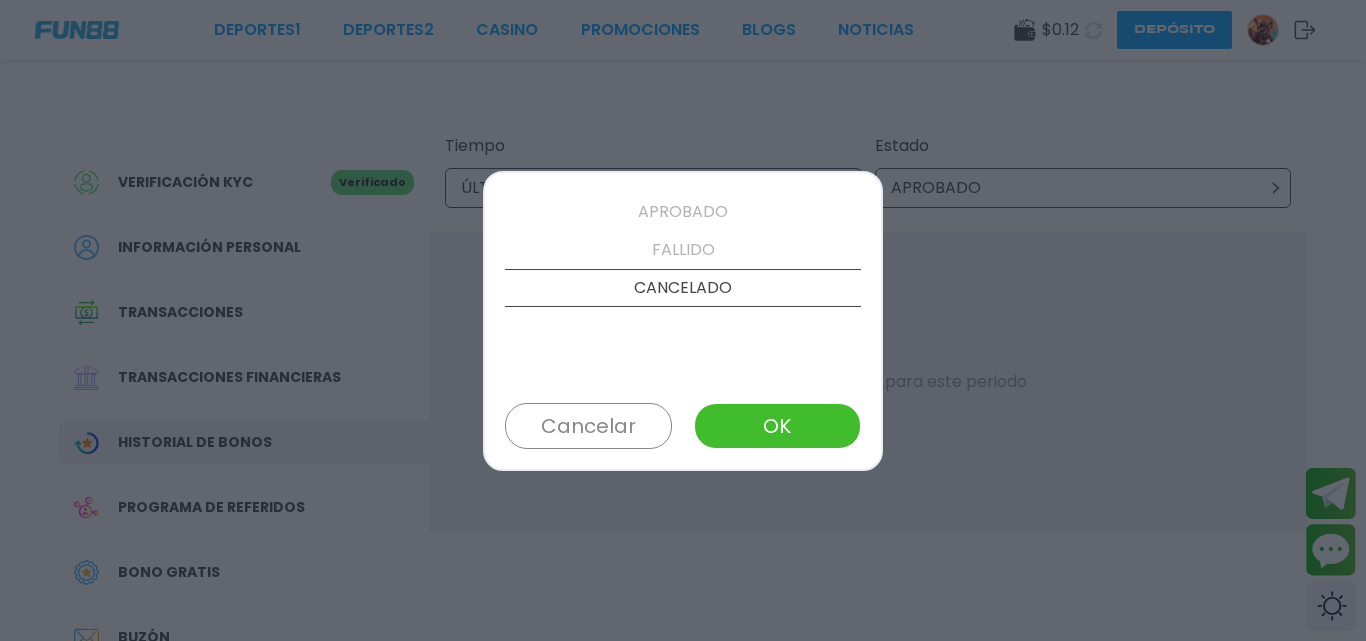 click on "OK" at bounding box center [777, 426] 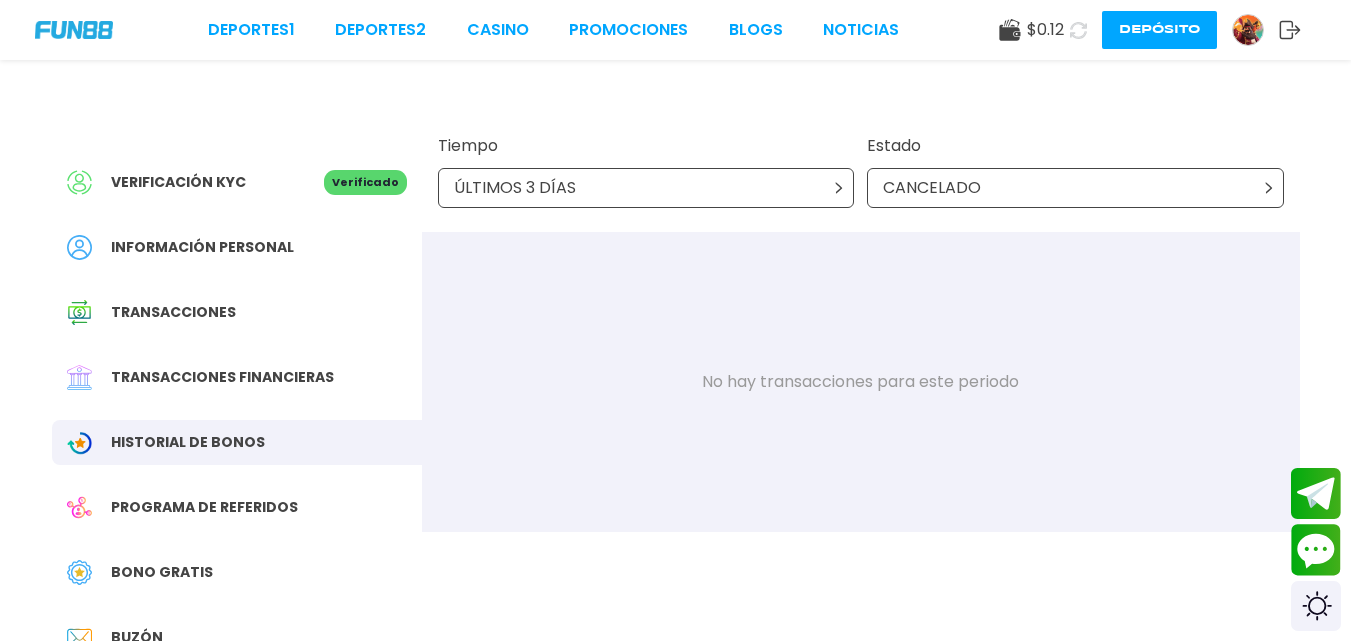 click on "CANCELADO" at bounding box center (1075, 188) 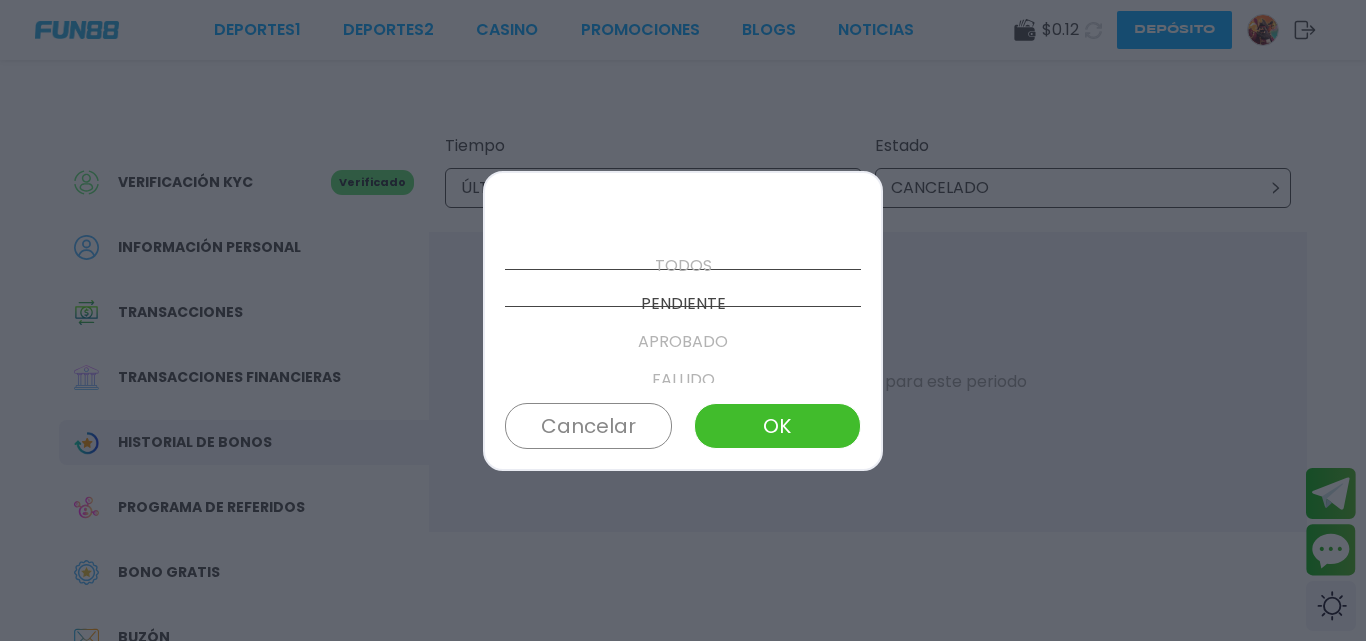scroll, scrollTop: 38, scrollLeft: 0, axis: vertical 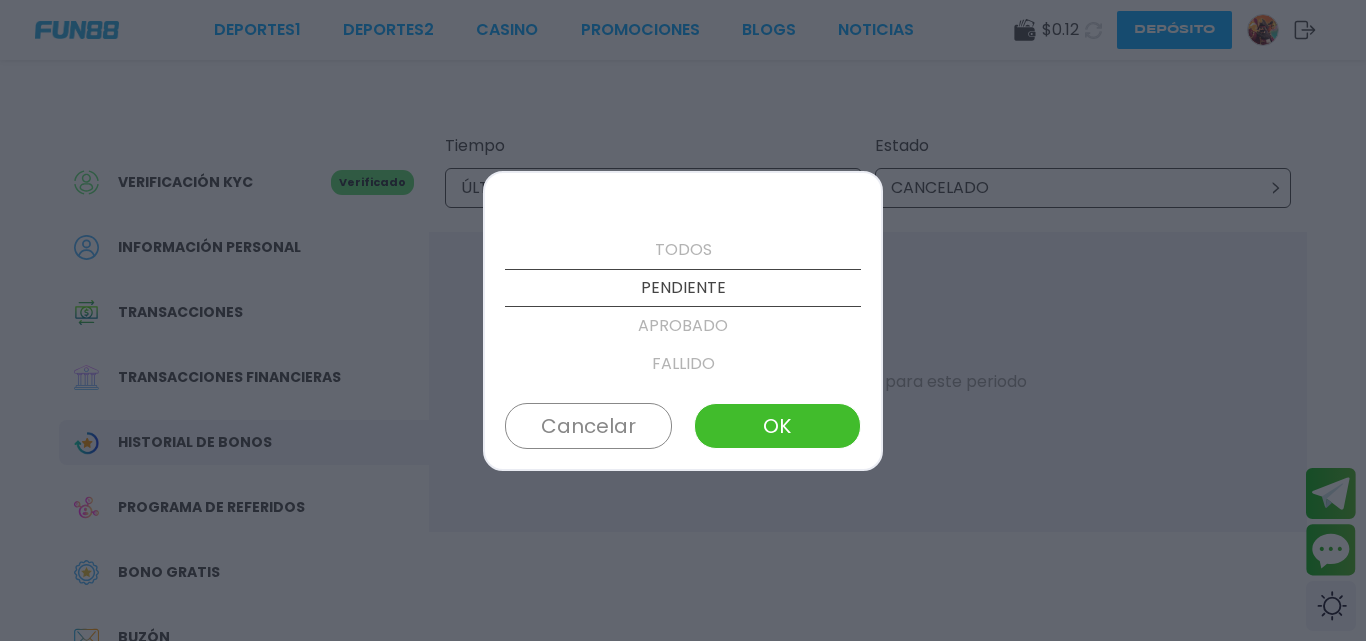click on "PENDIENTE" at bounding box center (683, 288) 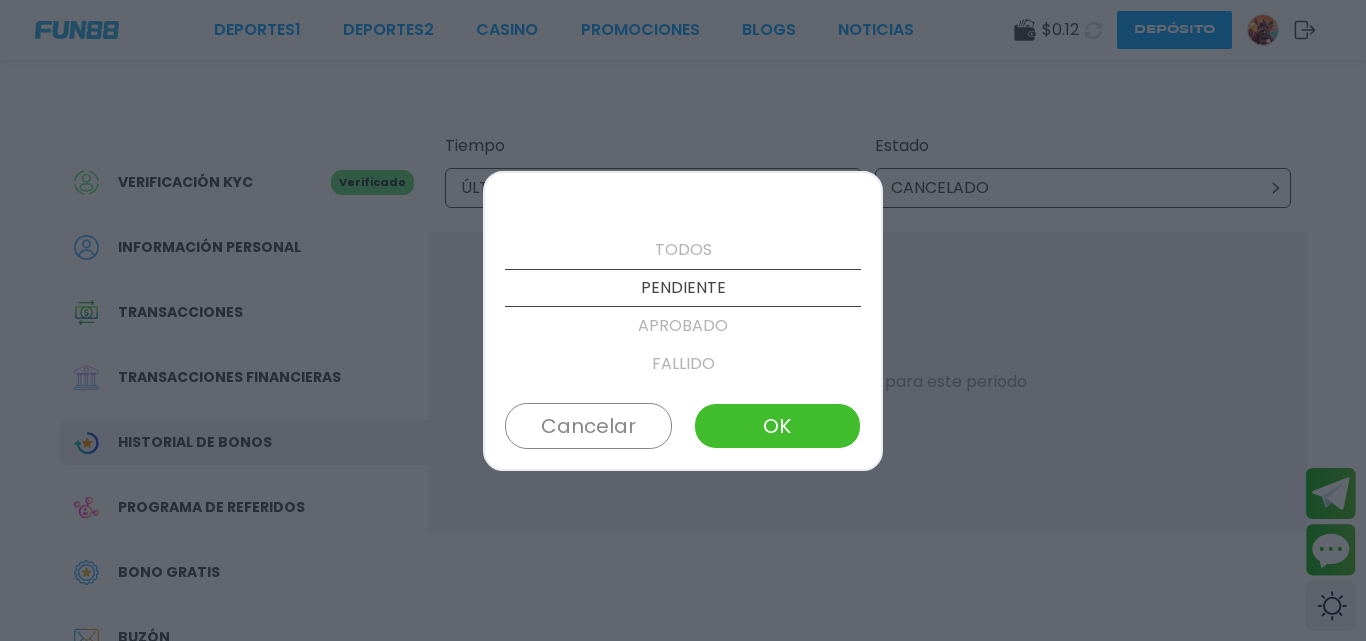 click on "OK" at bounding box center [777, 426] 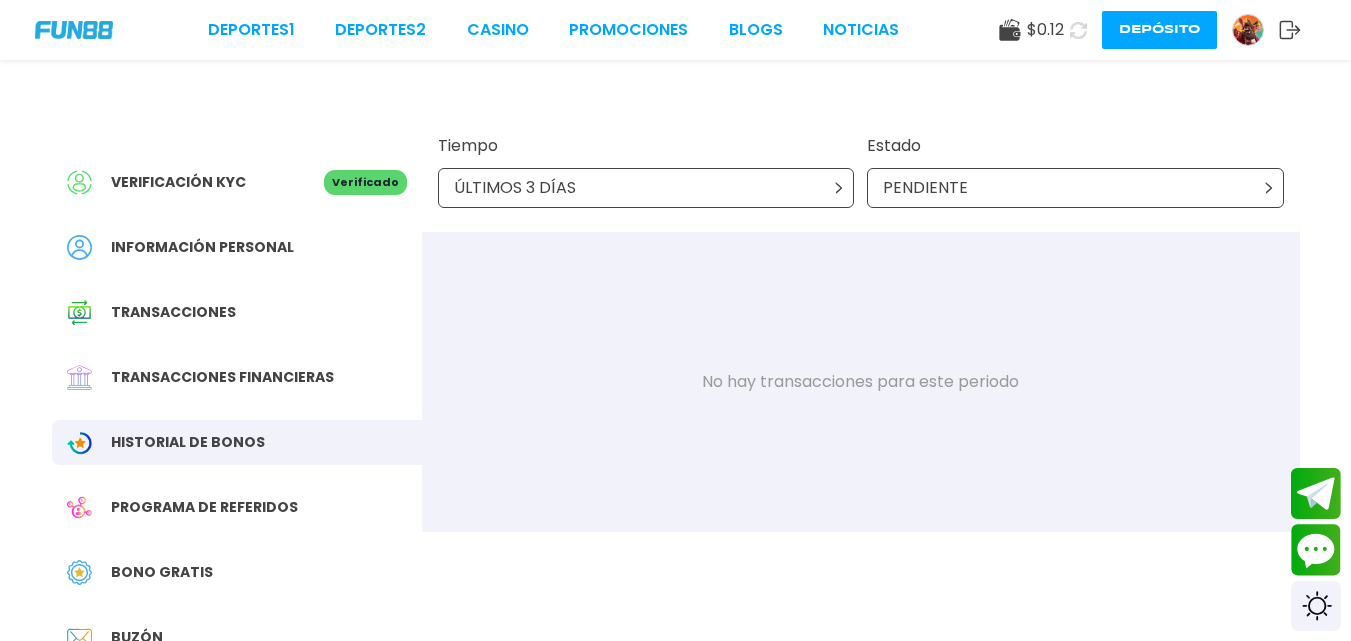 click on "PENDIENTE" at bounding box center (925, 188) 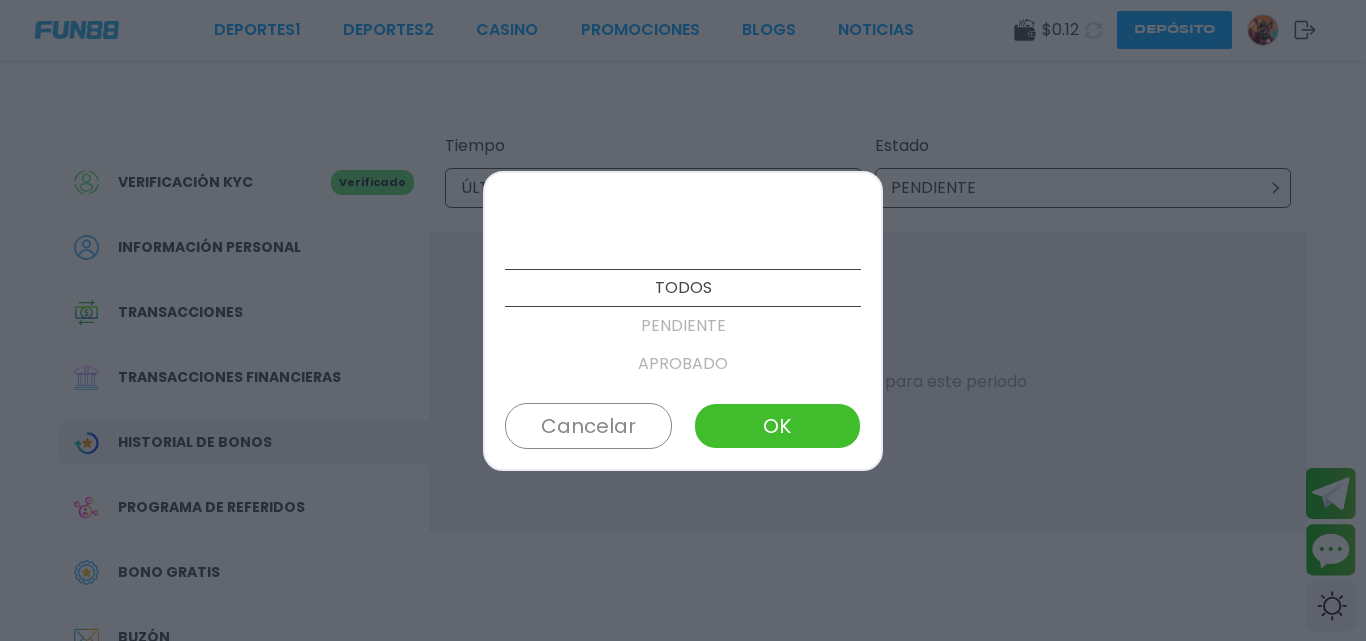 scroll, scrollTop: 38, scrollLeft: 0, axis: vertical 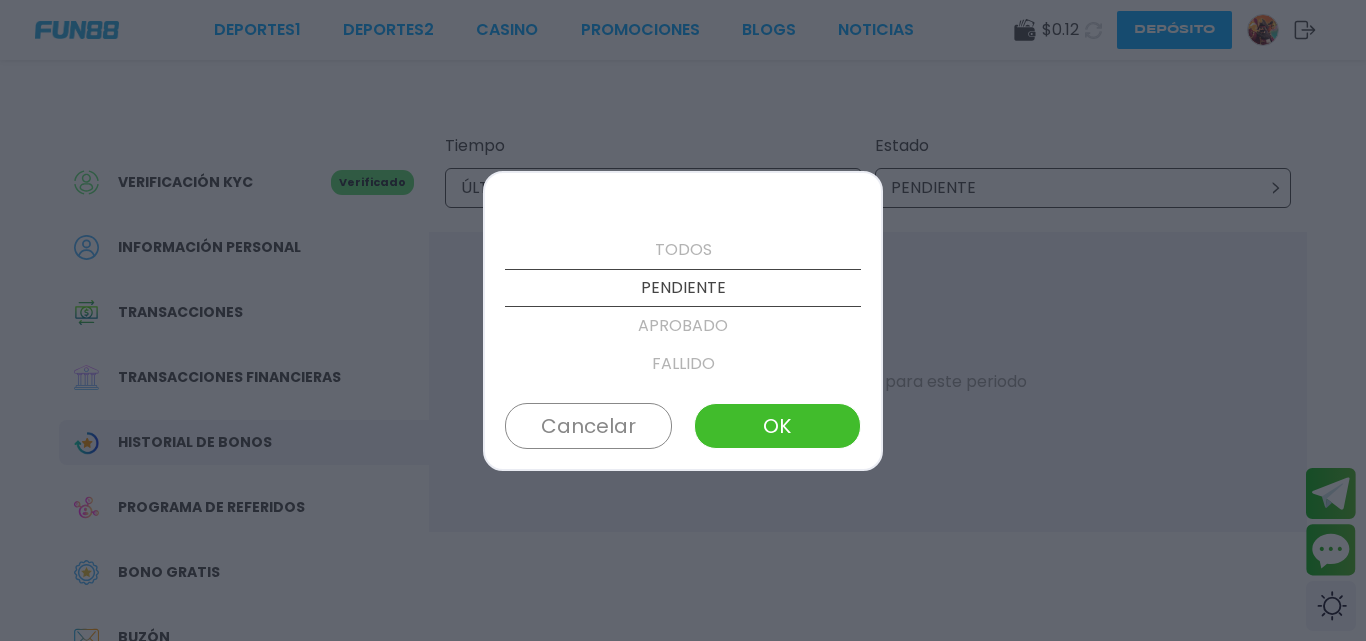 click on "APROBADO" at bounding box center (683, 326) 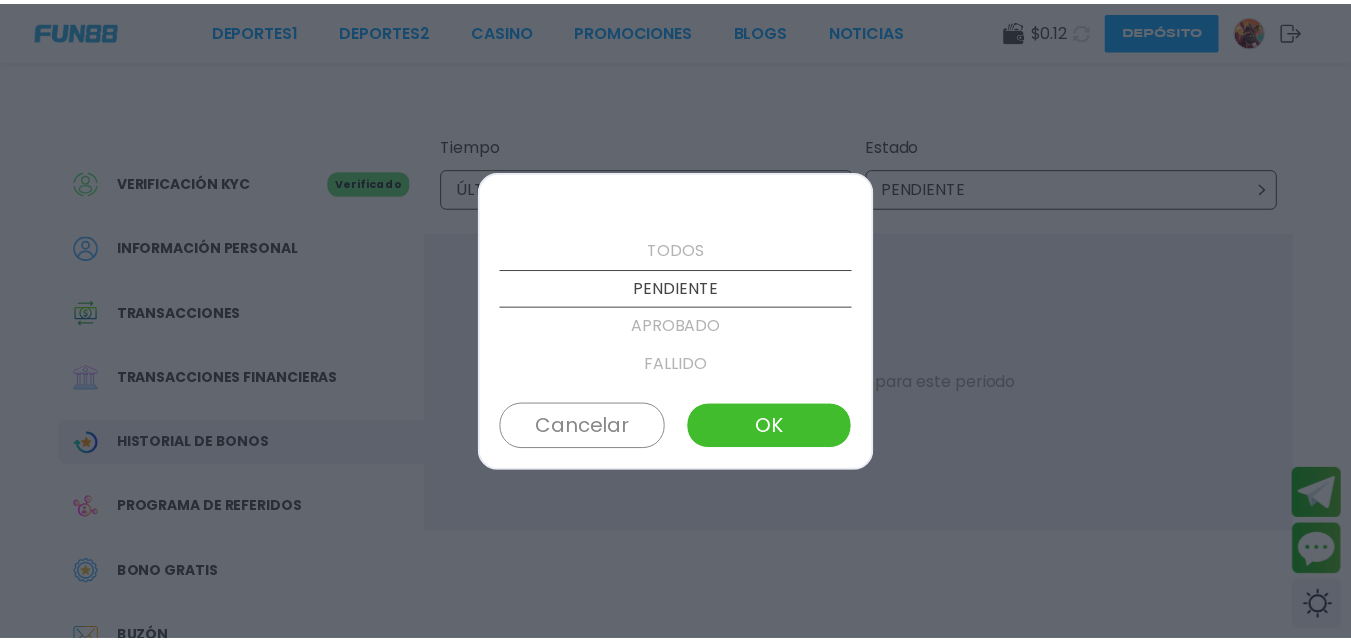 scroll, scrollTop: 76, scrollLeft: 0, axis: vertical 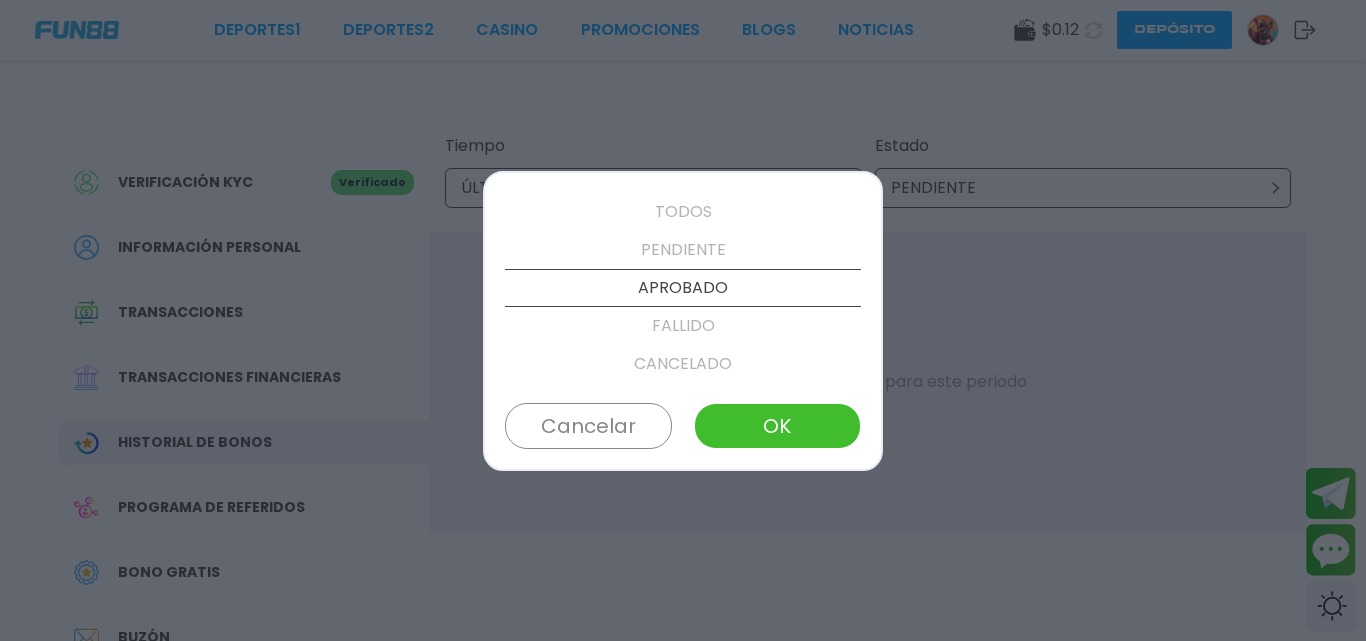 click on "OK" at bounding box center [777, 426] 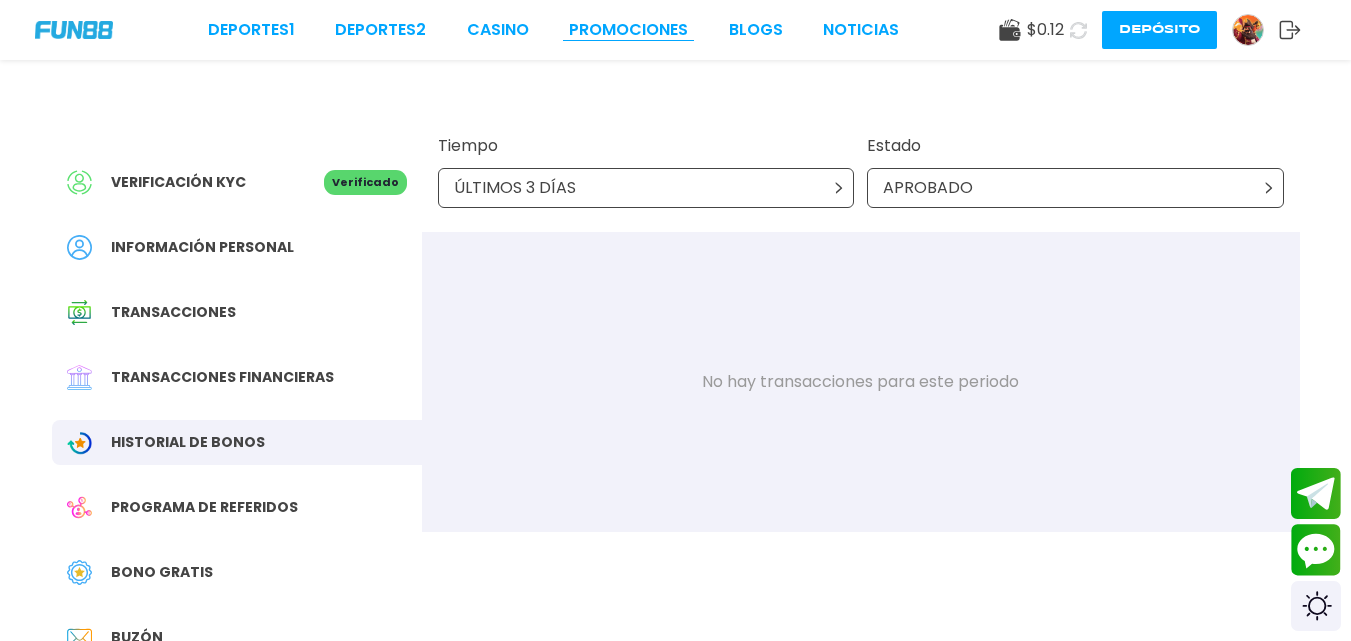 click on "Promociones" at bounding box center [628, 30] 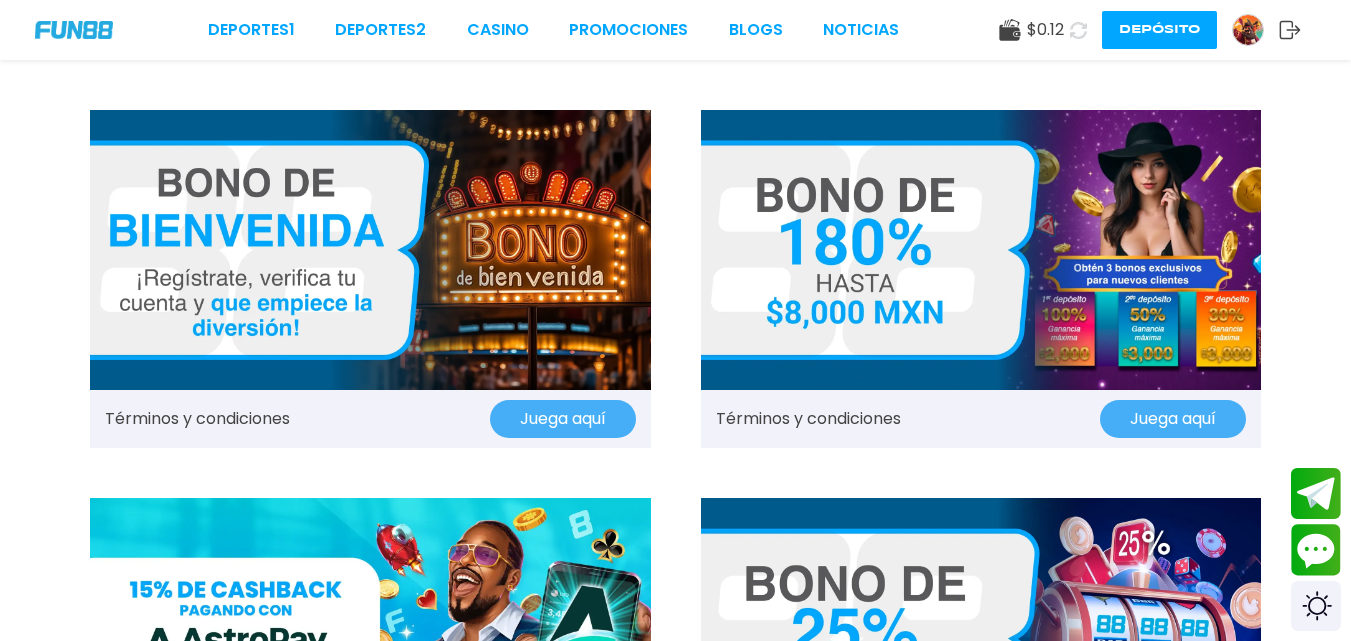 click on "Depósito" at bounding box center (1159, 30) 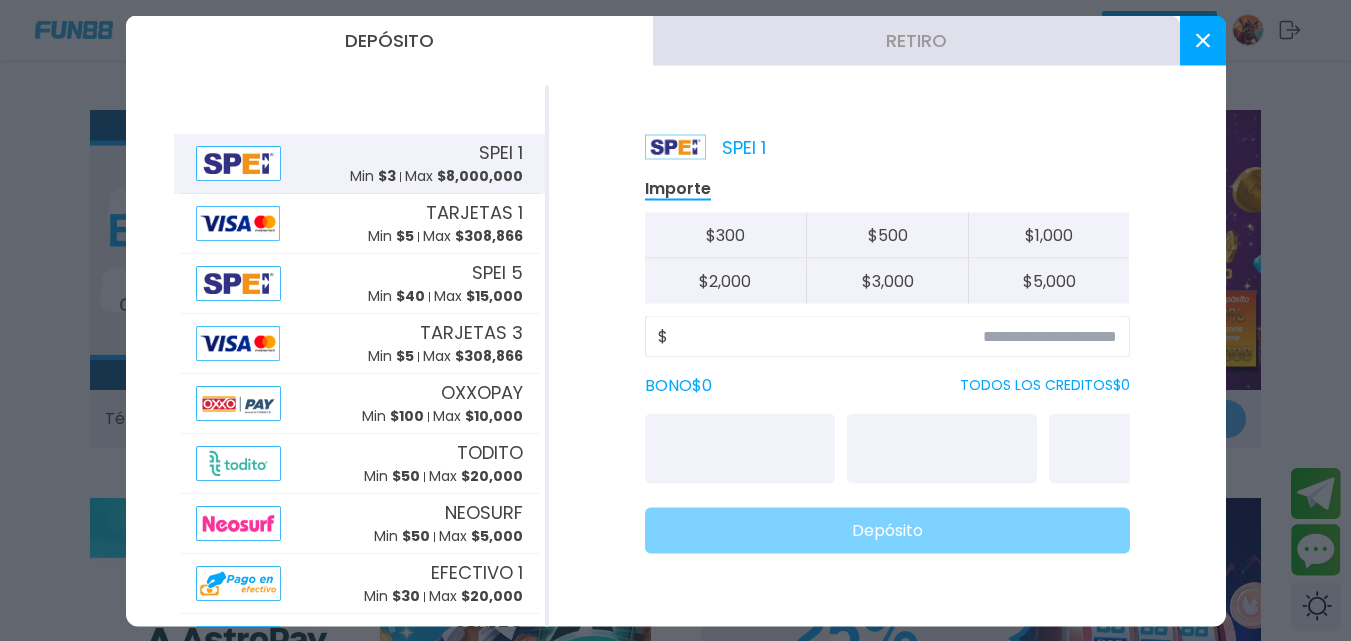 click at bounding box center (1203, 40) 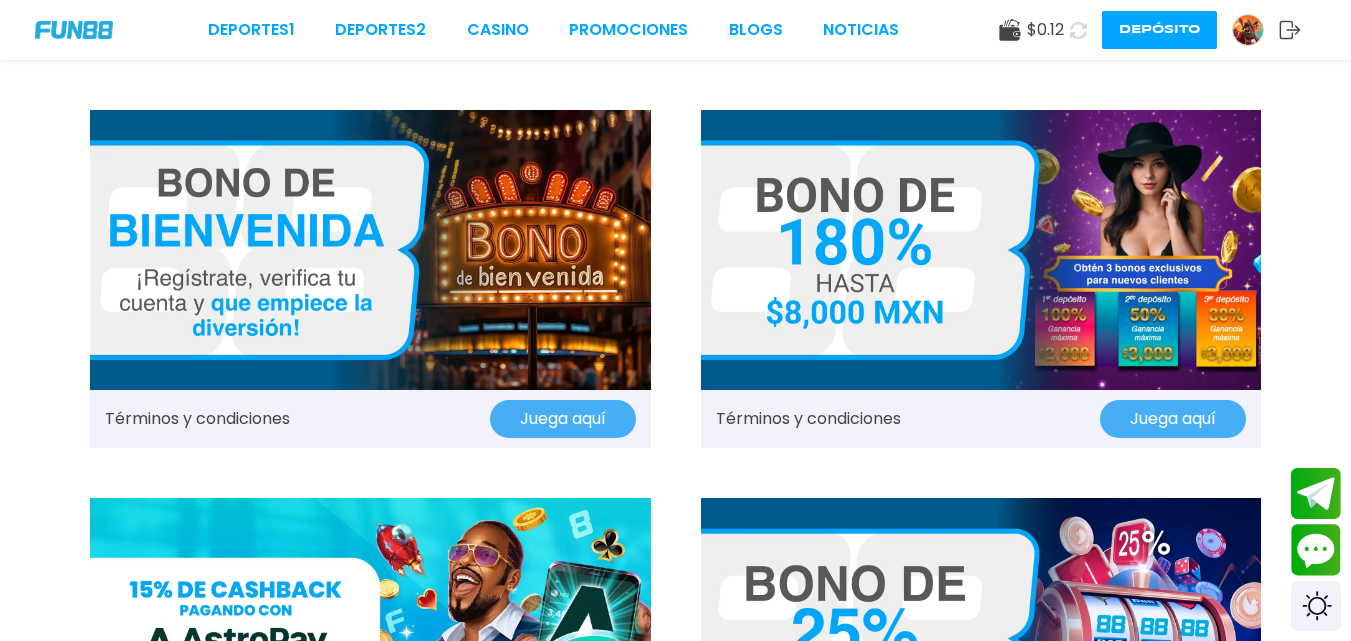 click at bounding box center (1248, 30) 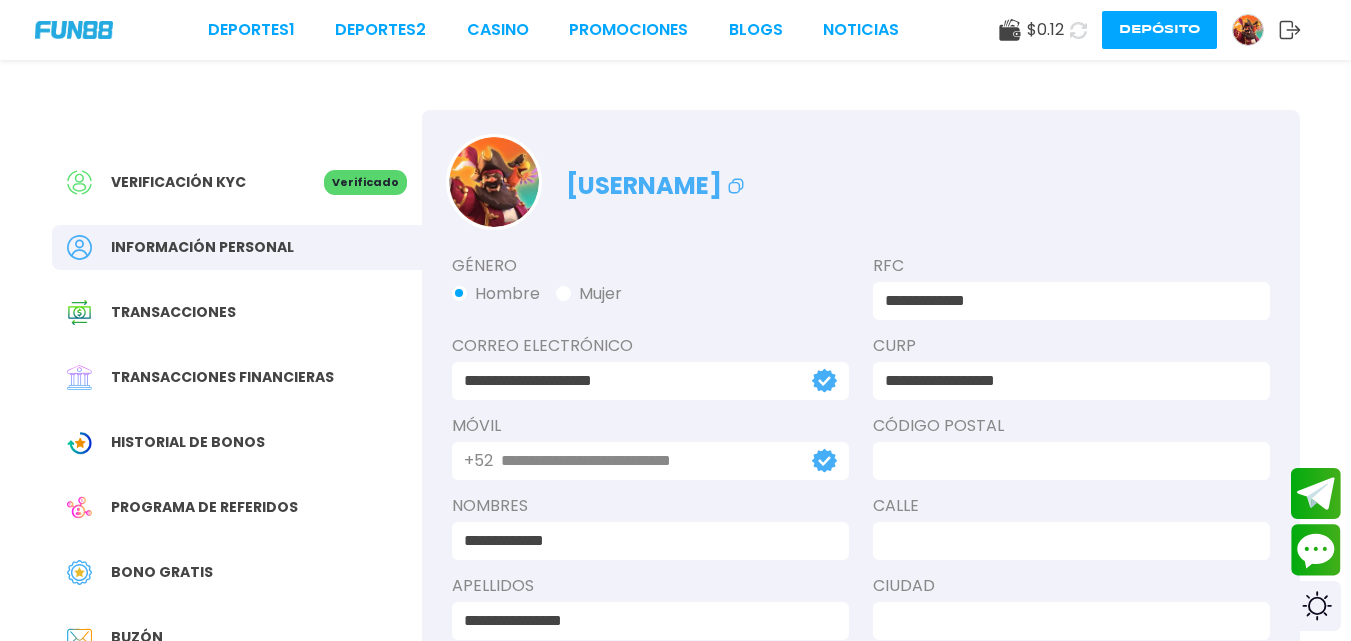 click on "Verificación KYC" at bounding box center [178, 182] 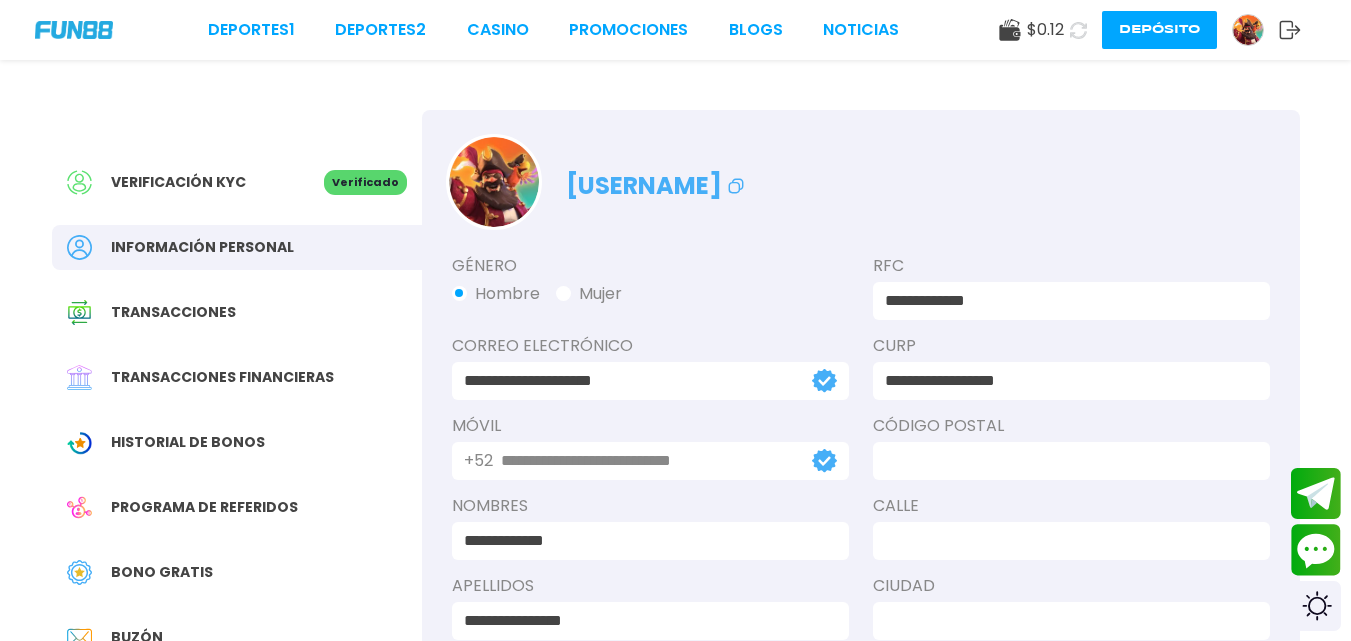click on "Verificación KYC" at bounding box center (178, 182) 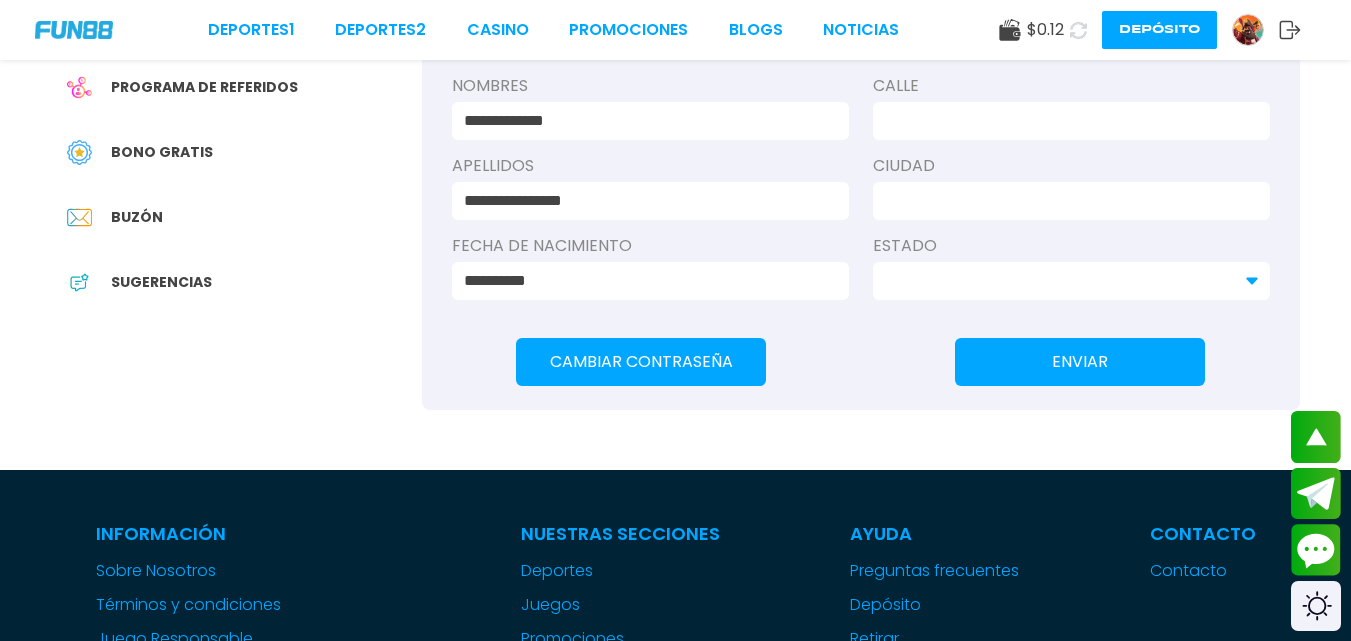 scroll, scrollTop: 327, scrollLeft: 0, axis: vertical 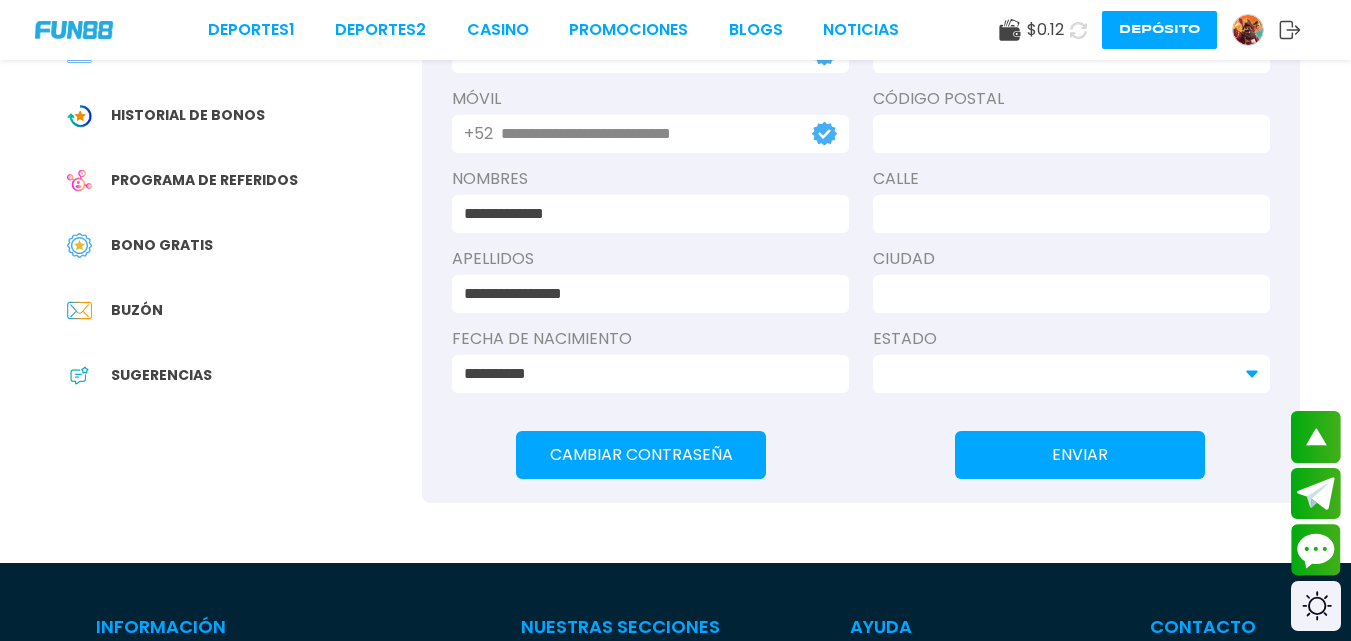 click on "Buzón" at bounding box center (237, 310) 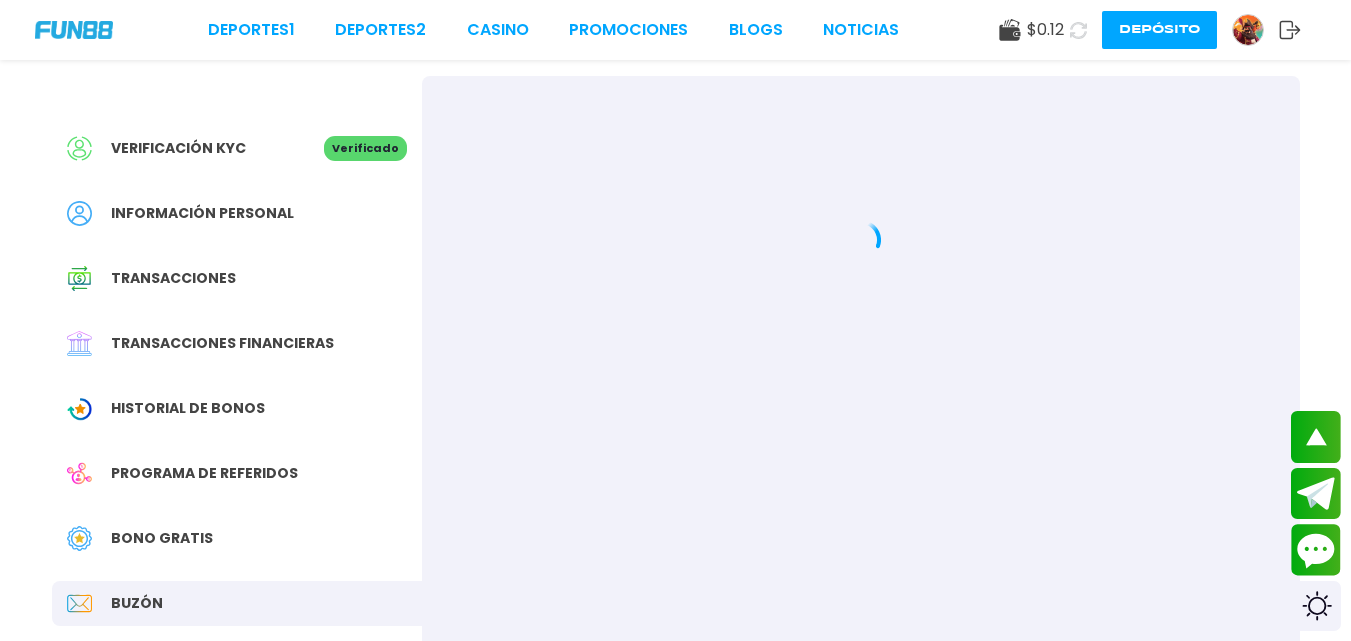 scroll, scrollTop: 0, scrollLeft: 0, axis: both 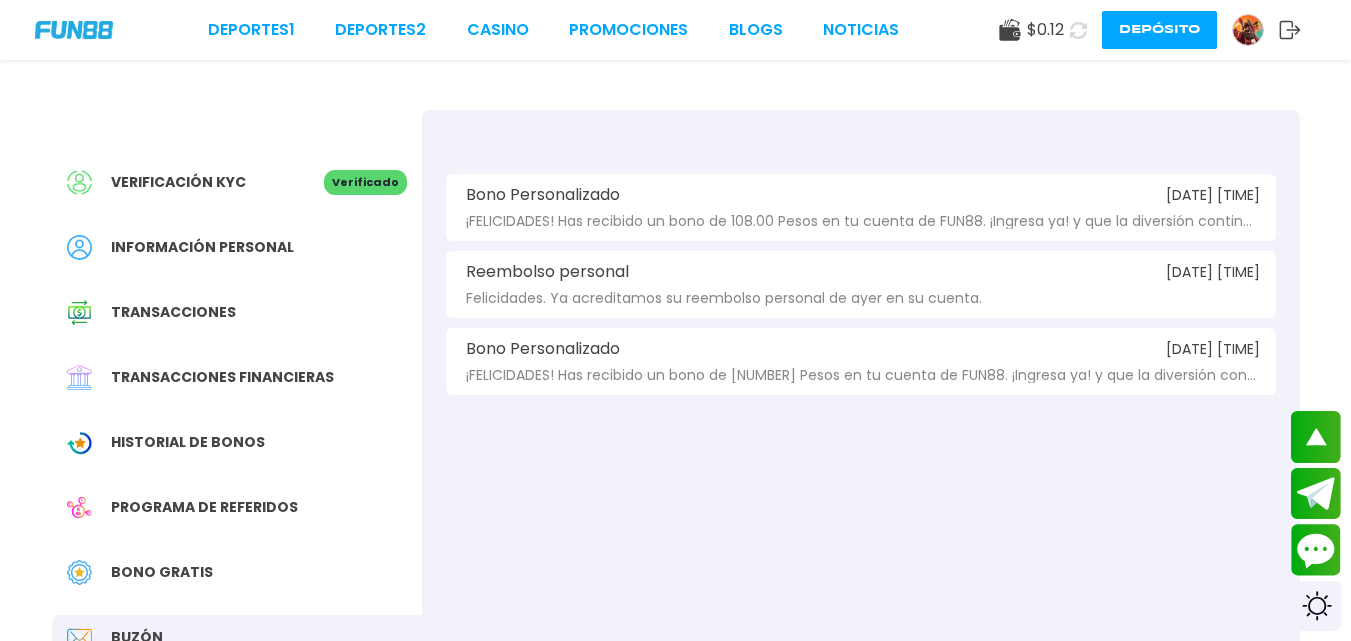 click on "Bono Personalizado [DATE] [TIME] ¡FELICIDADES! Has recibido un bono de [NUMBER] Pesos en tu cuenta de FUN88. ¡Ingresa ya! y que la diversión continue. ¡Mucha suerte!" at bounding box center [861, 207] 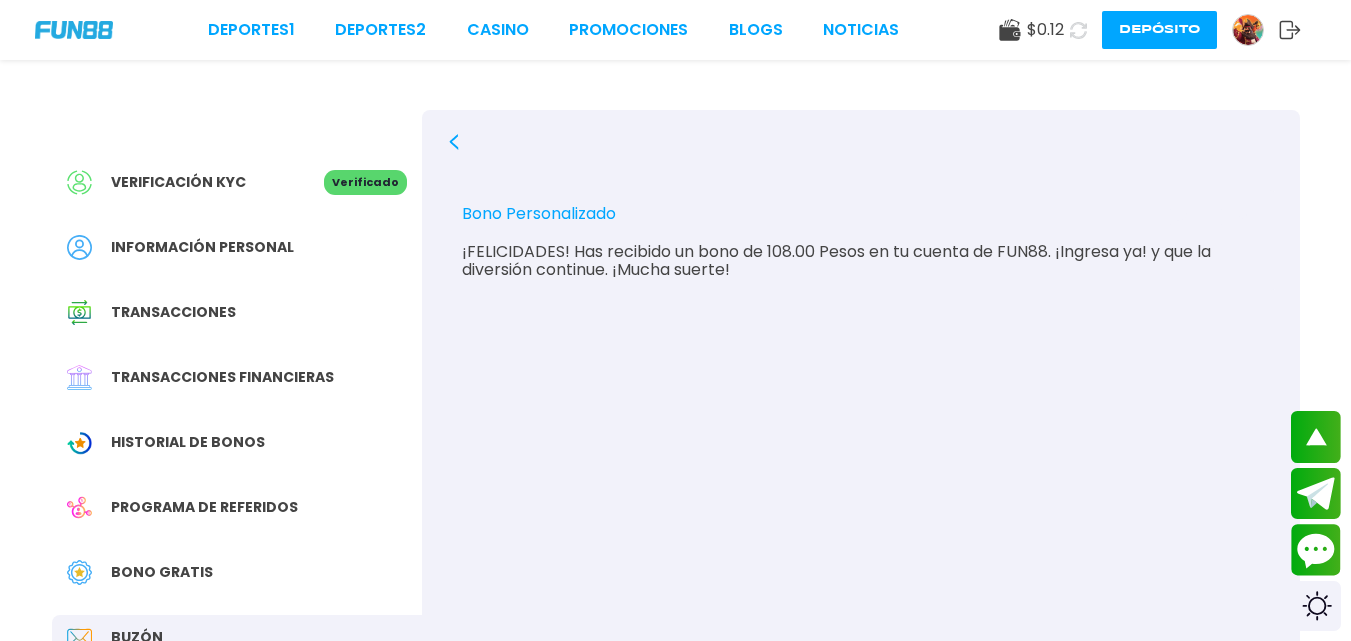 click on "Bono Personalizado" at bounding box center (539, 214) 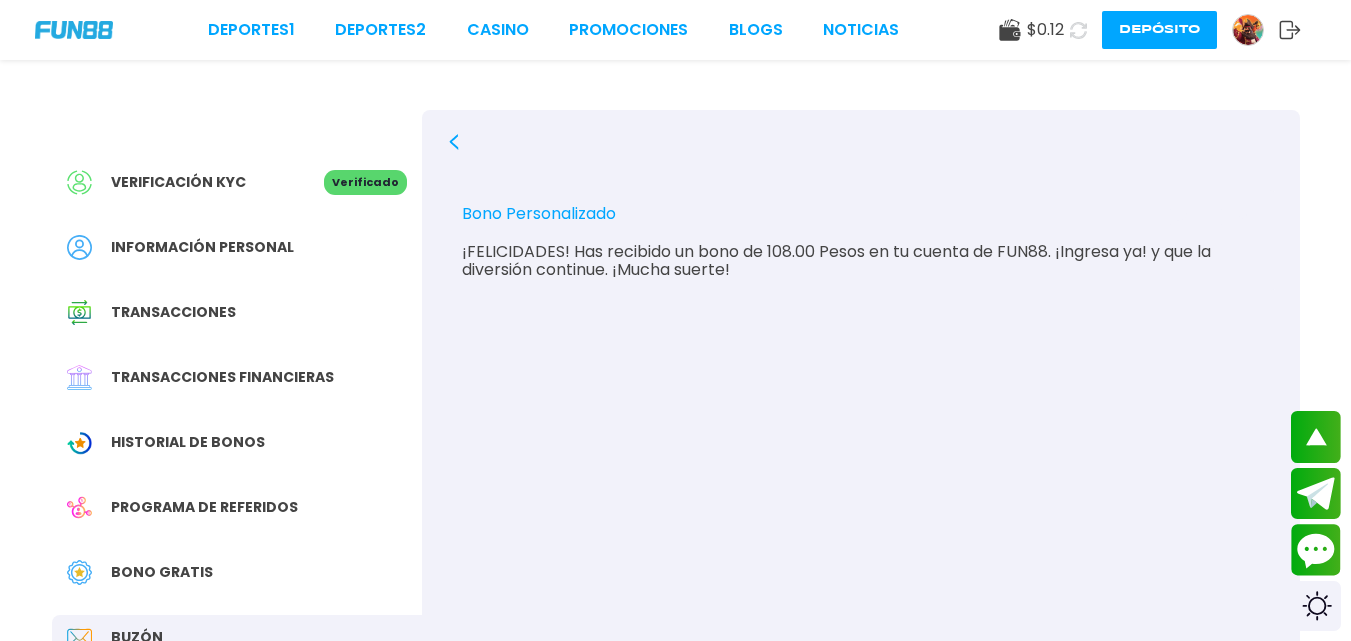 click on "¡FELICIDADES! Has recibido un bono de 108.00 Pesos en tu cuenta de FUN88. ¡Ingresa ya! y que la diversión continue. ¡Mucha suerte!" at bounding box center [861, 261] 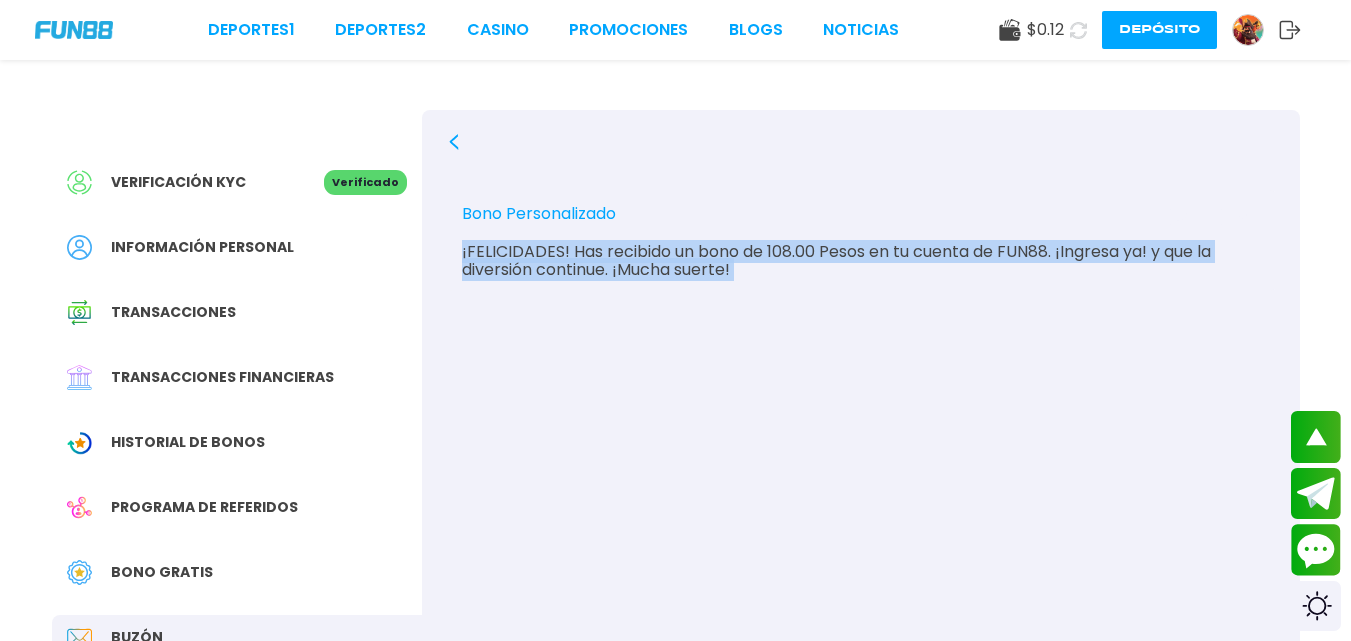 click on "¡FELICIDADES! Has recibido un bono de 108.00 Pesos en tu cuenta de FUN88. ¡Ingresa ya! y que la diversión continue. ¡Mucha suerte!" at bounding box center [861, 261] 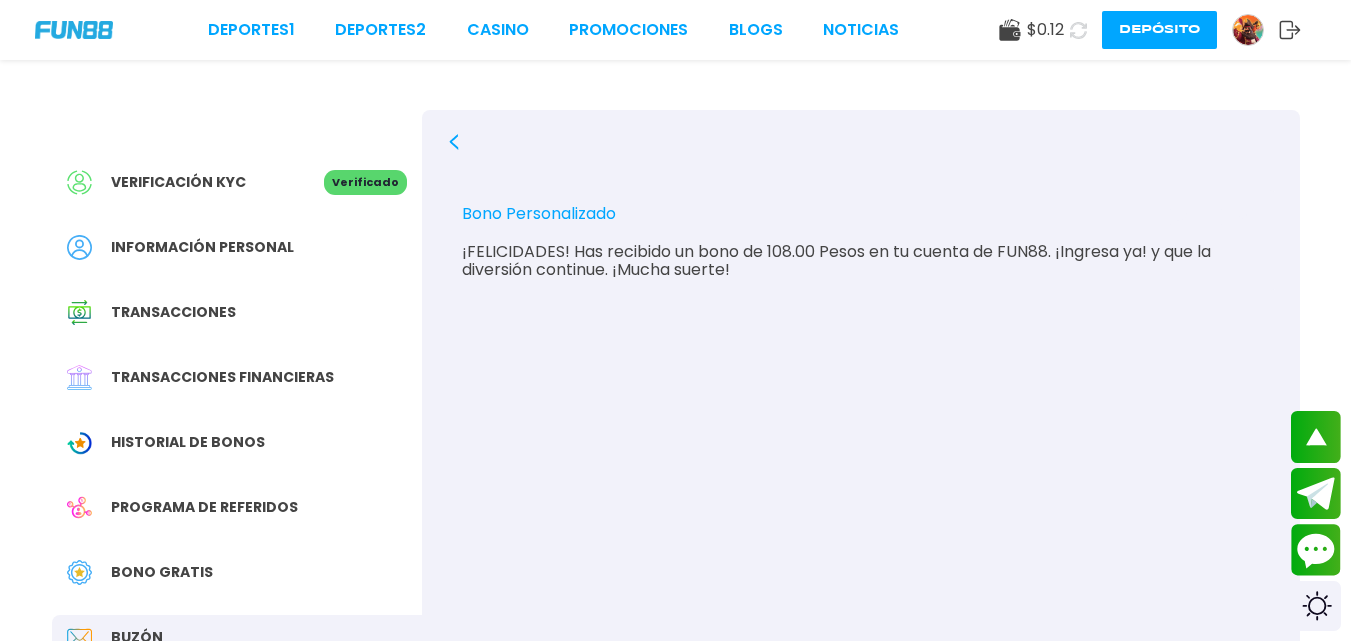 click at bounding box center (1248, 30) 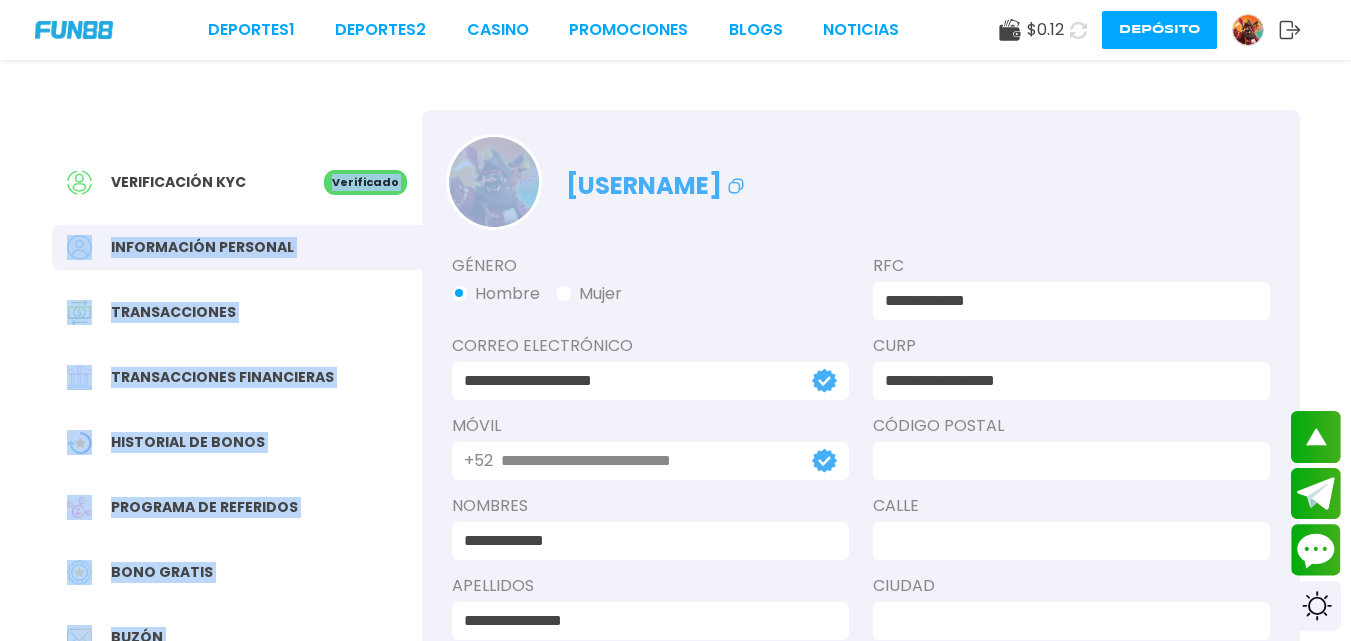drag, startPoint x: 303, startPoint y: 128, endPoint x: 510, endPoint y: -87, distance: 298.45267 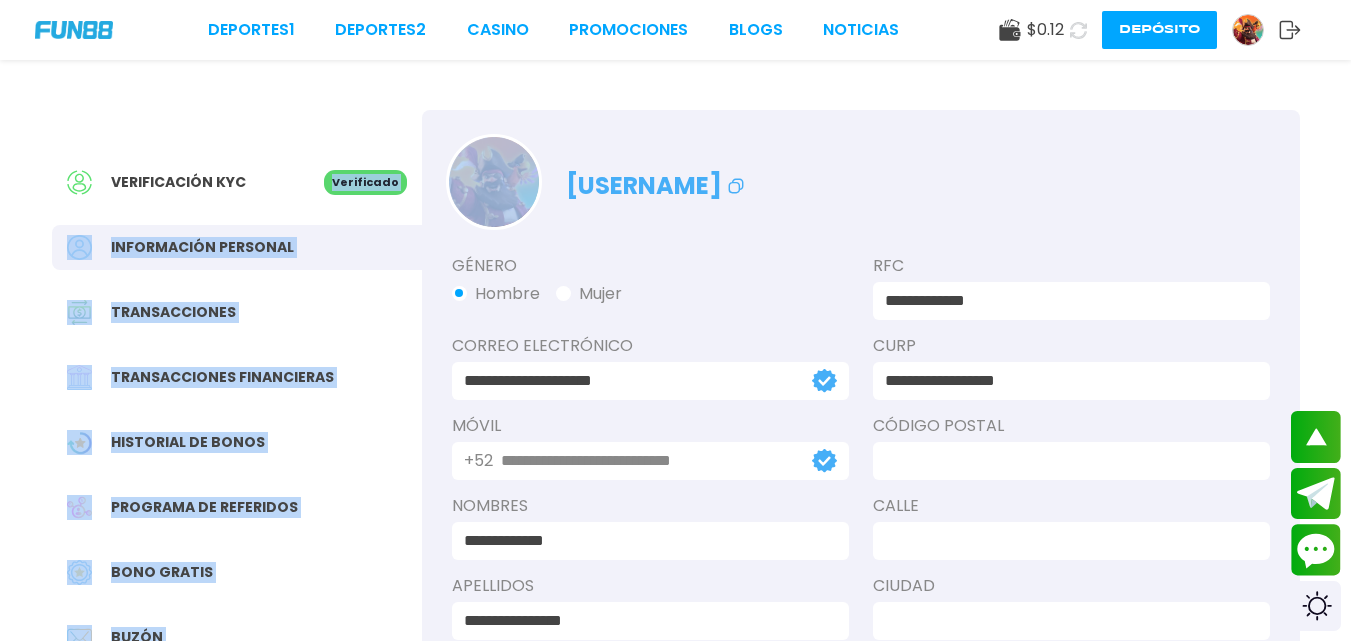 click on "**********" at bounding box center [675, 887] 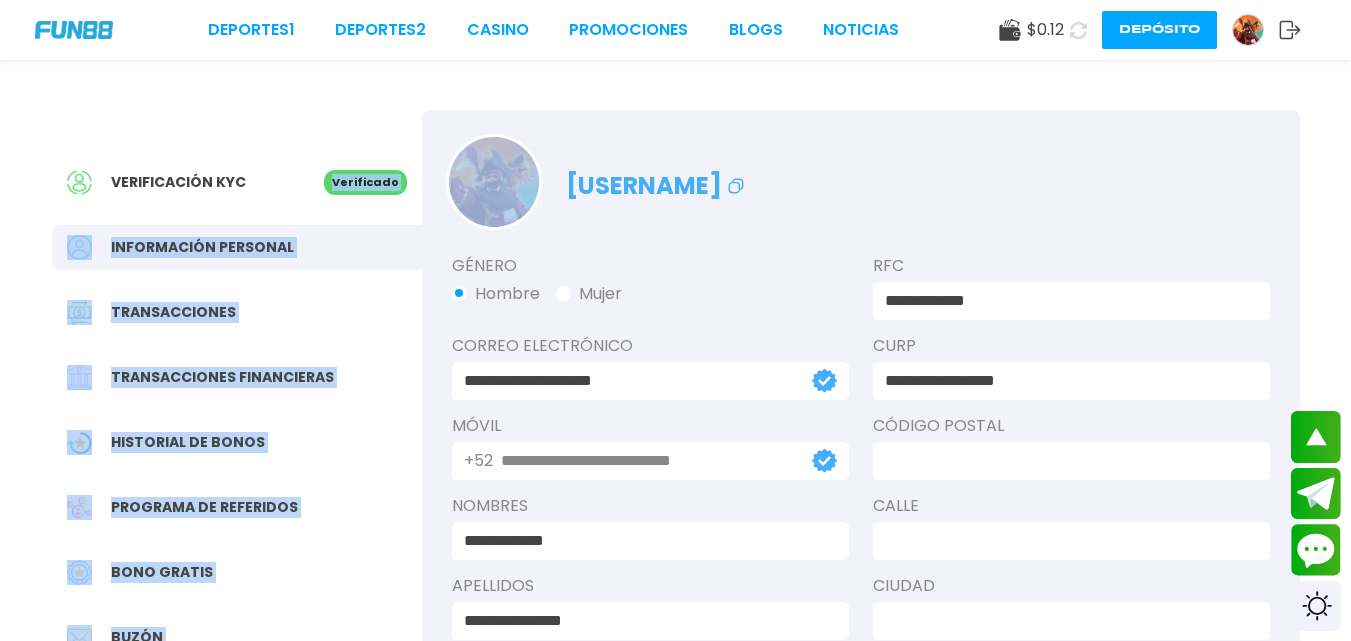 click on "Verificación KYC Verificado Información personal Transacciones Transacciones financieras Historial de Bonos Programa de referidos Bono Gratis Buzón Sugerencias" at bounding box center [237, 452] 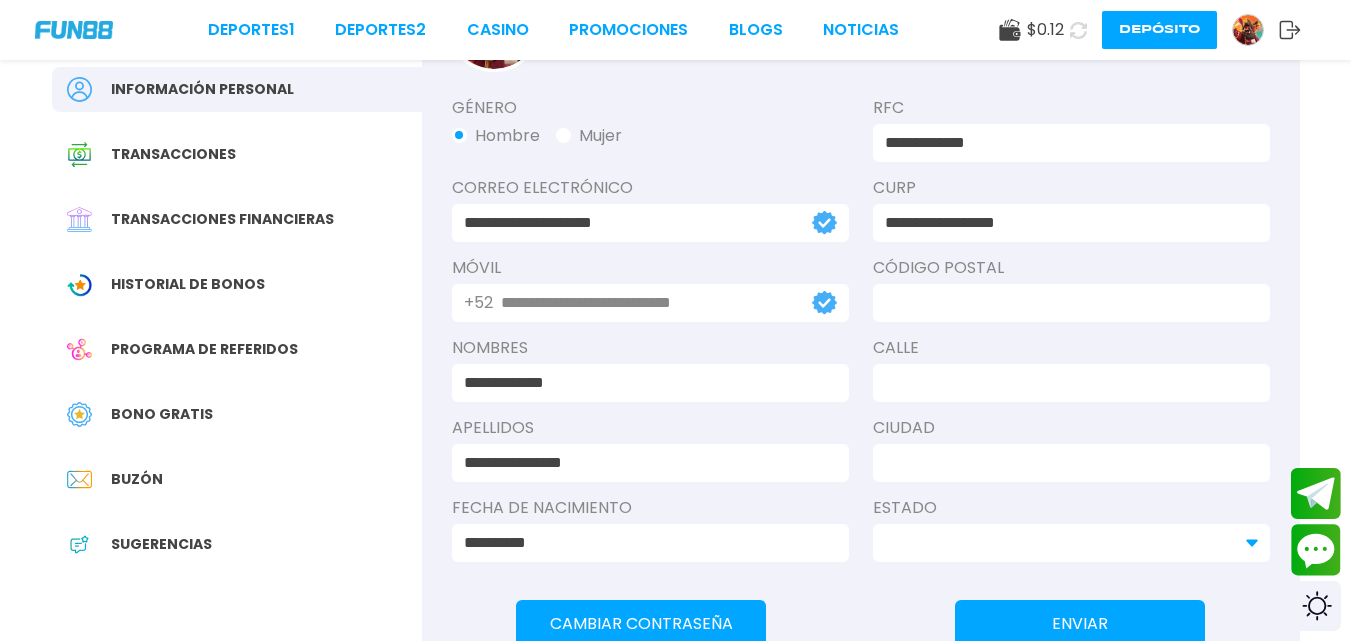 scroll, scrollTop: 155, scrollLeft: 0, axis: vertical 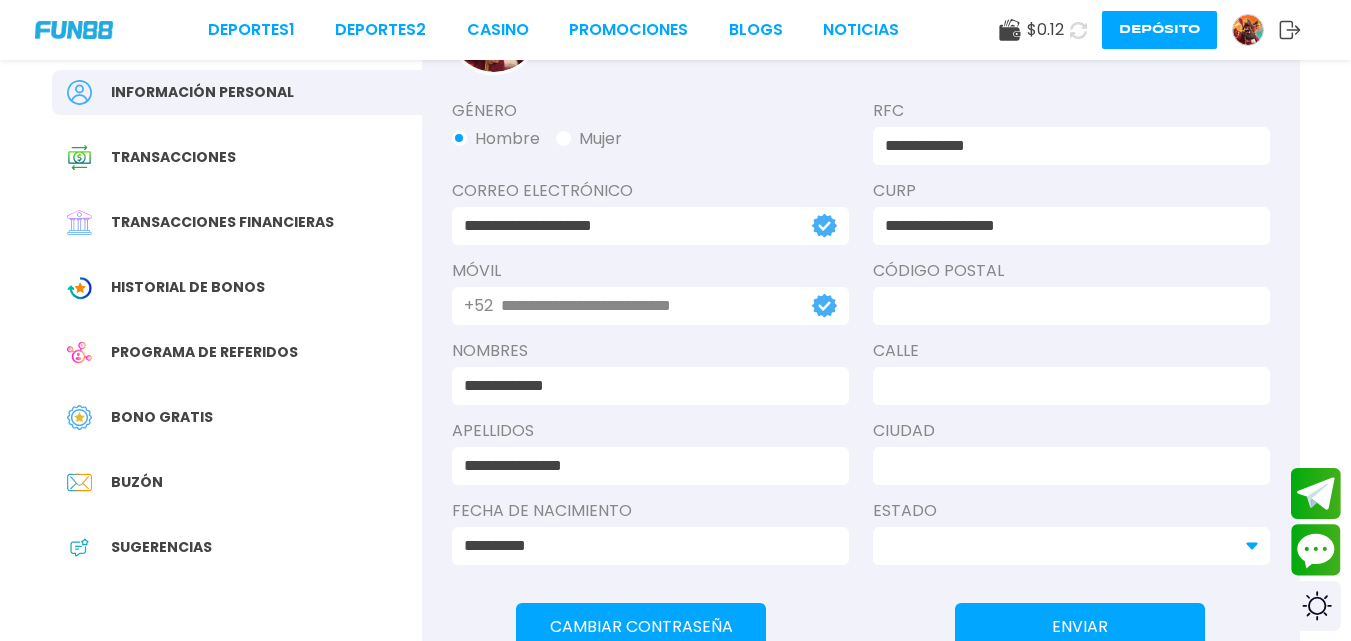 click on "Transacciones financieras" at bounding box center (237, 222) 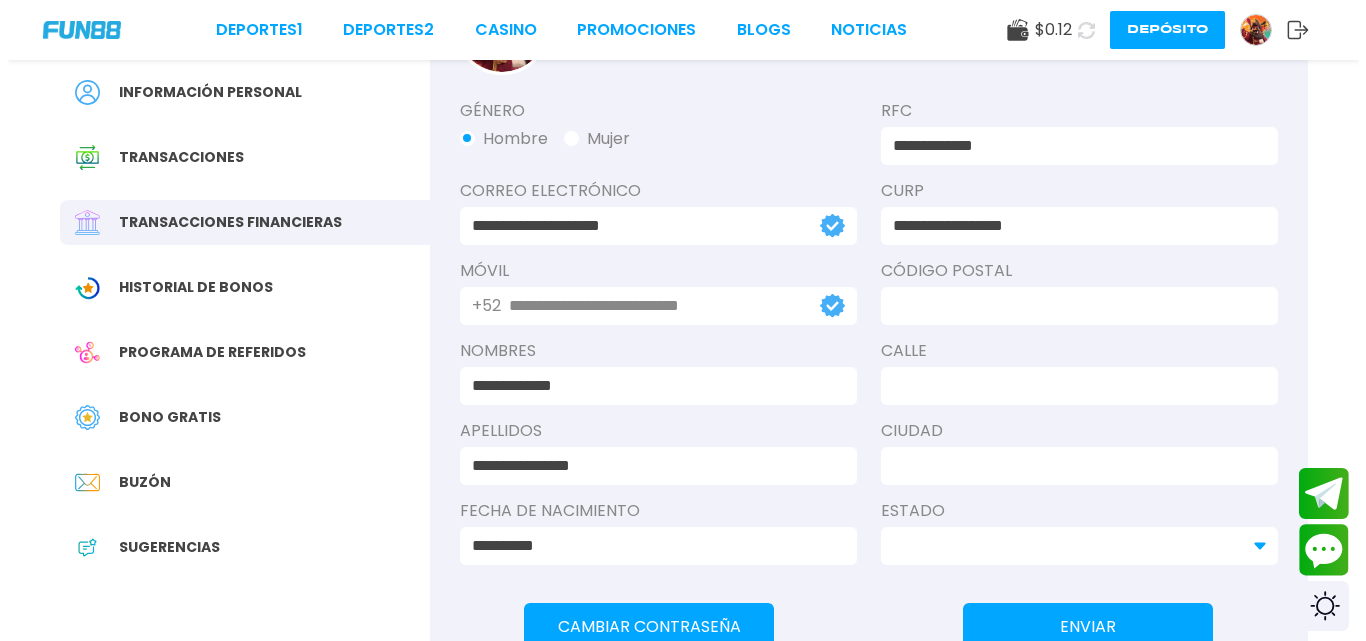 scroll, scrollTop: 0, scrollLeft: 0, axis: both 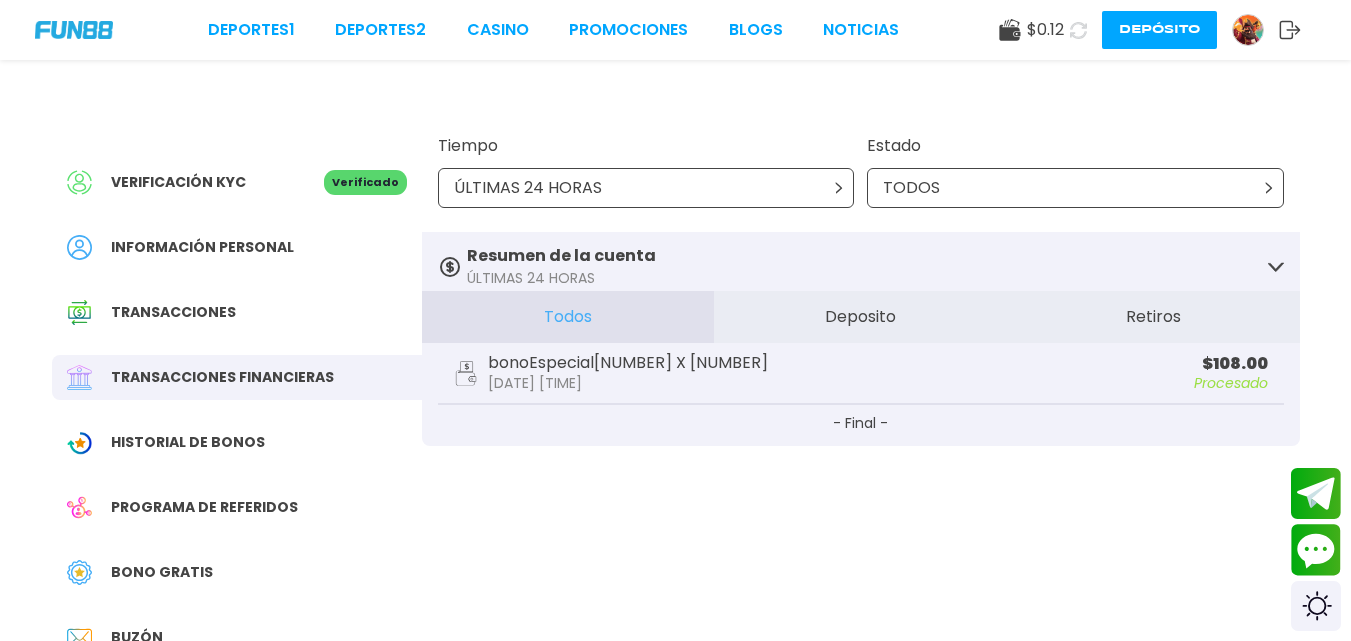 click on "bonoEspecial[NUMBER]  X   [NUMBER] [DATE] [TIME] $ [NUMBER] Procesado" at bounding box center [861, 374] 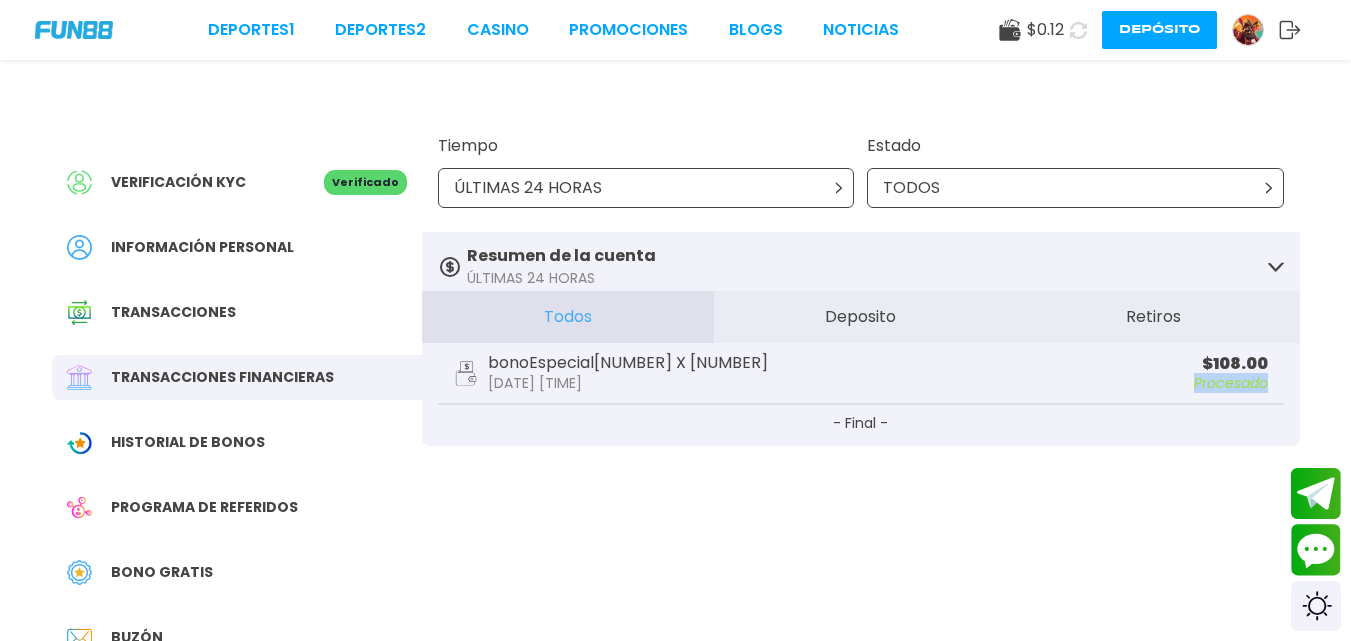 click on "Procesado" at bounding box center (1064, 383) 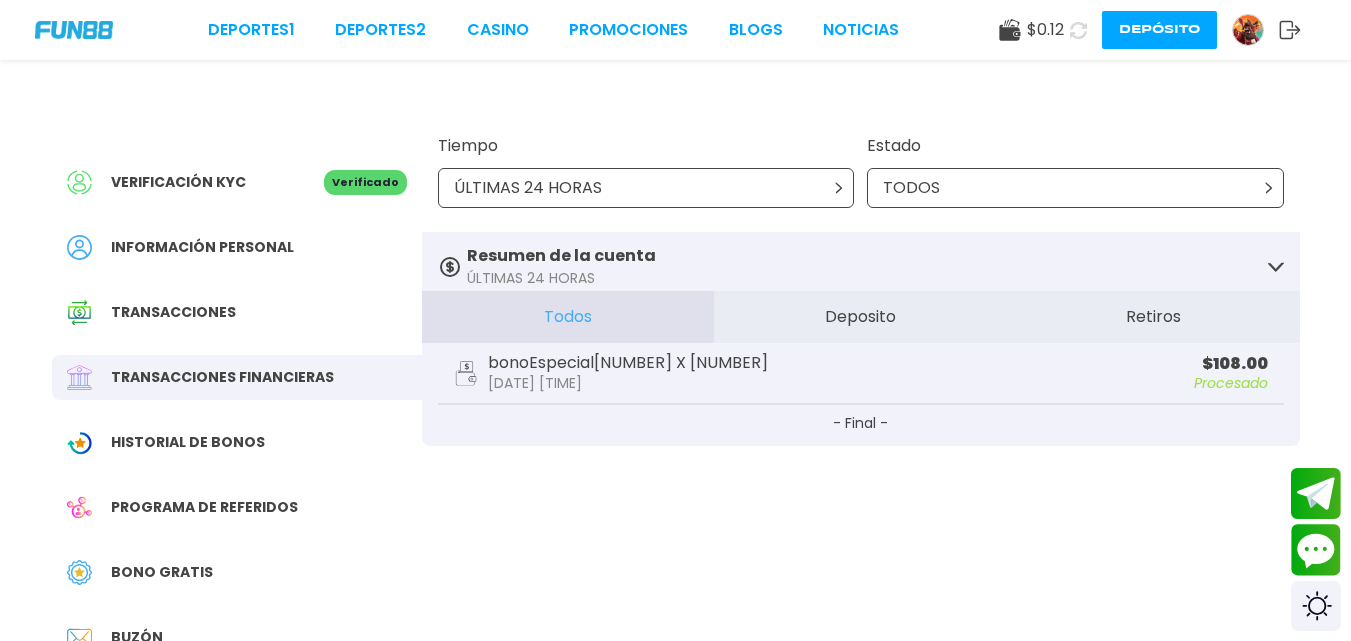 click on "ÚLTIMAS 24 HORAS" at bounding box center (646, 188) 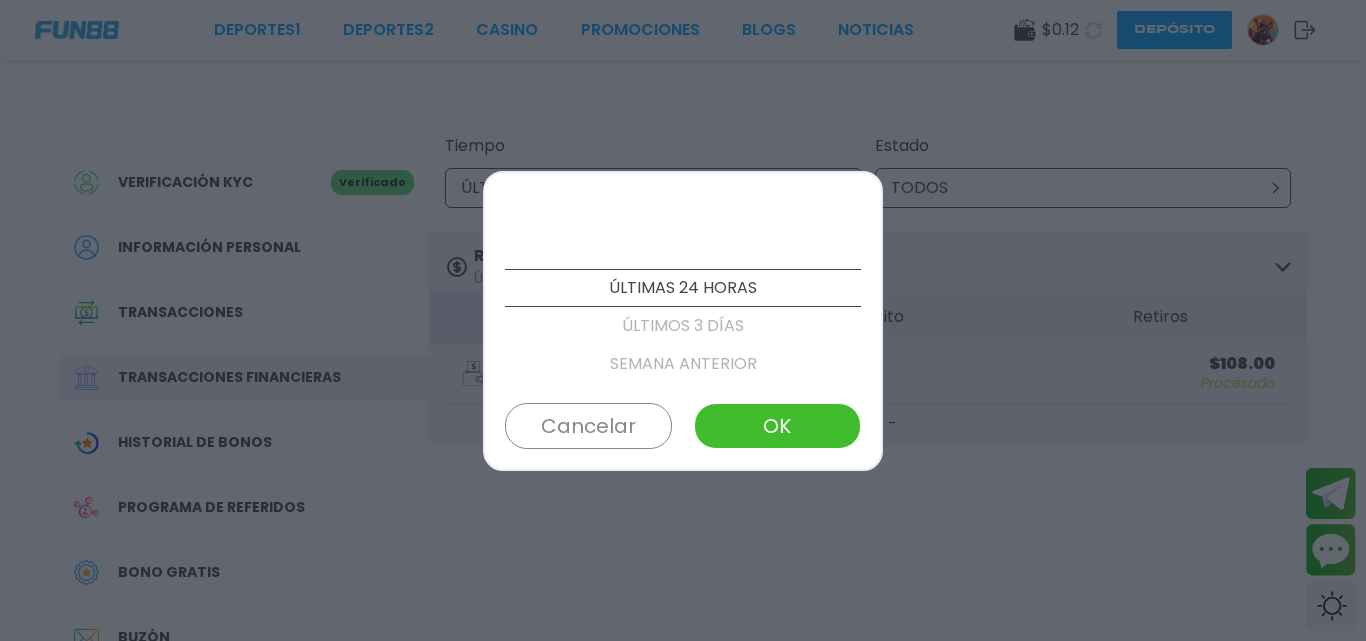 click on "ÚLTIMOS 3 DÍAS" at bounding box center [683, 326] 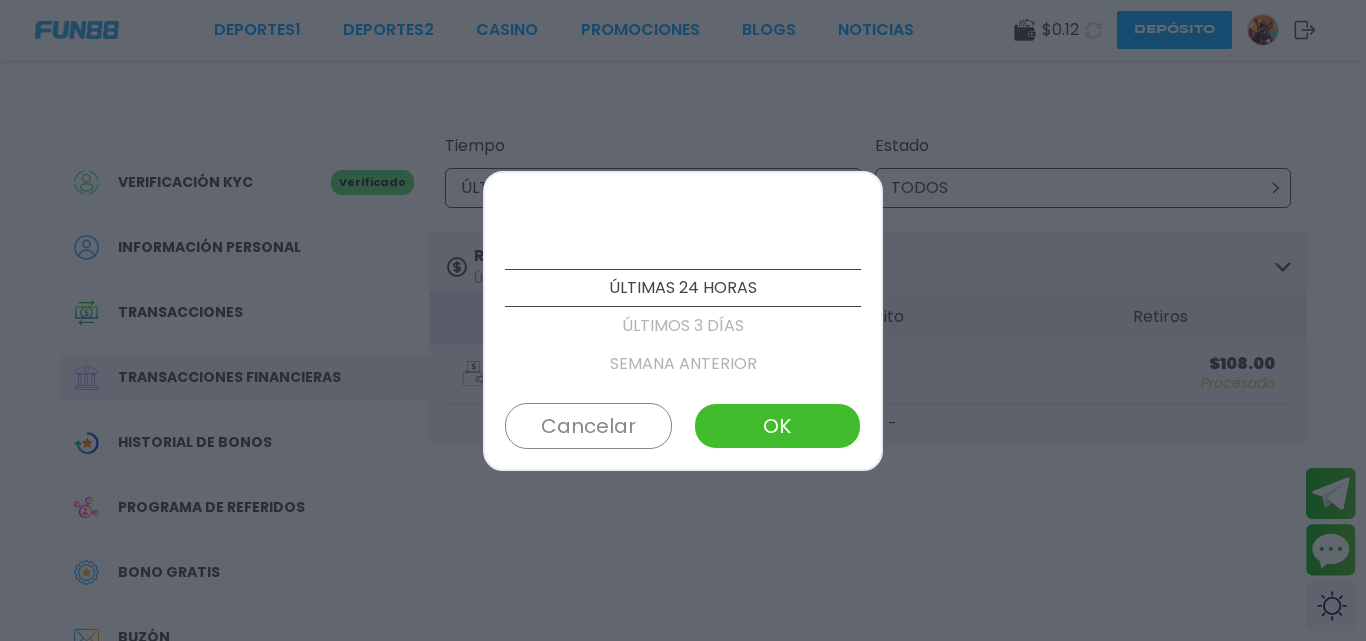 scroll, scrollTop: 38, scrollLeft: 0, axis: vertical 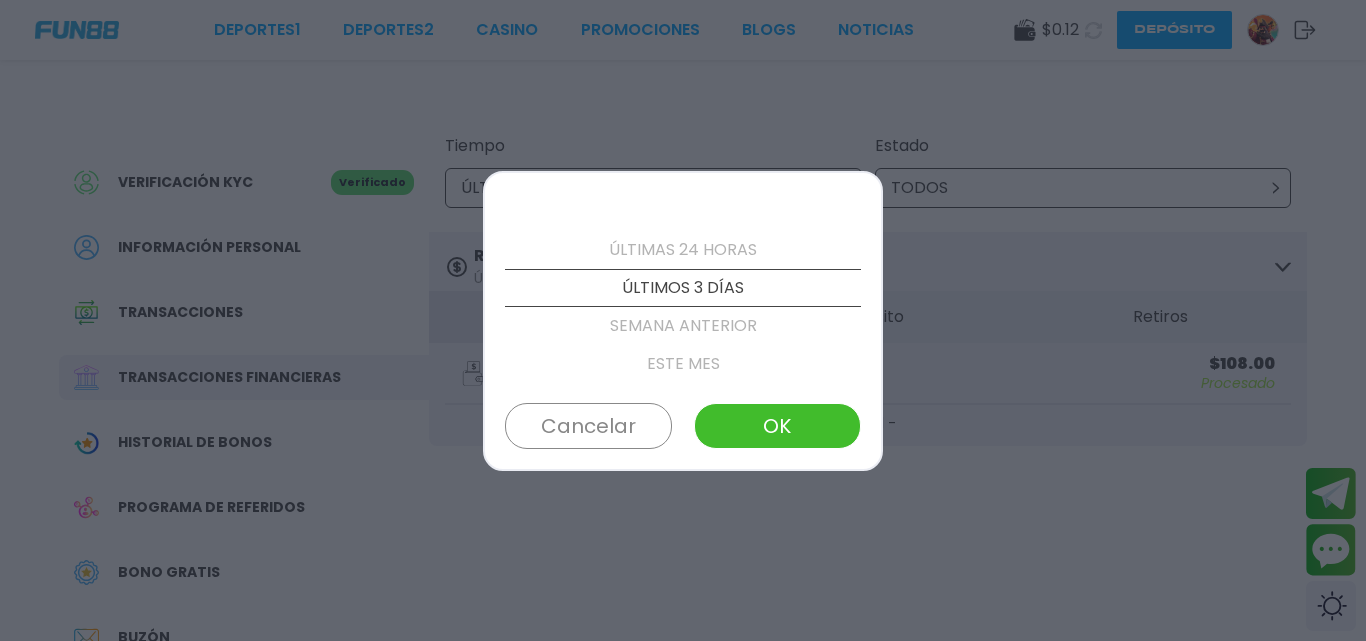 click on "ÚLTIMAS 24 HORAS ÚLTIMOS 3 DÍAS SEMANA ANTERIOR ESTE MES MES ANTERIOR ÚLTIMOS 3 MESES PERSONALIZADO Cancelar OK" at bounding box center (683, 321) 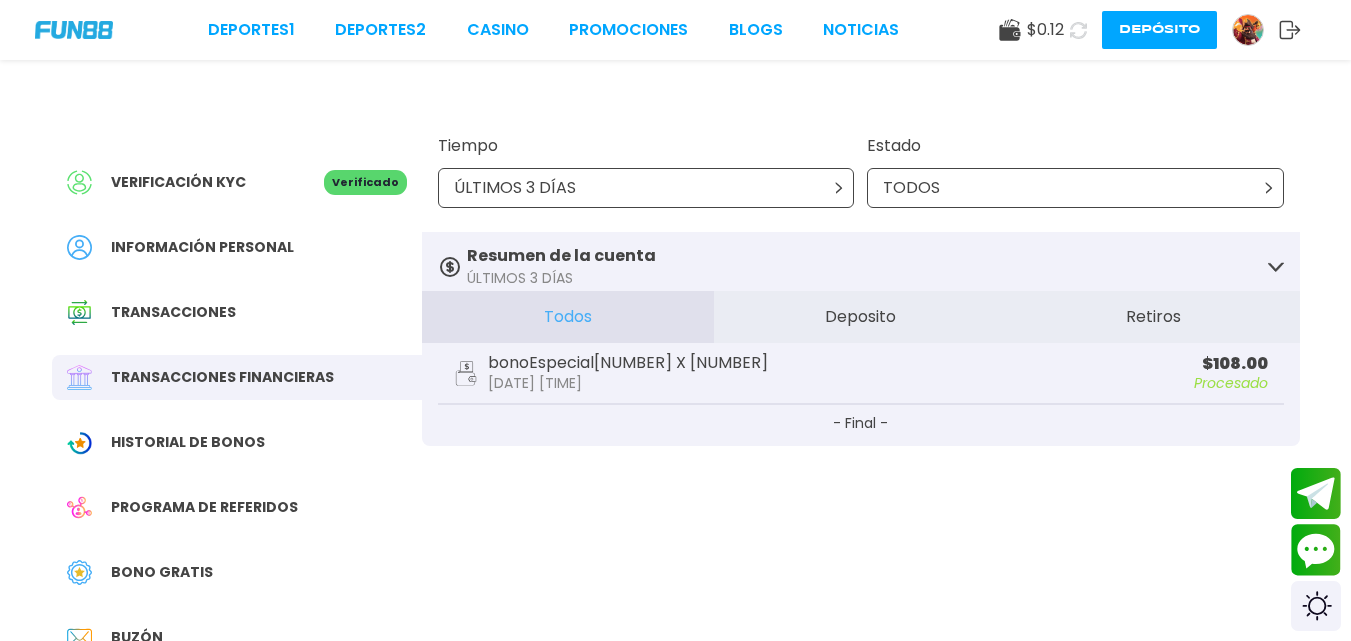 click on "ÚLTIMOS 3 DÍAS" at bounding box center [646, 188] 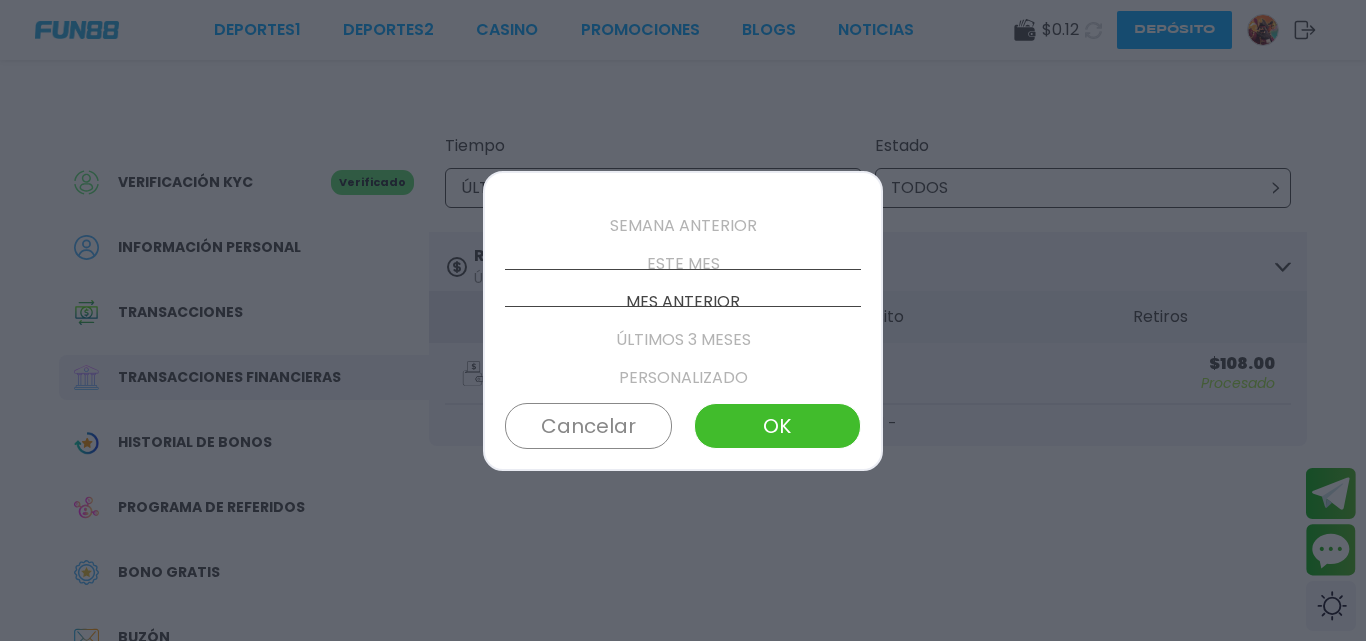scroll, scrollTop: 152, scrollLeft: 0, axis: vertical 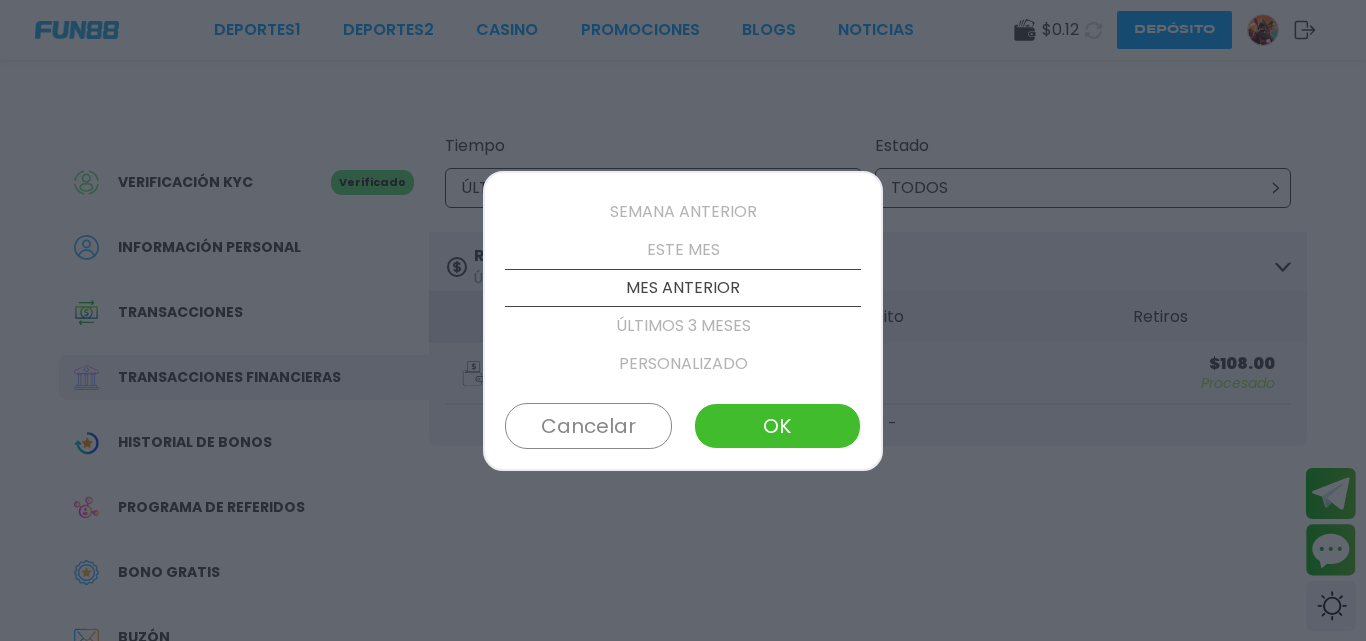 click on "ÚLTIMOS 3 MESES" at bounding box center [683, 326] 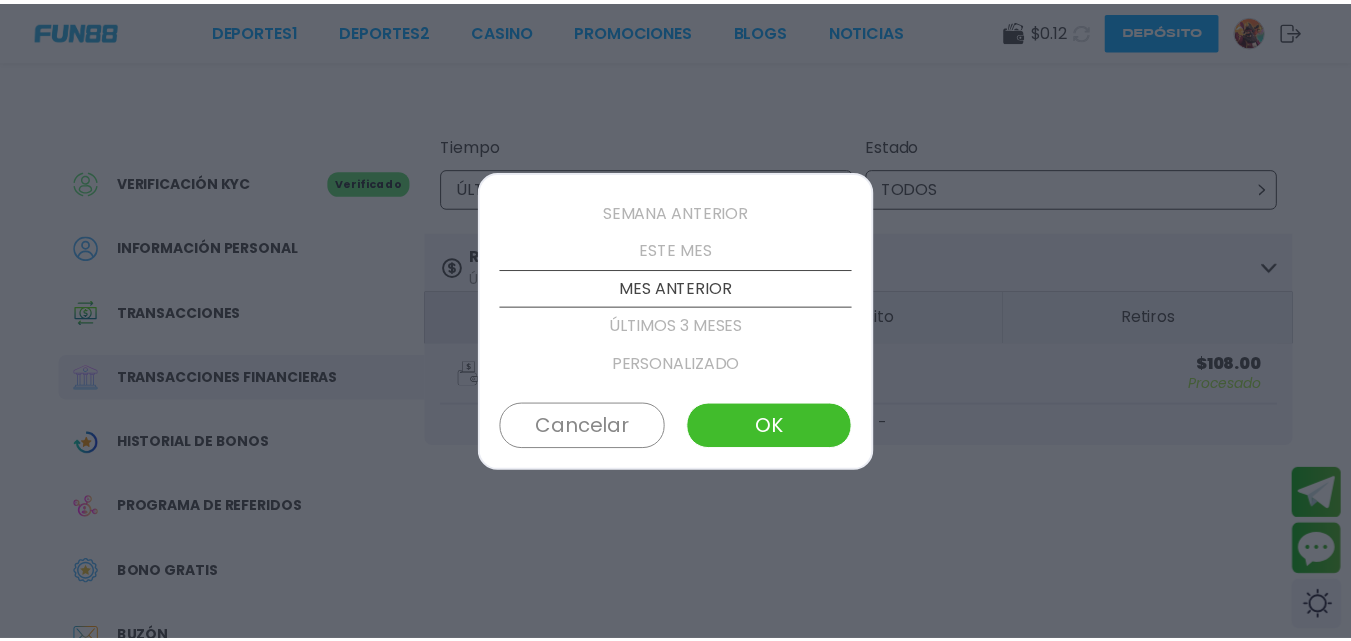 scroll, scrollTop: 190, scrollLeft: 0, axis: vertical 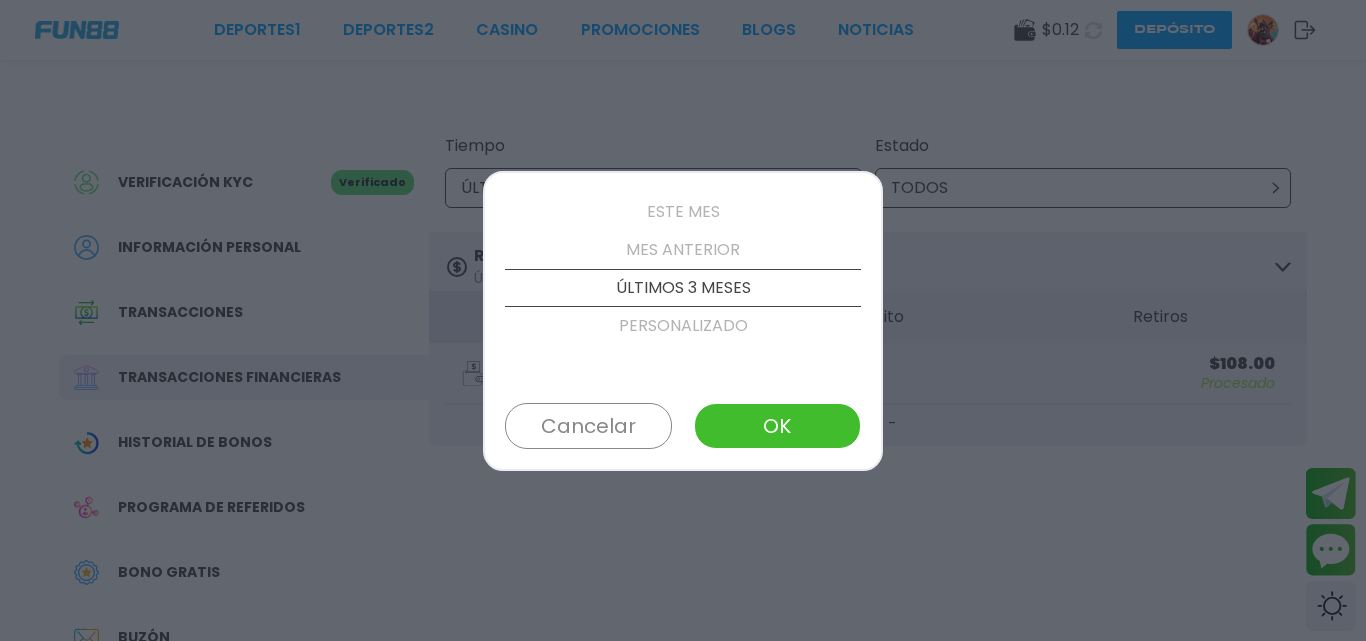 click on "OK" at bounding box center (777, 426) 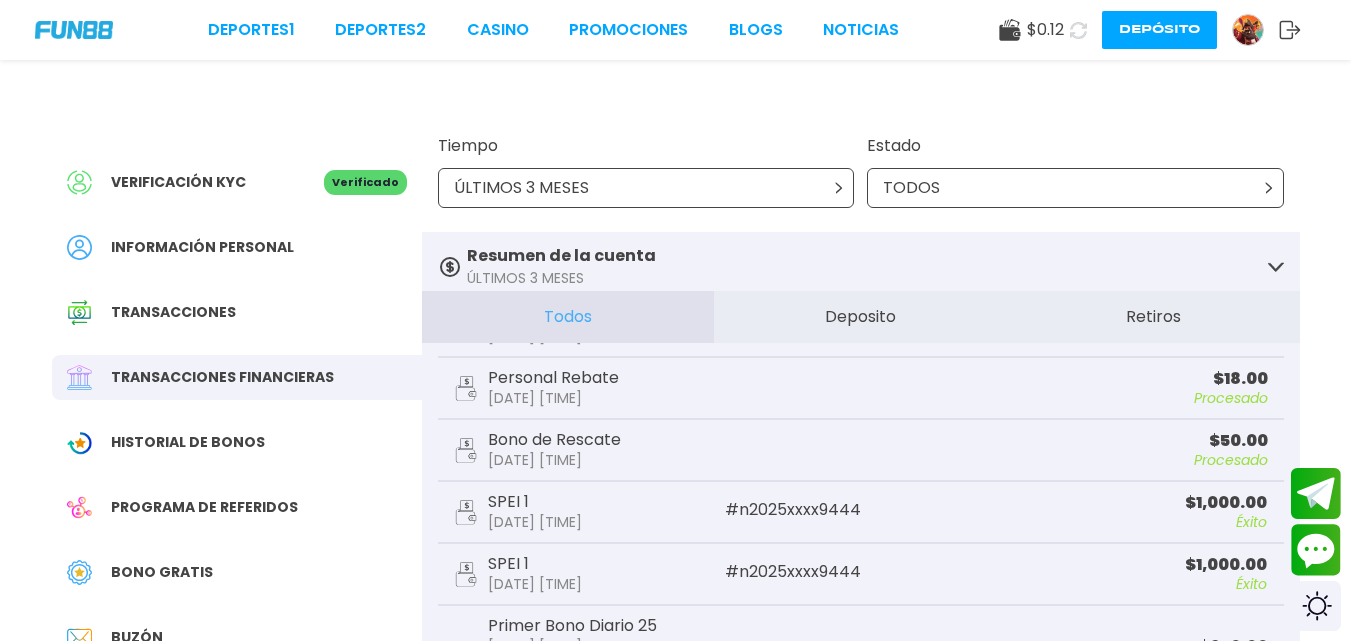 scroll, scrollTop: 126, scrollLeft: 0, axis: vertical 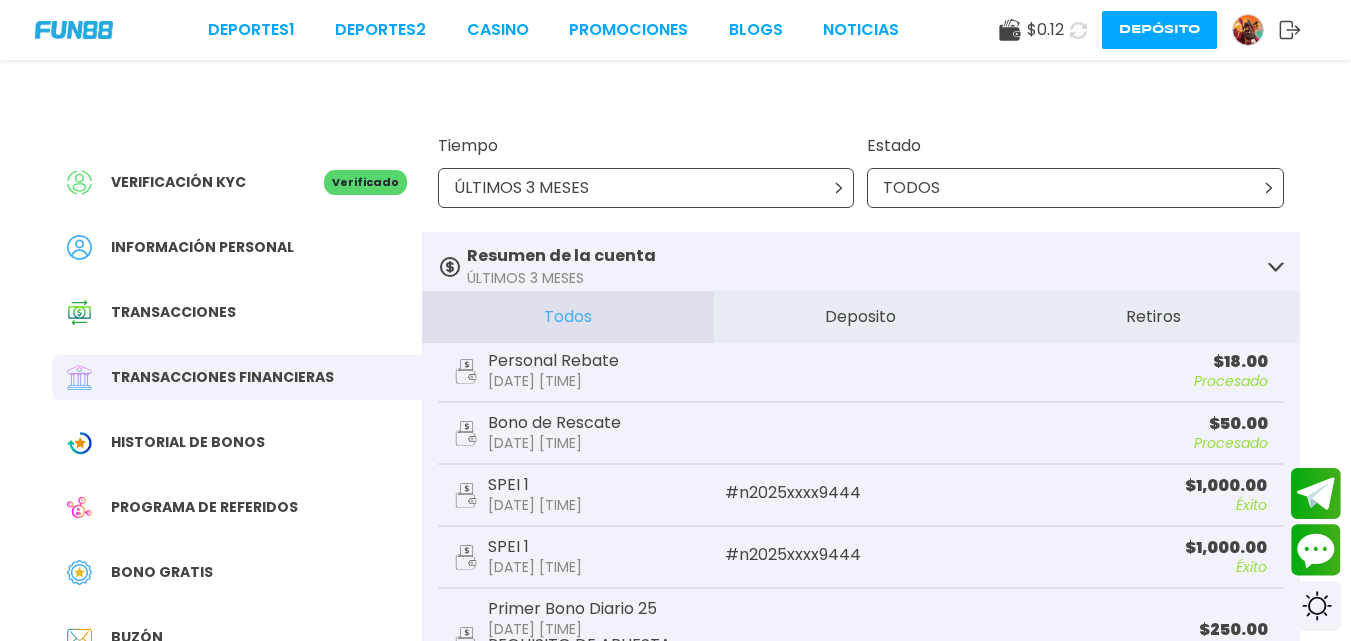 click on "$ [NUMBER] [CURRENCY]" at bounding box center [1064, 424] 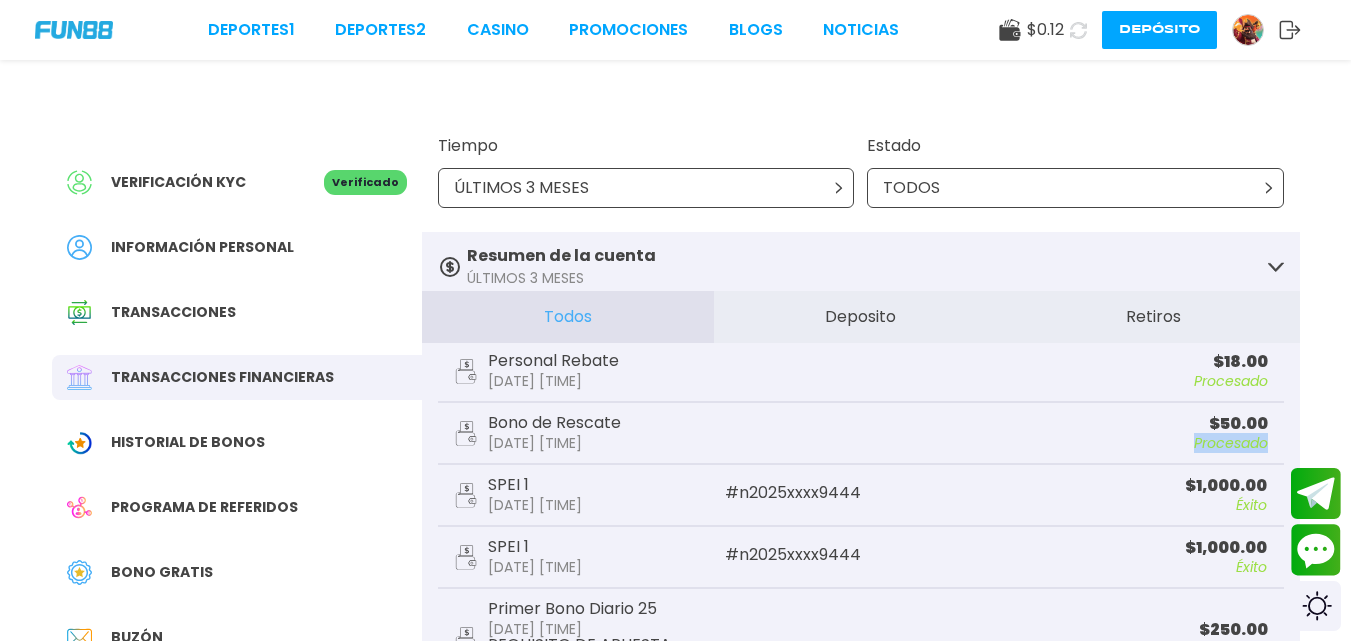 click on "Procesado" at bounding box center (1064, 443) 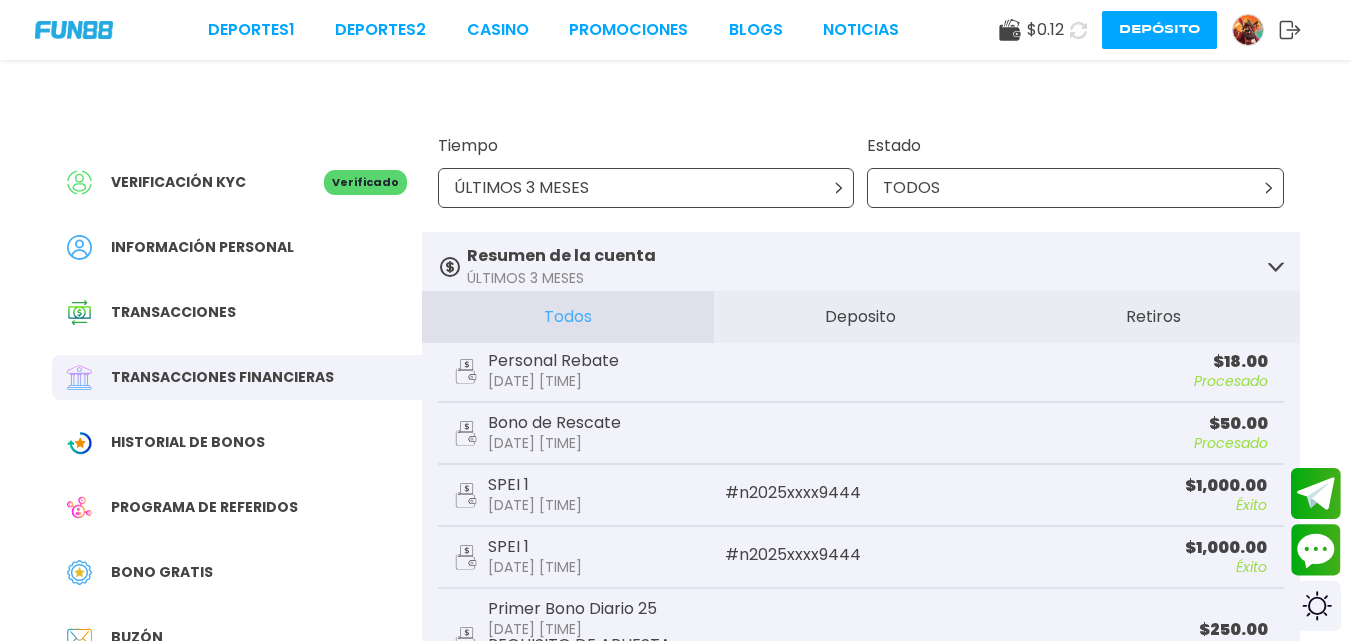 click on "Personal Rebate [DATE] [TIME]" at bounding box center (657, 371) 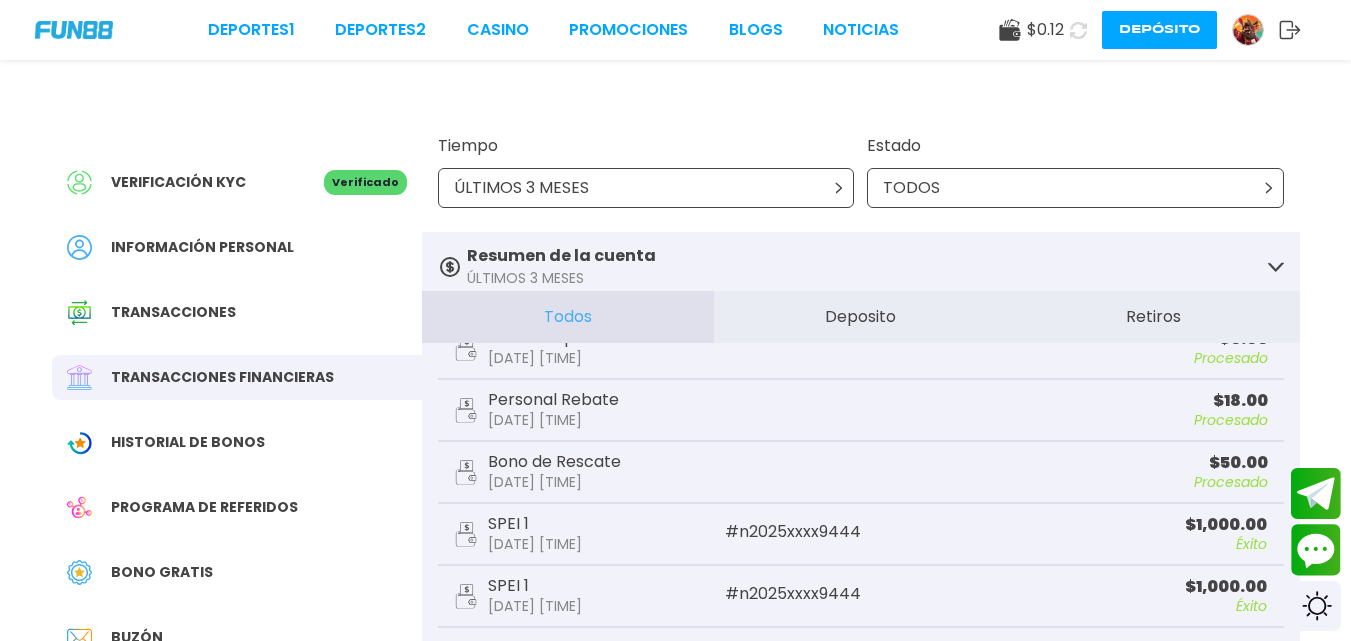 scroll, scrollTop: 0, scrollLeft: 0, axis: both 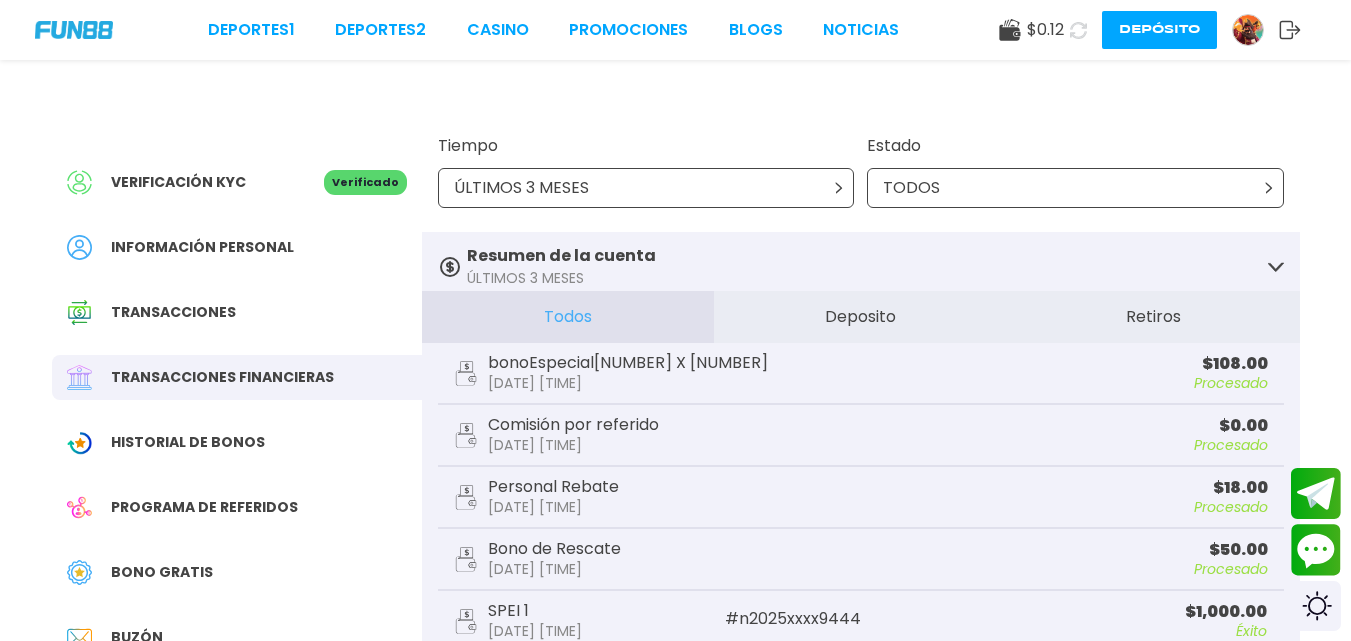 click on "Deposito" at bounding box center [860, 317] 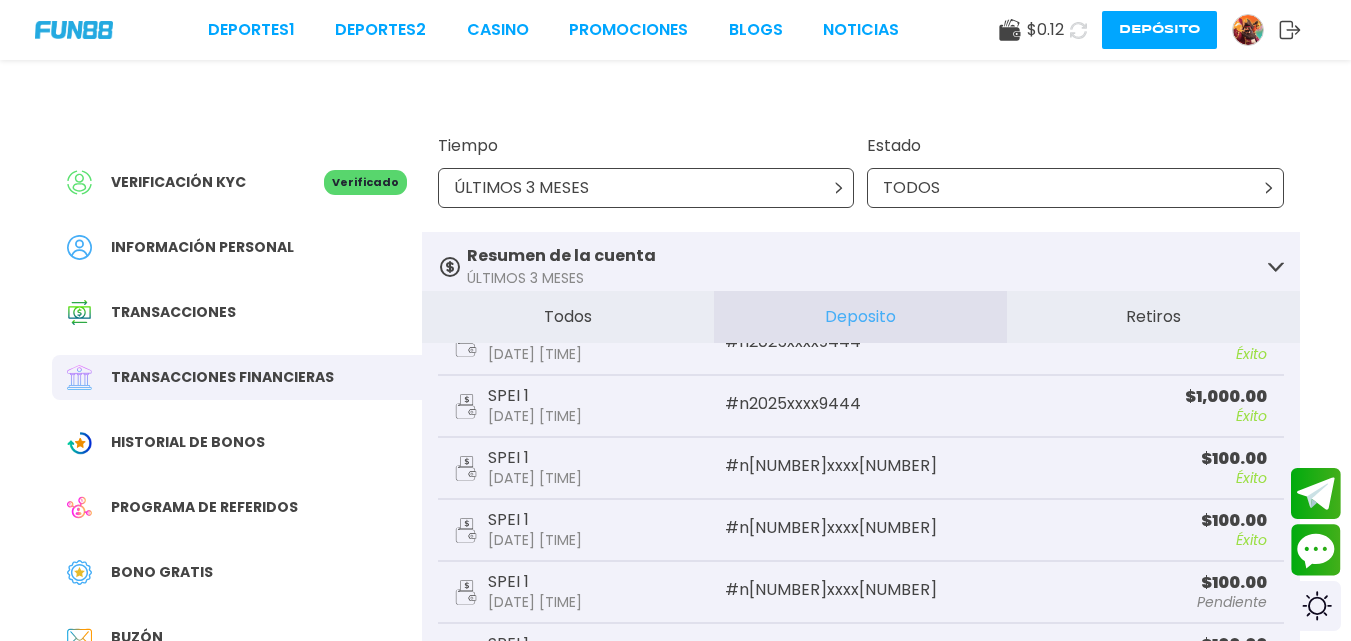 scroll, scrollTop: 14, scrollLeft: 0, axis: vertical 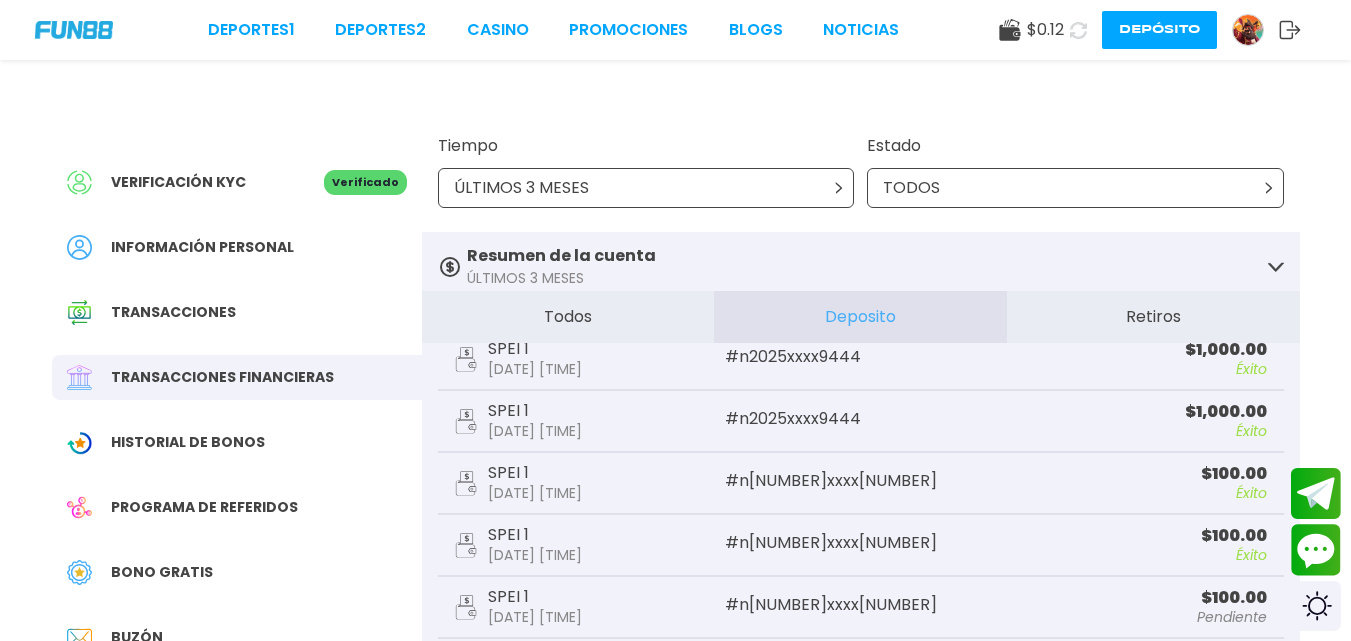 click on "Retiros" at bounding box center [1153, 317] 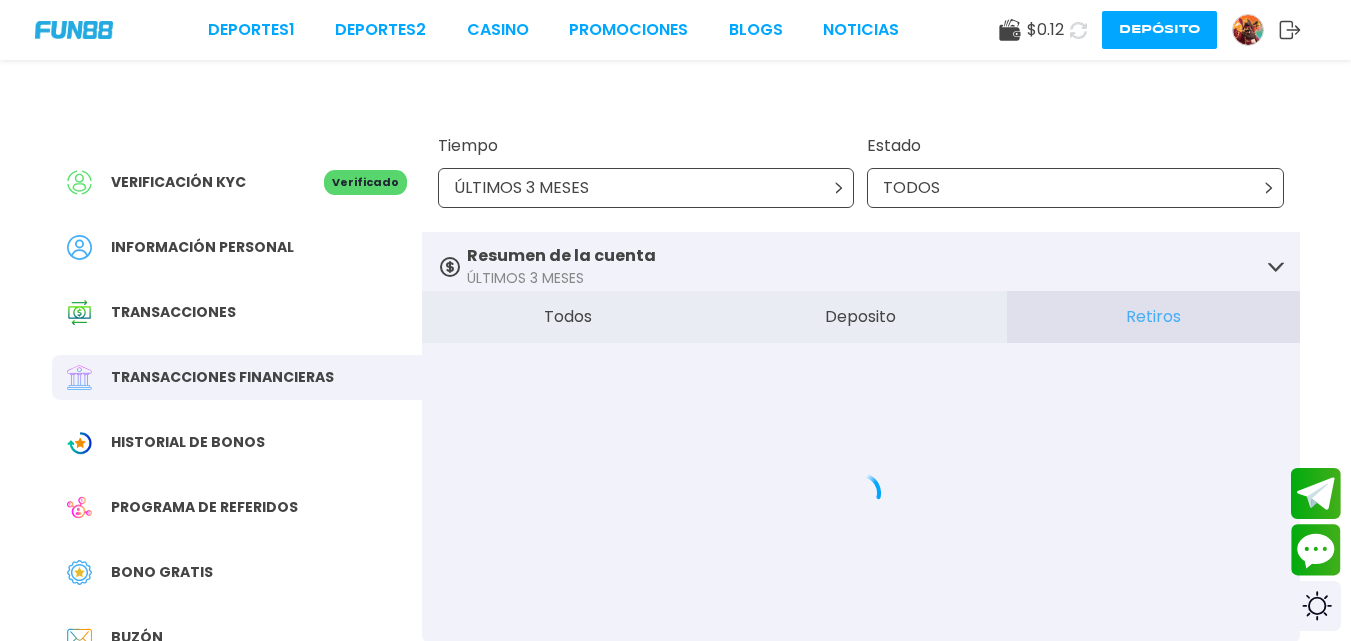 scroll, scrollTop: 0, scrollLeft: 0, axis: both 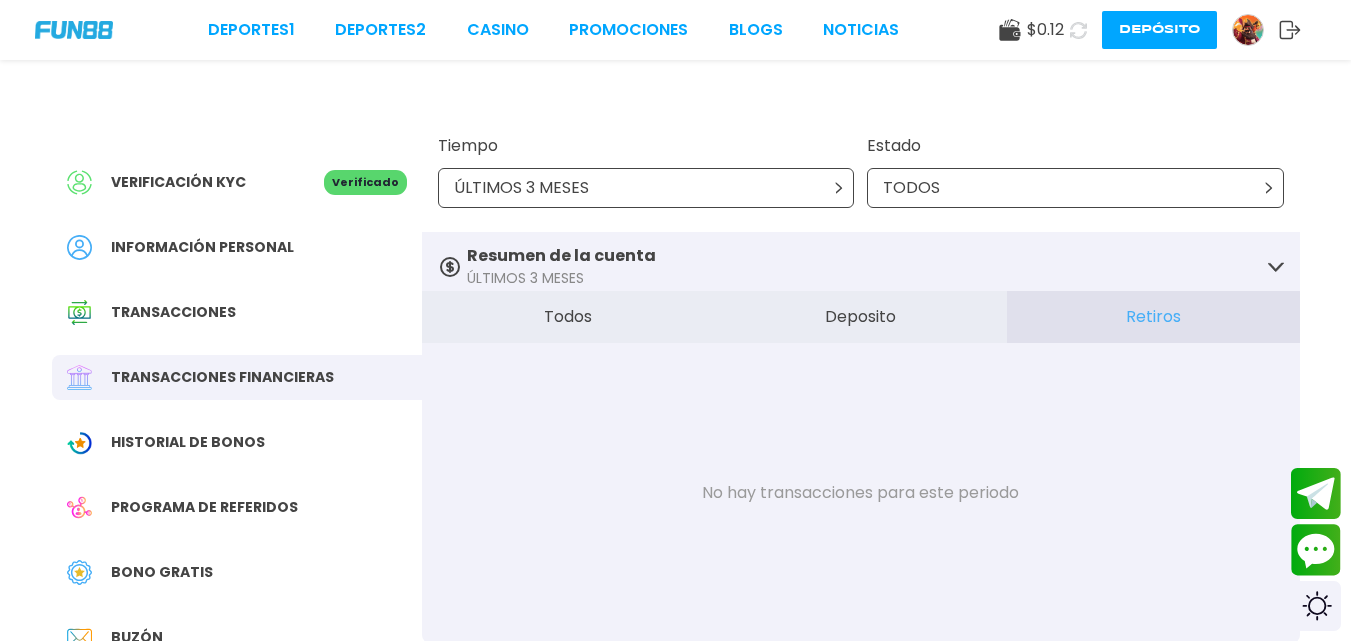 click on "Todos" at bounding box center (568, 317) 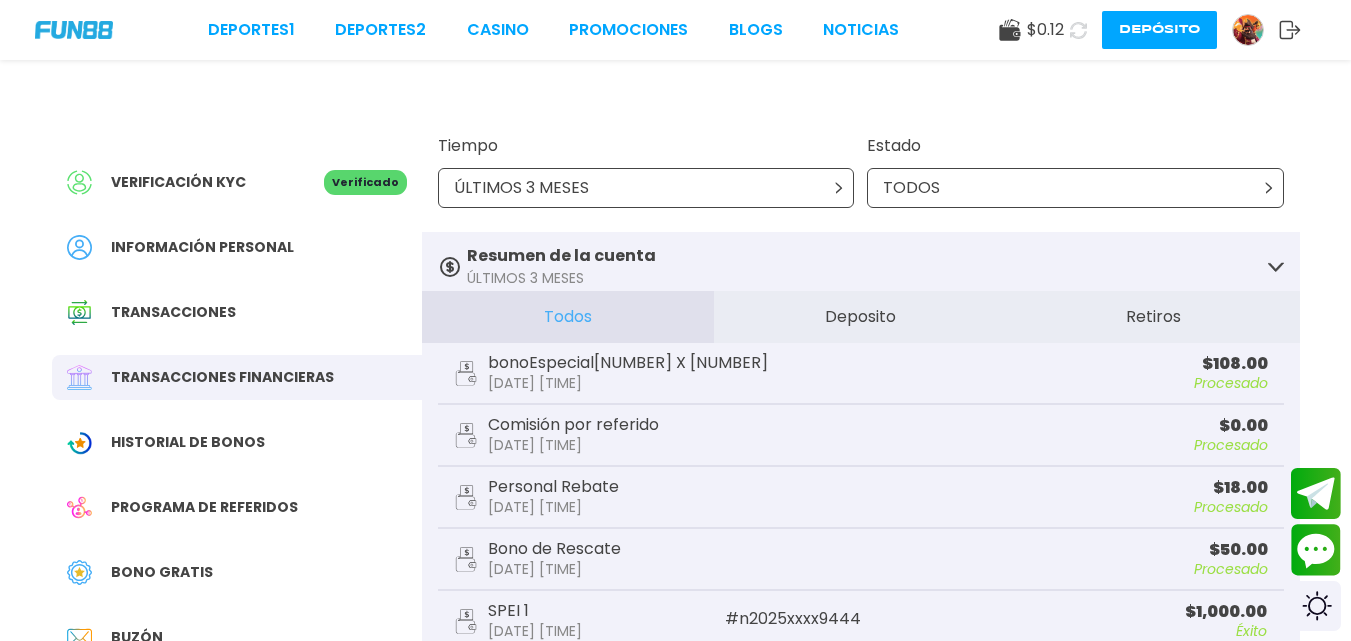 click on "[DATE] [TIME]" at bounding box center (628, 383) 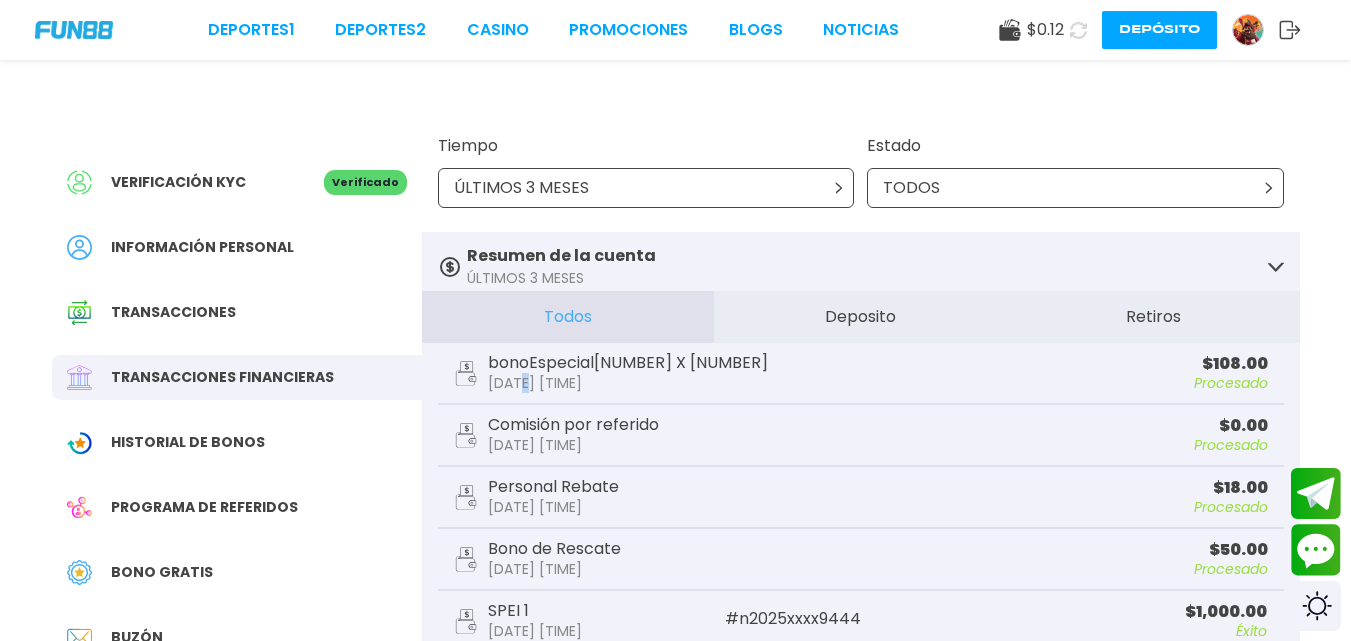 click on "[DATE] [TIME]" at bounding box center (628, 383) 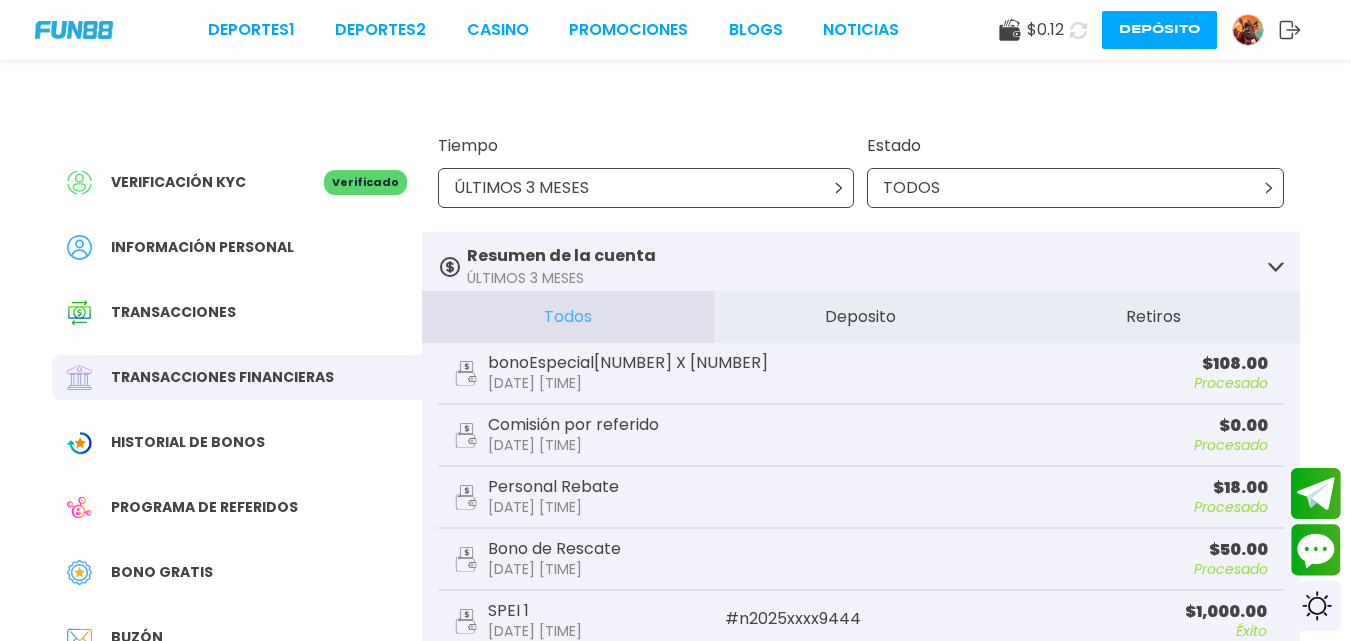 click on "bonoEspecial[NUMBER]  X   [NUMBER]" at bounding box center (628, 363) 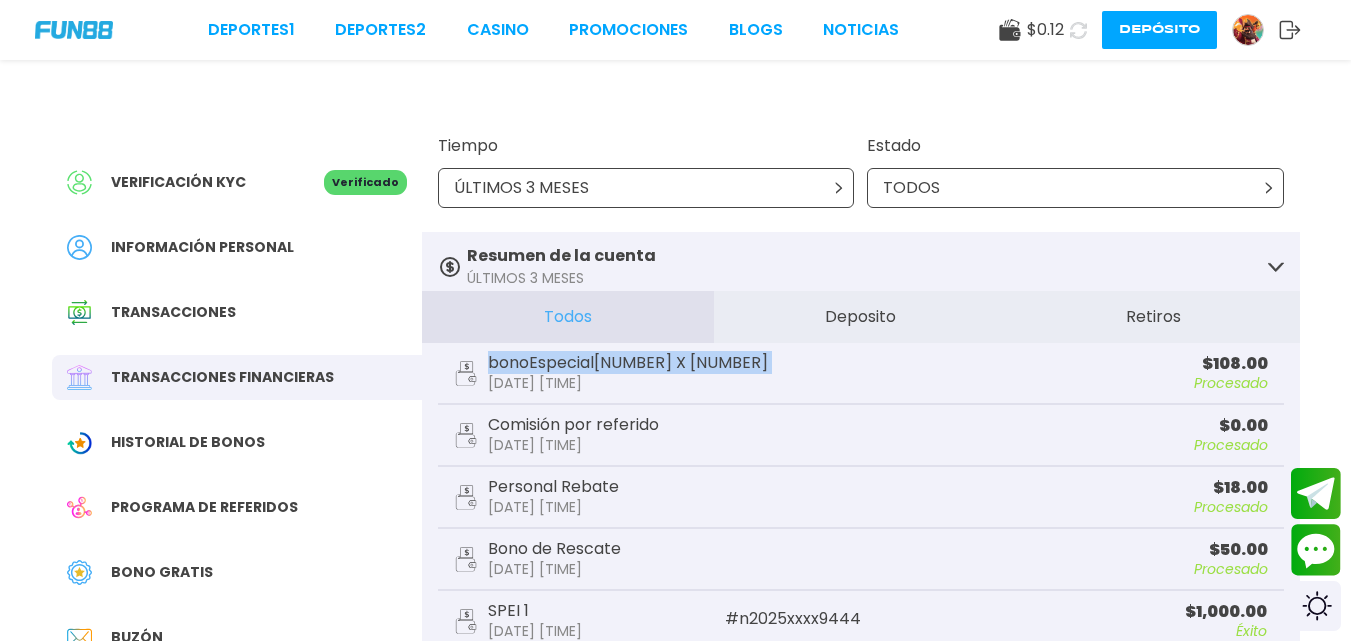 click on "bonoEspecial[NUMBER]  X   [NUMBER]" at bounding box center (628, 363) 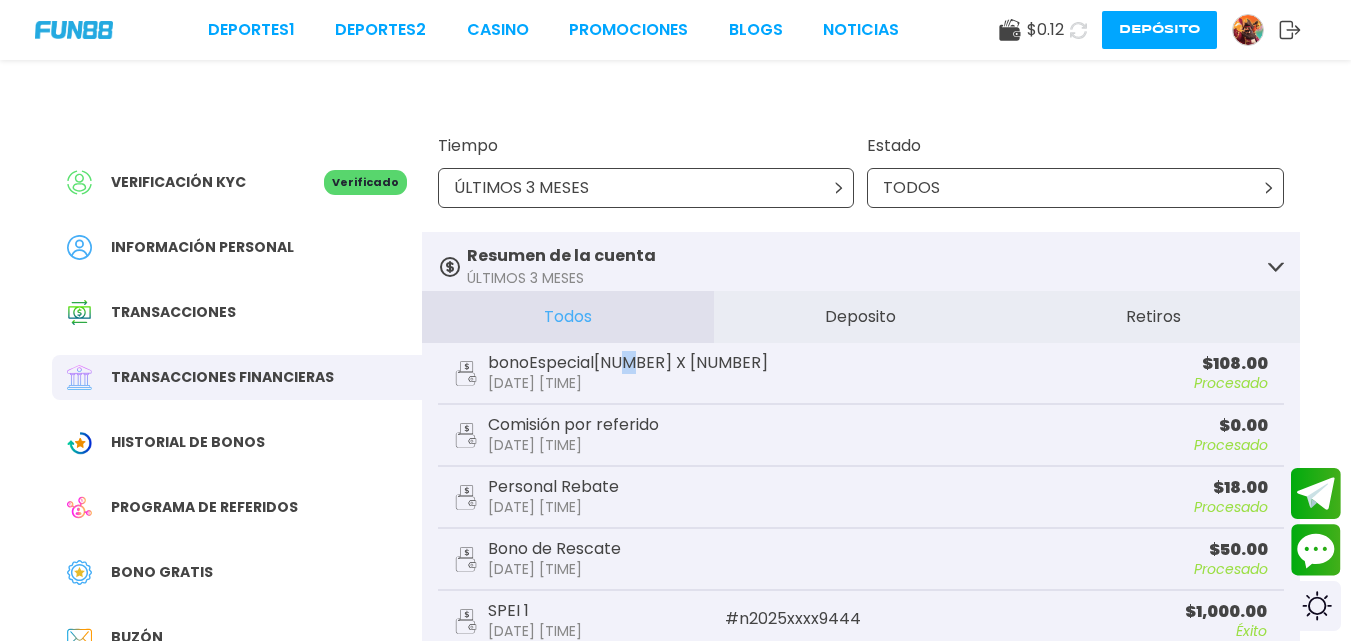 click on "bonoEspecial[NUMBER]  X   [NUMBER]" at bounding box center [628, 363] 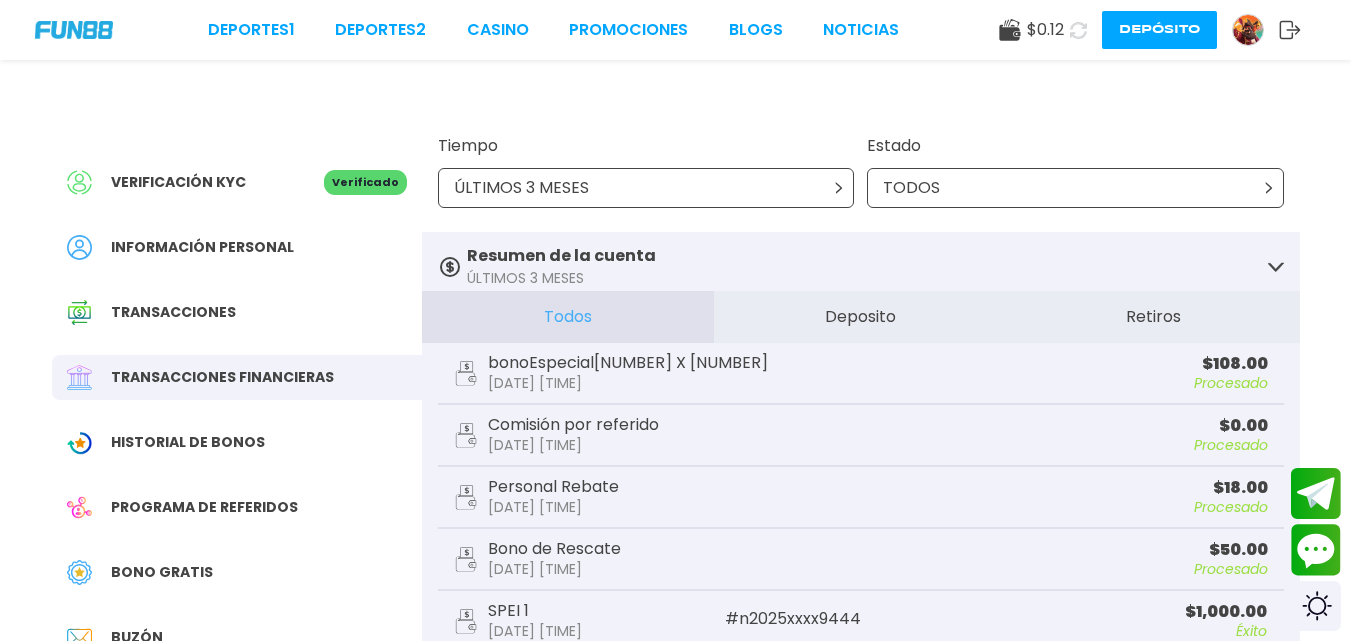 click on "Verificación KYC Verificado Información personal Transacciones Transacciones financieras Historial de Bonos Programa de referidos Bono Gratis Buzón Sugerencias" at bounding box center (237, 452) 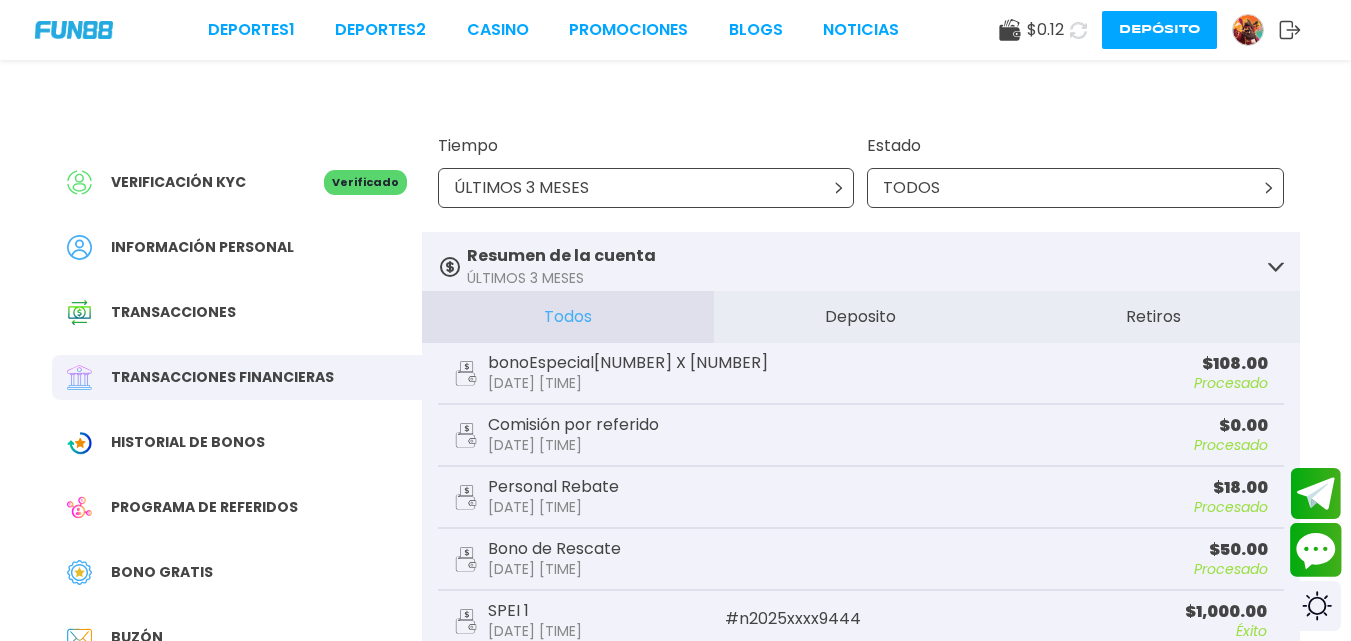 click at bounding box center (1316, 550) 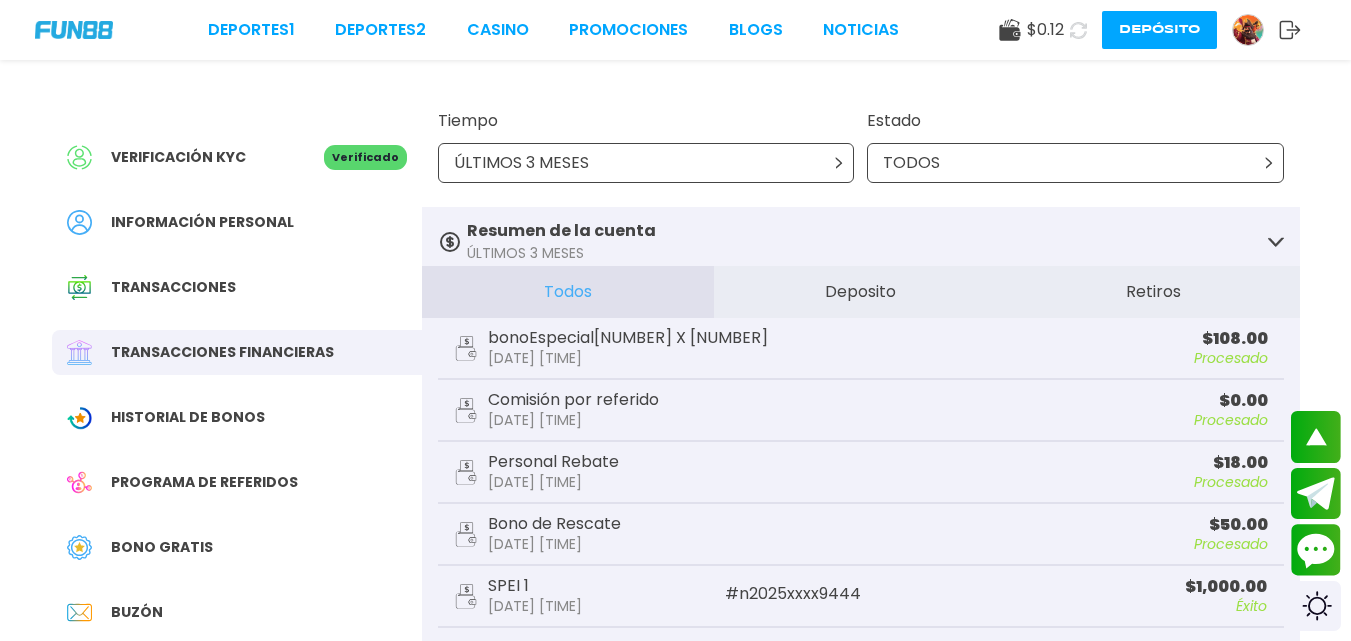 scroll, scrollTop: 0, scrollLeft: 0, axis: both 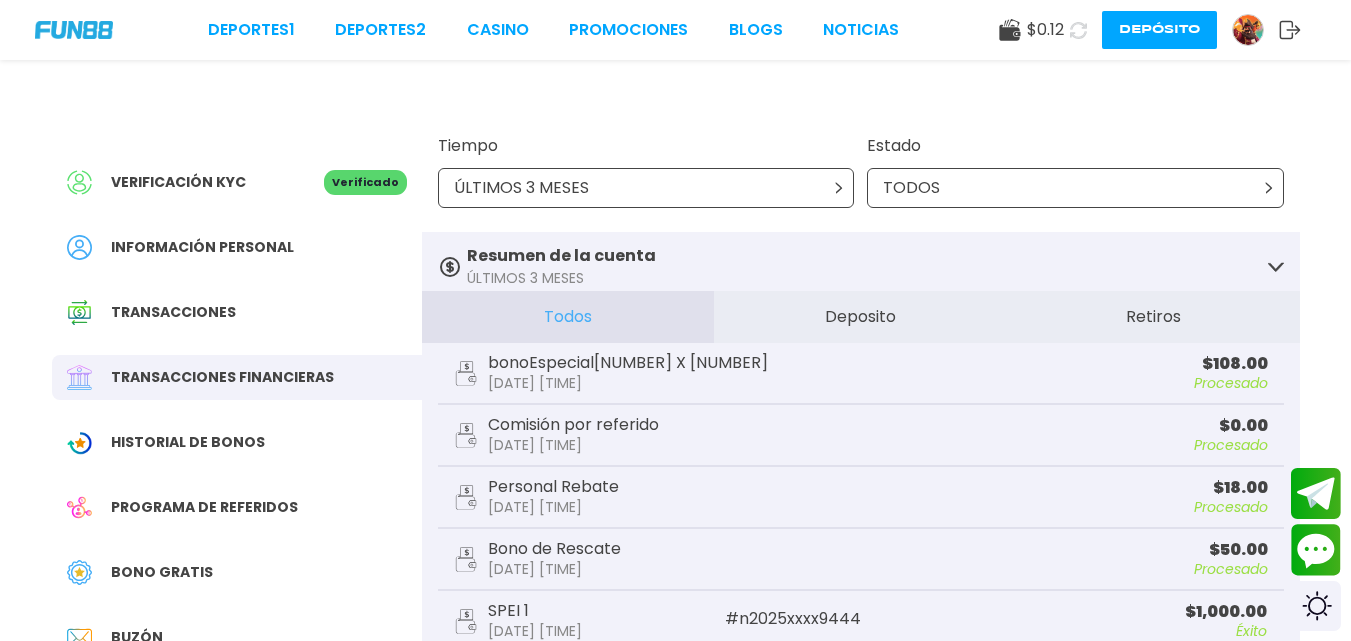 click at bounding box center (1248, 30) 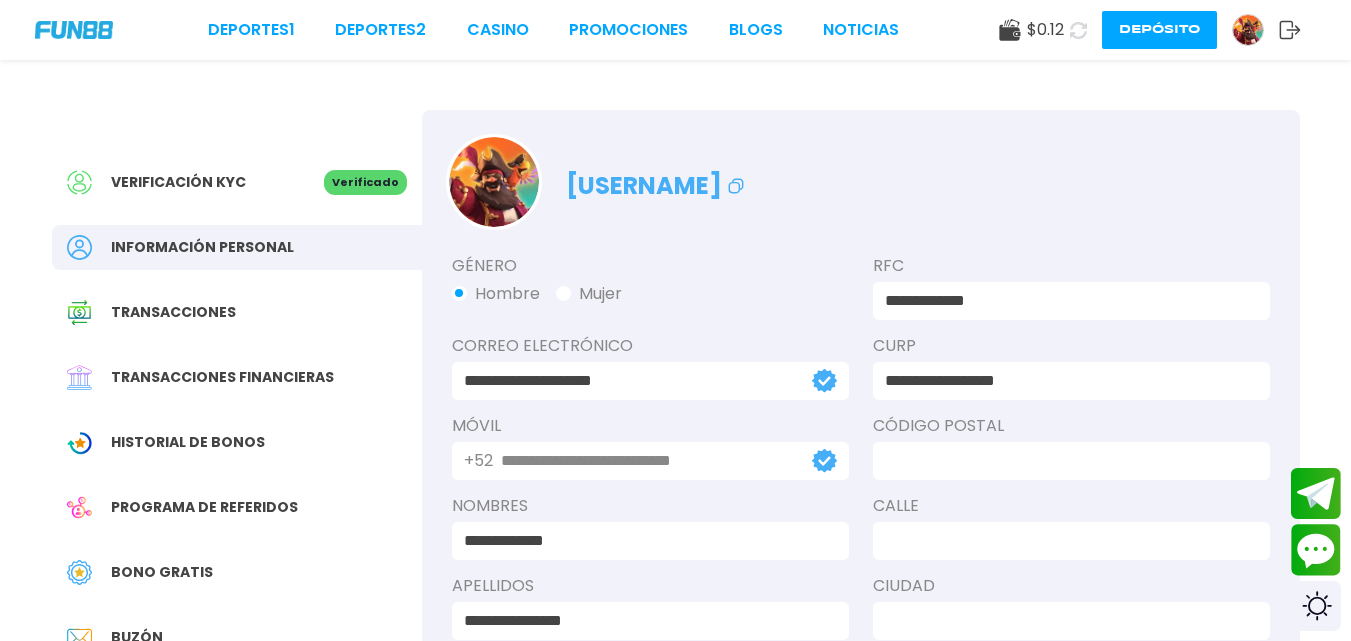 click on "Género" at bounding box center [650, 266] 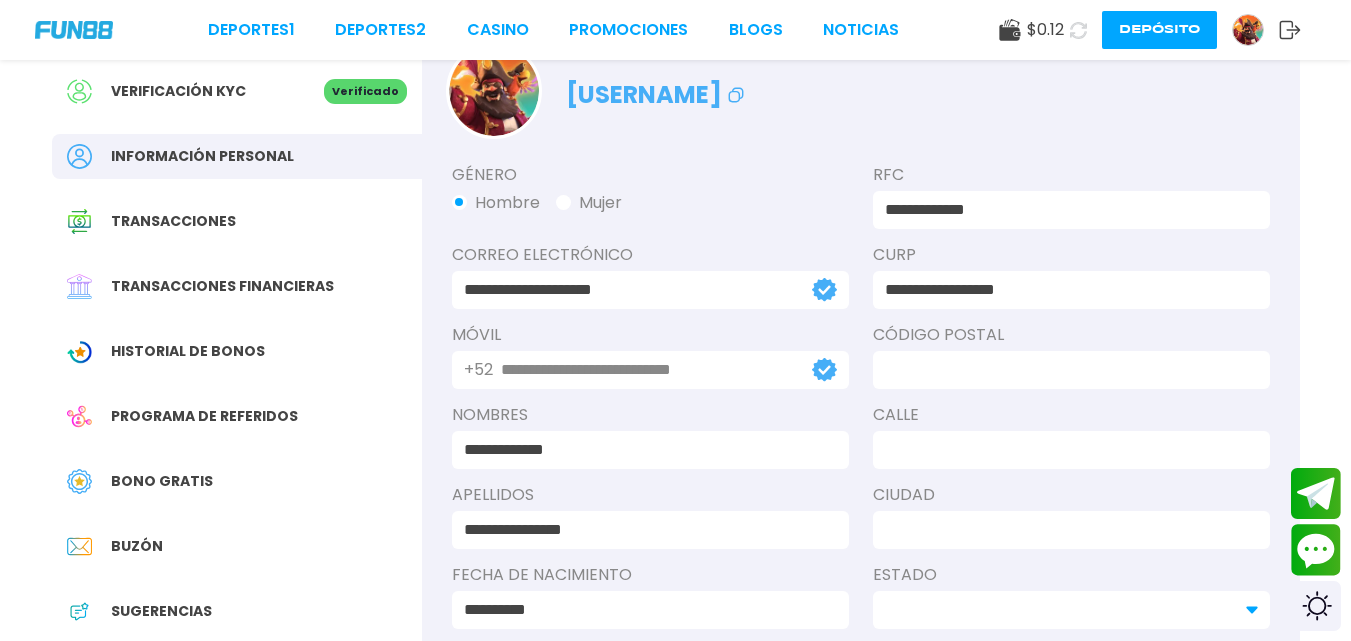 scroll, scrollTop: 94, scrollLeft: 0, axis: vertical 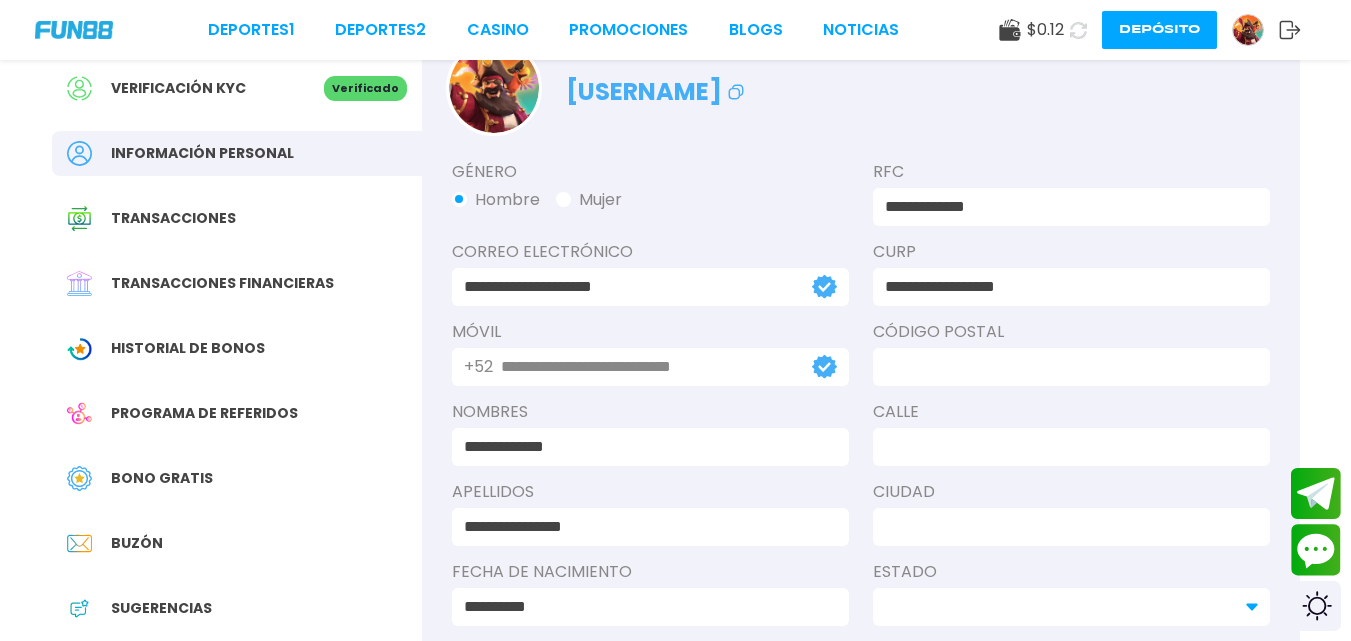 click on "[USERNAME]" at bounding box center (861, 76) 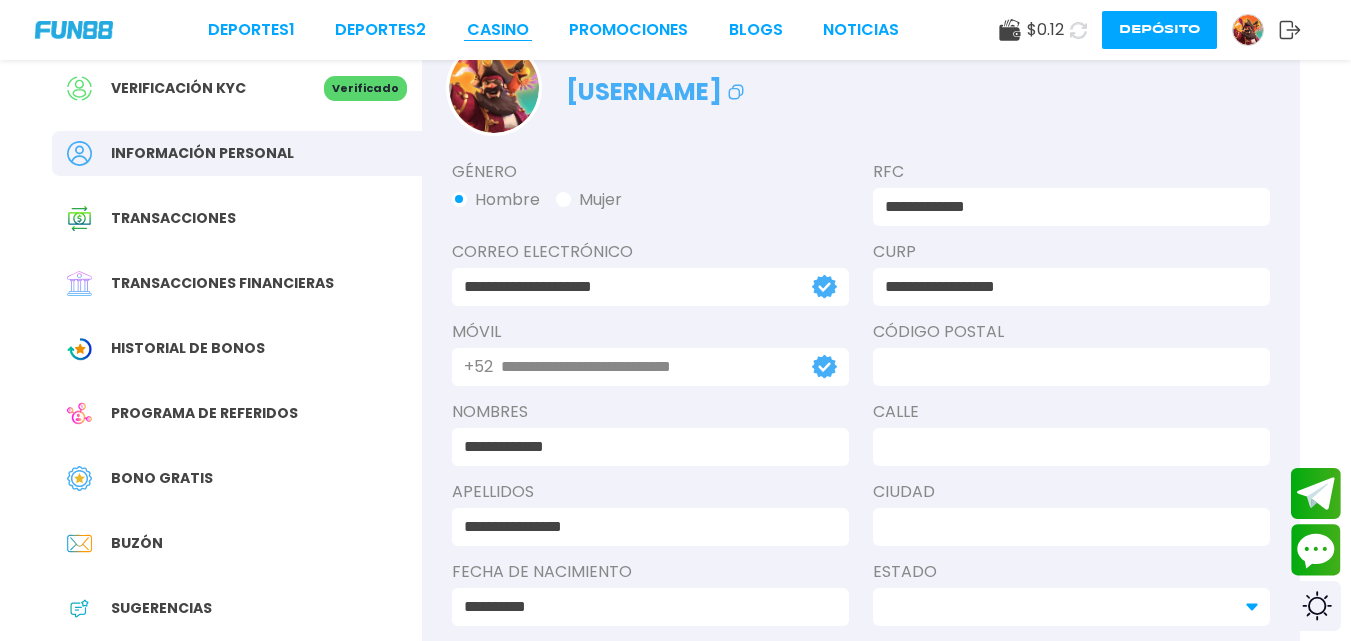click on "CASINO" at bounding box center (498, 30) 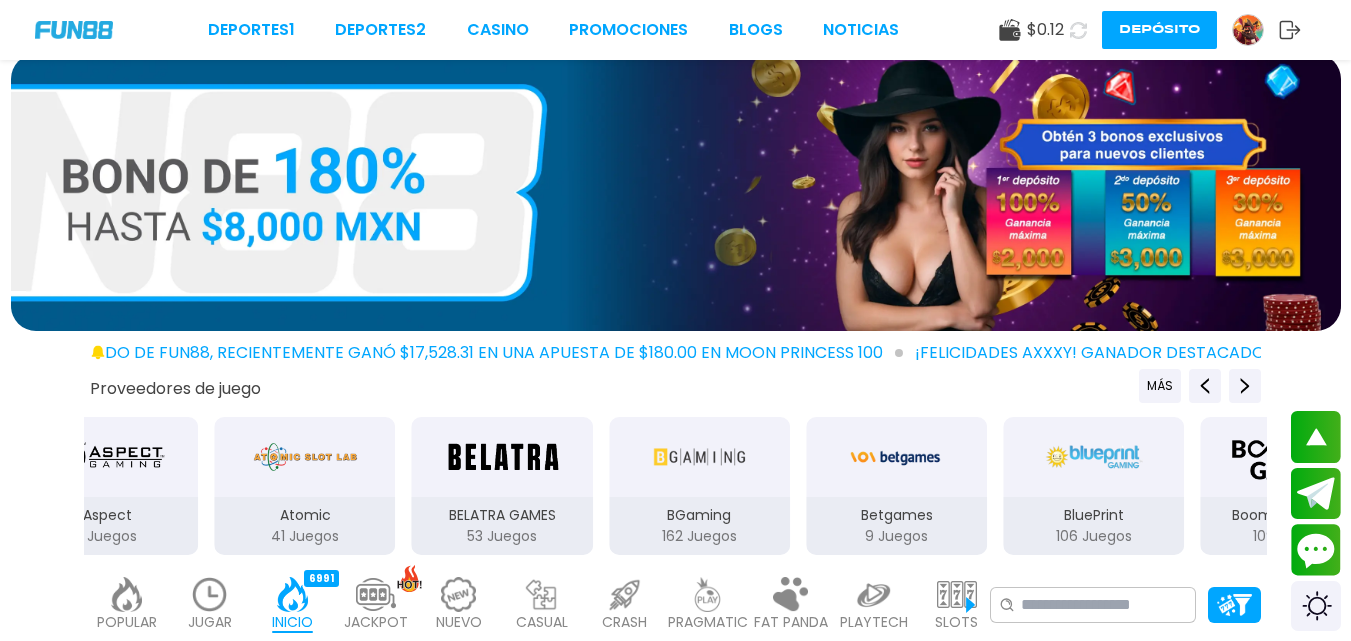 scroll, scrollTop: 0, scrollLeft: 0, axis: both 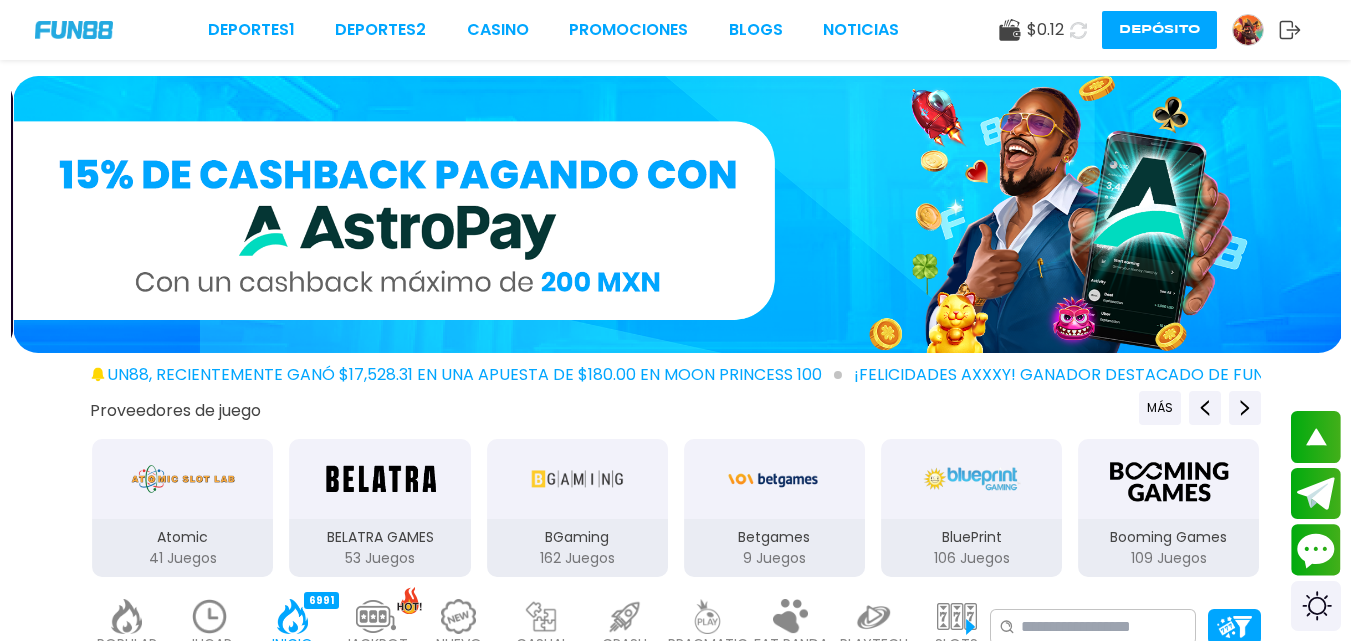 click at bounding box center [74, 29] 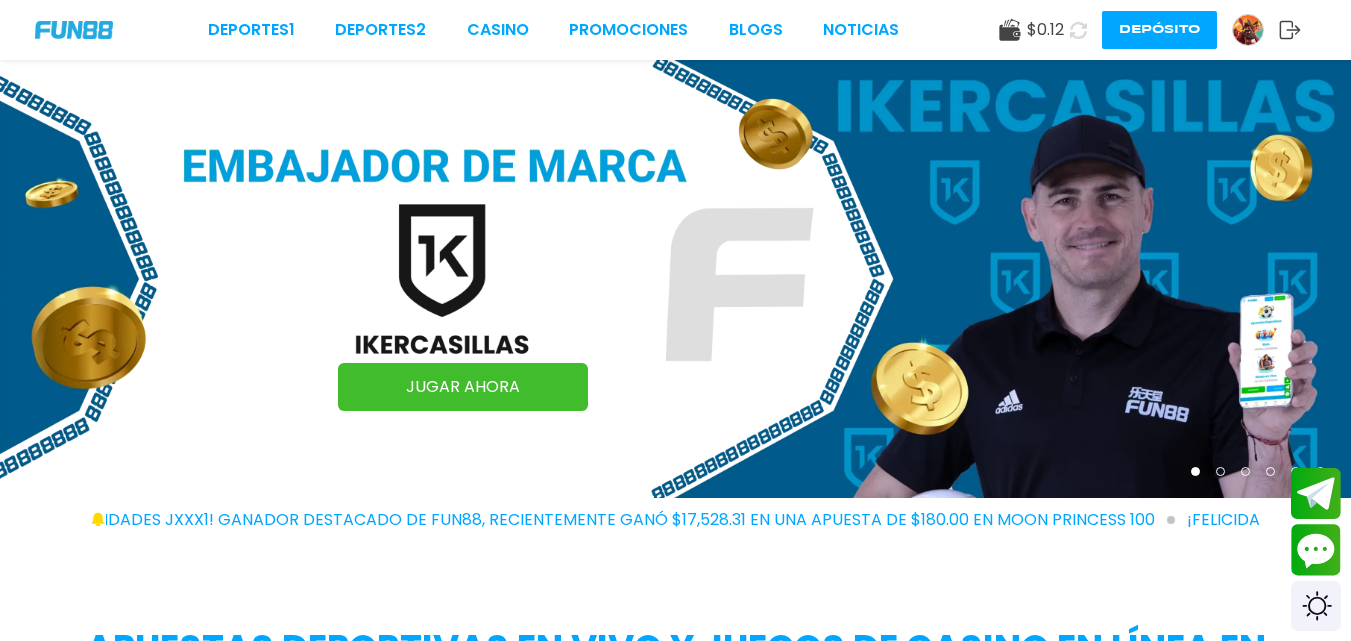 click on "Depósito" at bounding box center [1159, 30] 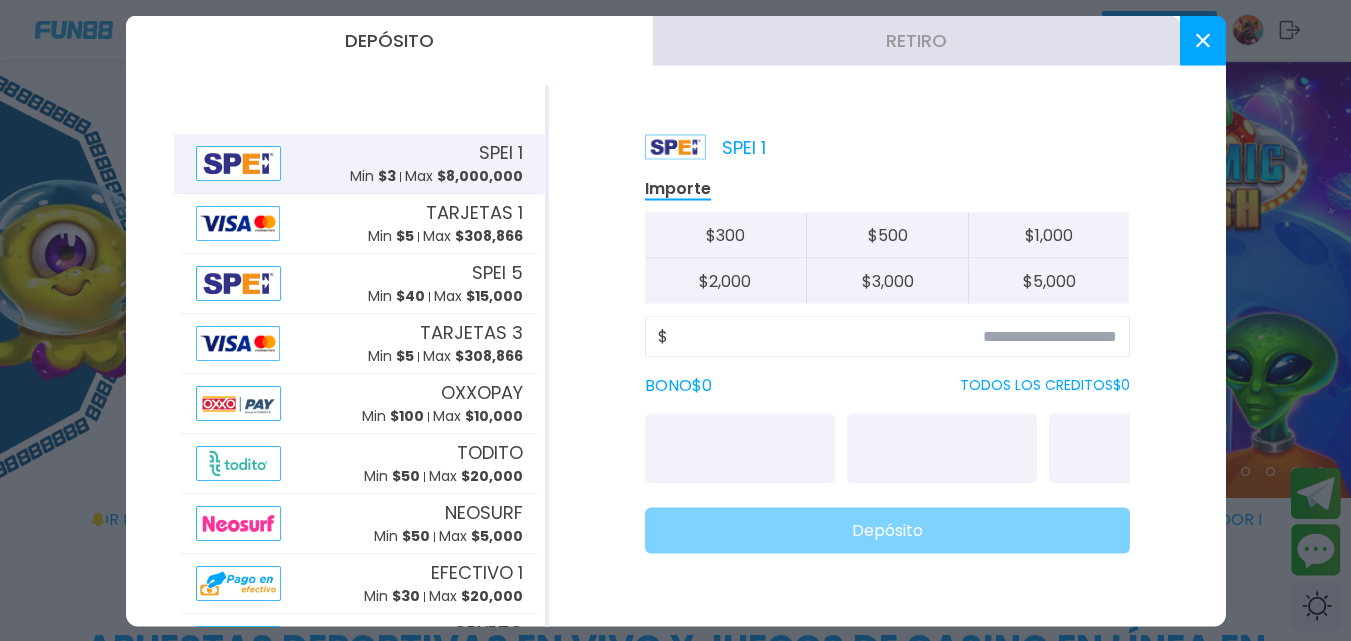 click at bounding box center [1203, 40] 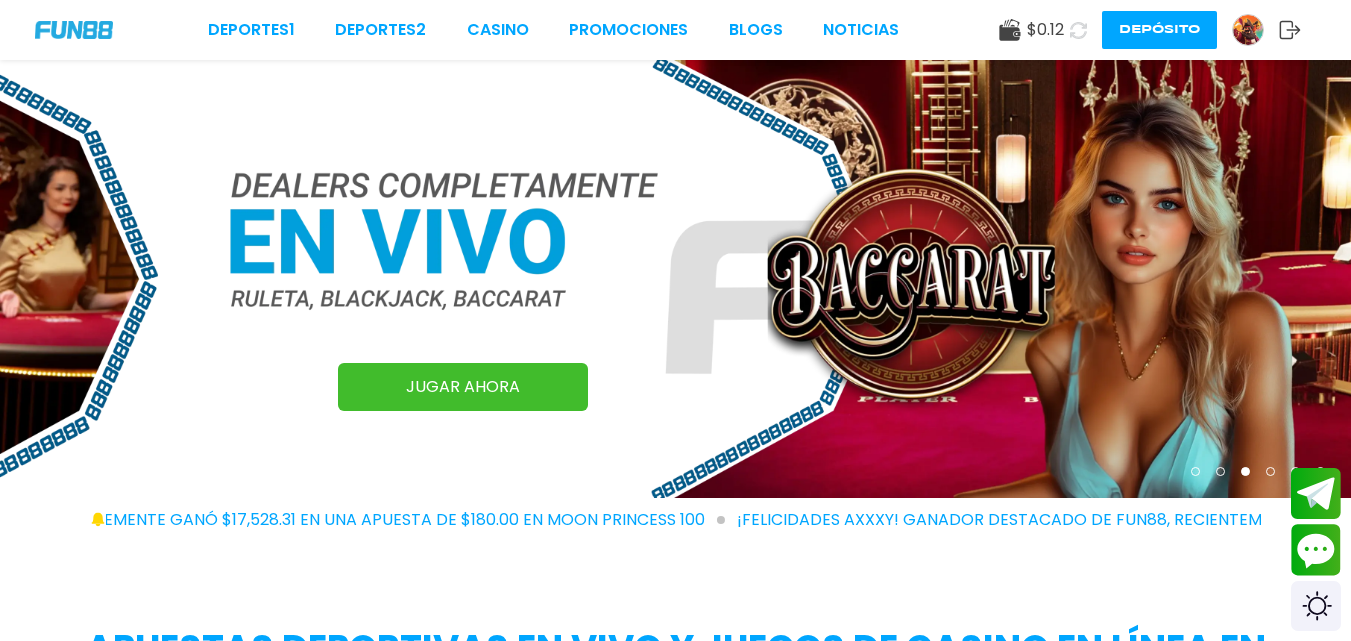 click at bounding box center [1248, 30] 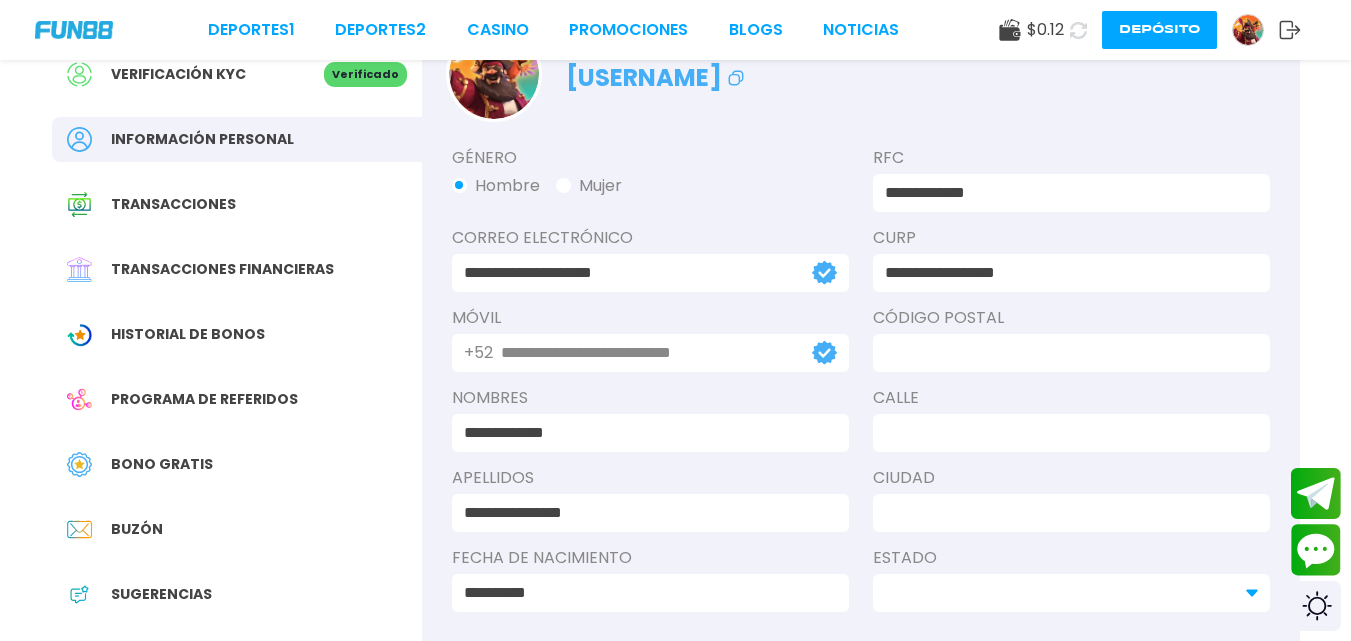 scroll, scrollTop: 105, scrollLeft: 0, axis: vertical 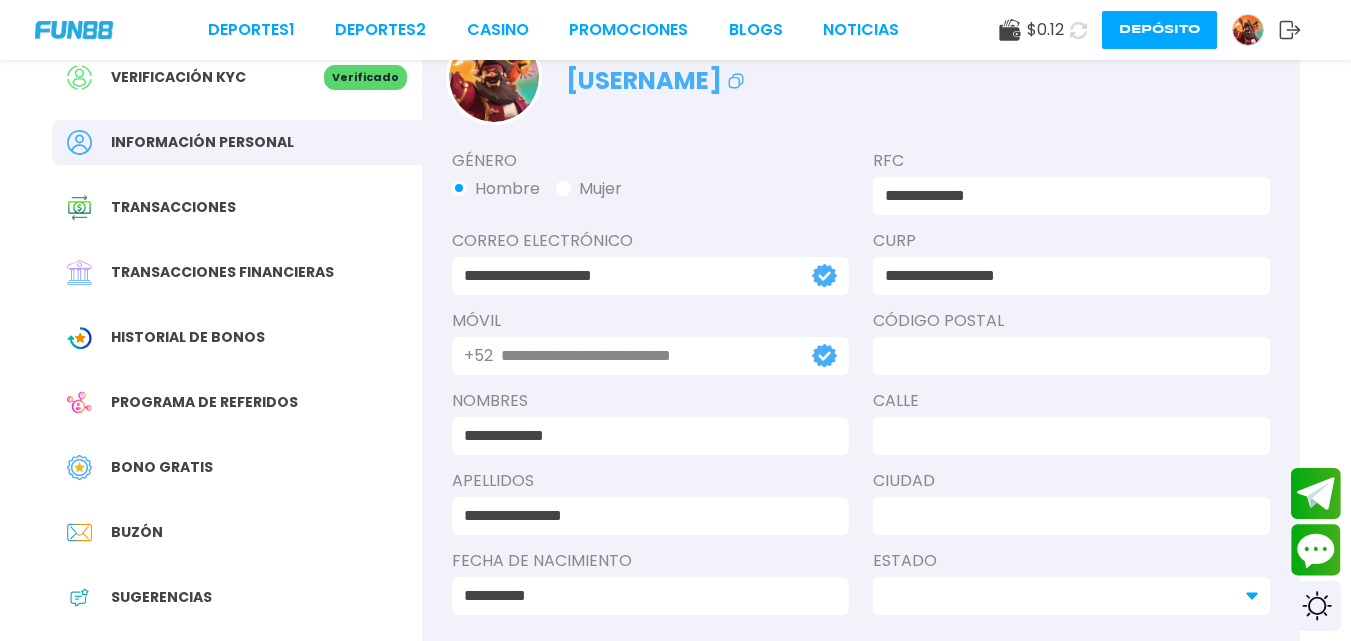 click on "Transacciones financieras" at bounding box center (222, 272) 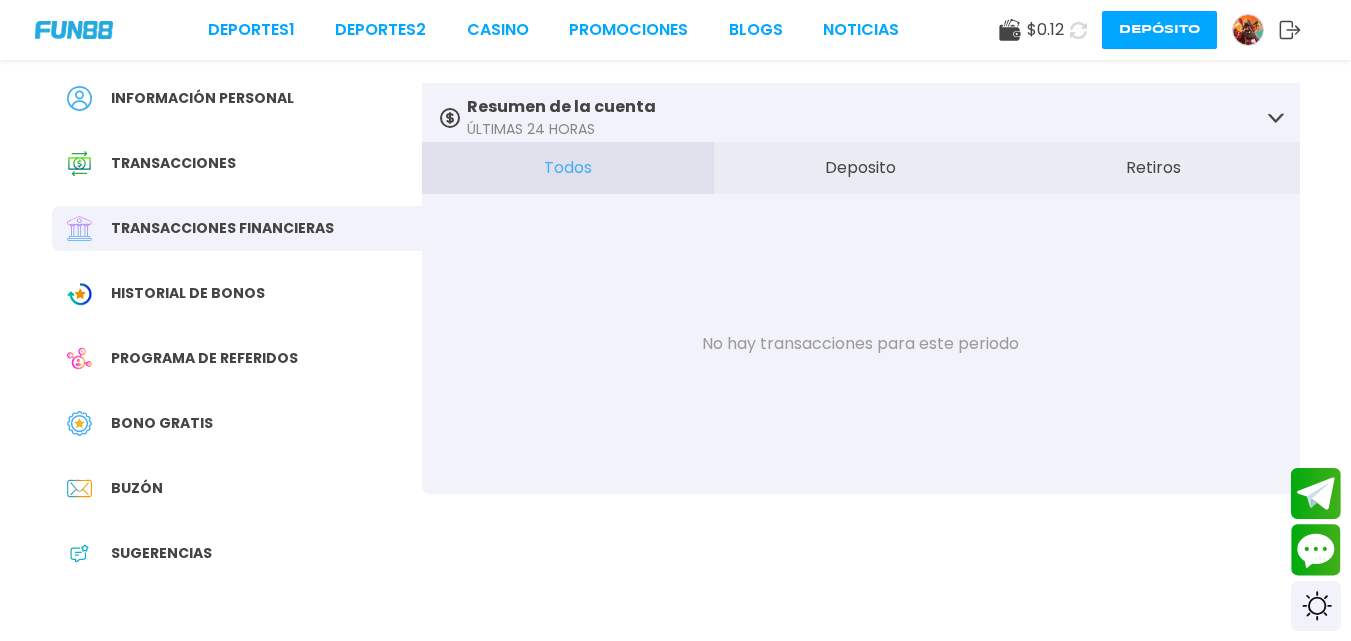 scroll, scrollTop: 123, scrollLeft: 0, axis: vertical 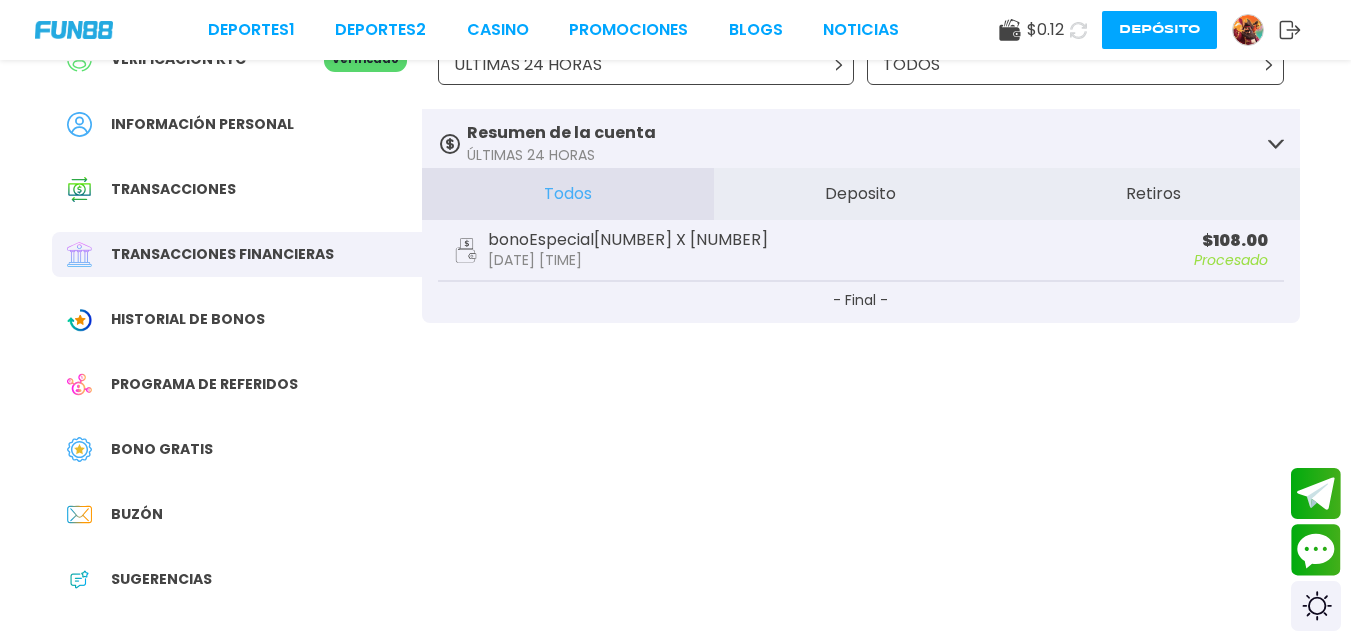 click on "Programa de referidos" at bounding box center (237, 384) 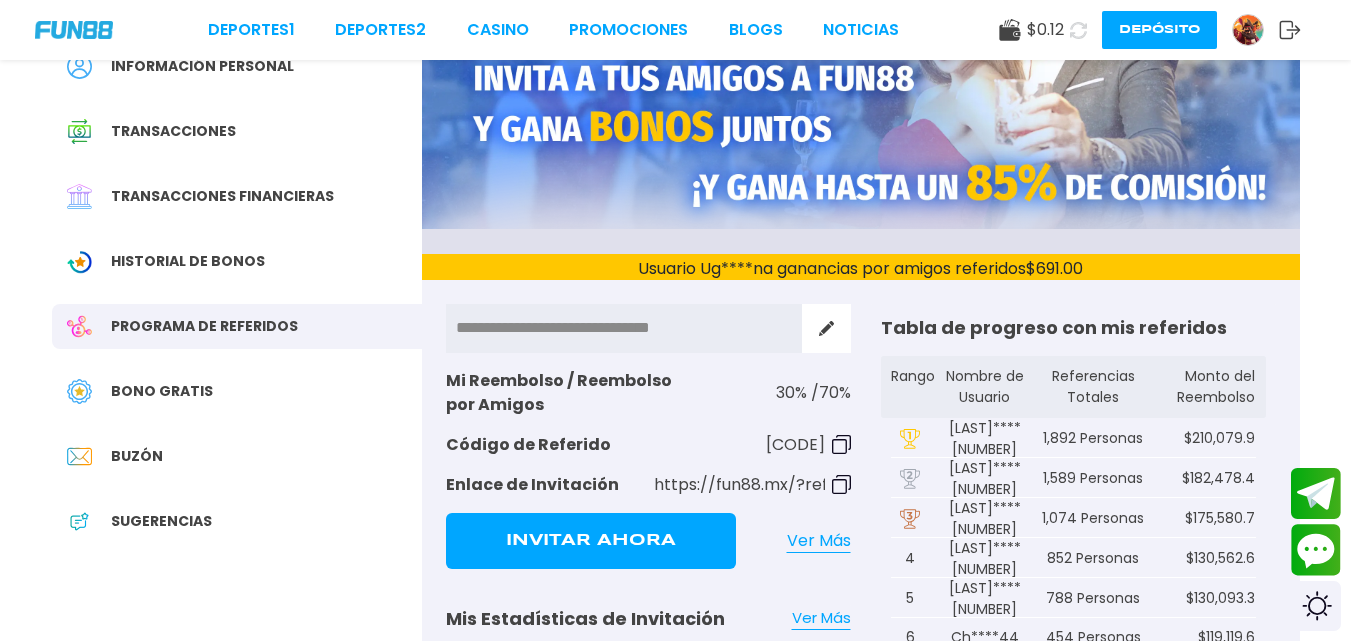 scroll, scrollTop: 177, scrollLeft: 0, axis: vertical 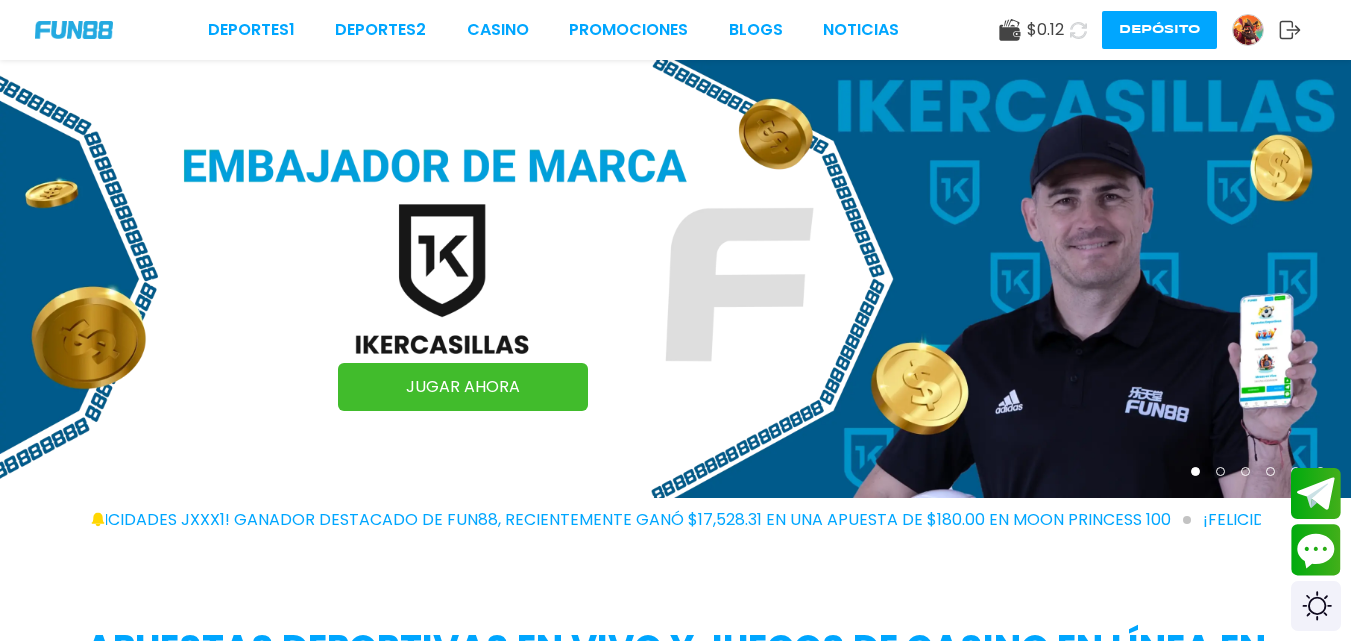 click at bounding box center [1248, 30] 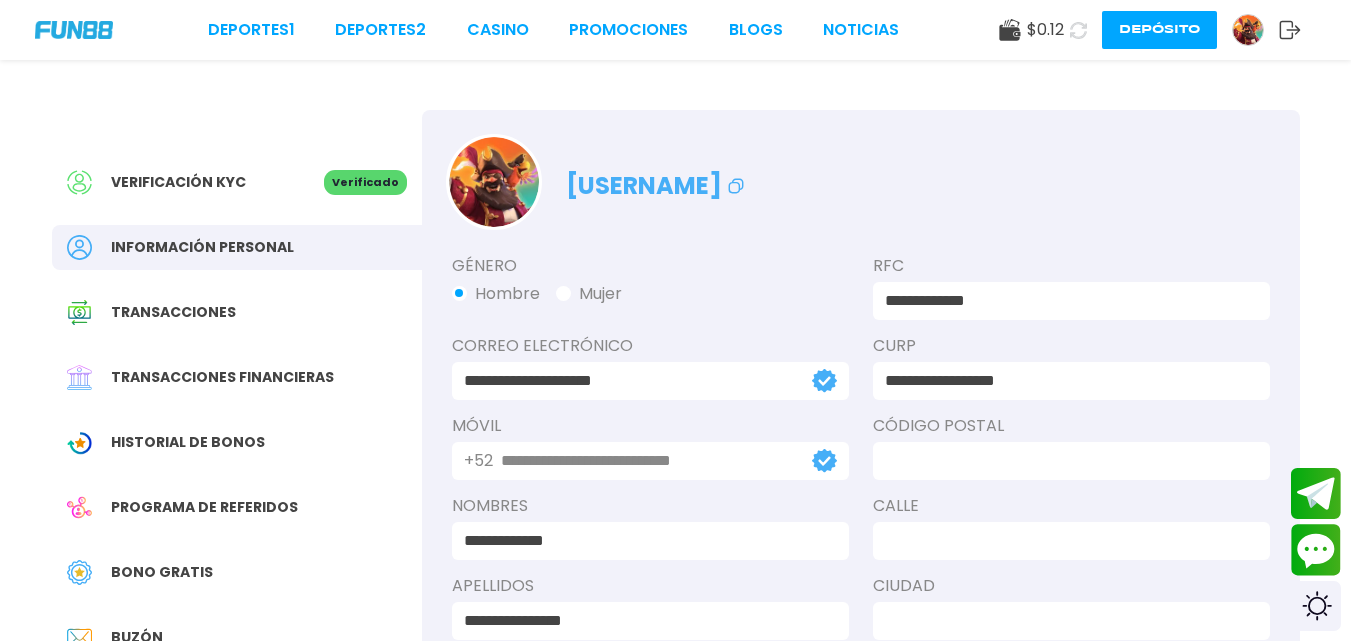 click on "Transacciones financieras" at bounding box center (237, 377) 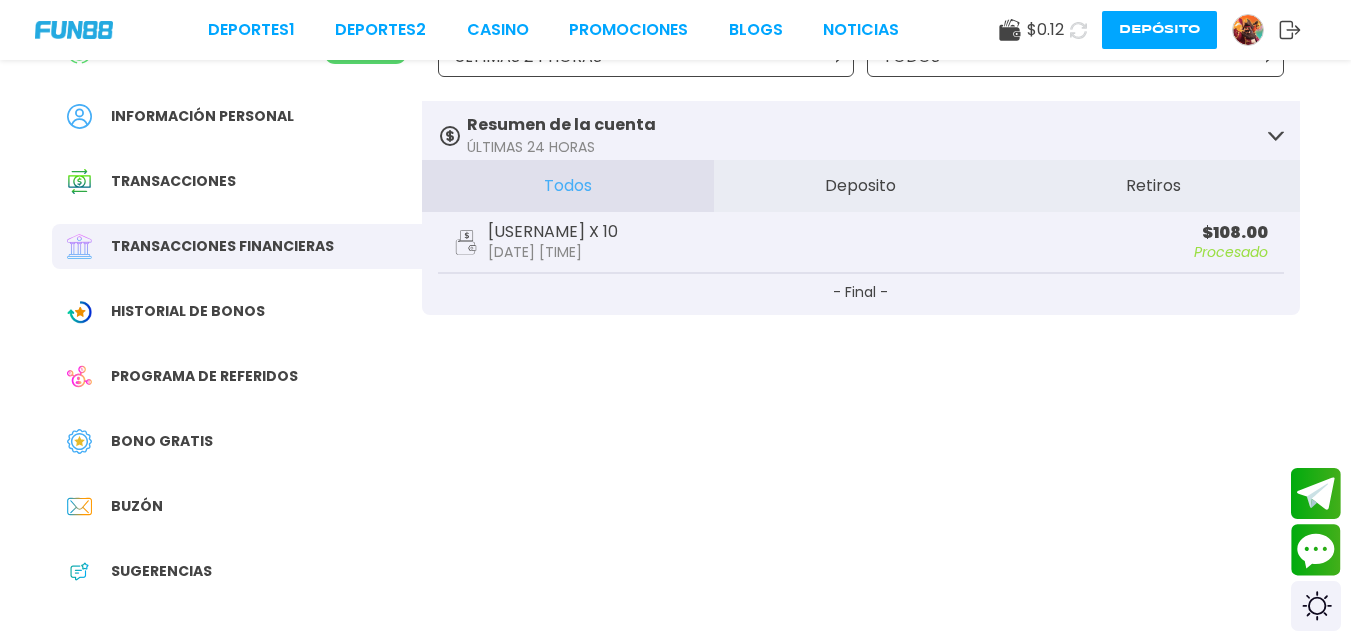 scroll, scrollTop: 130, scrollLeft: 0, axis: vertical 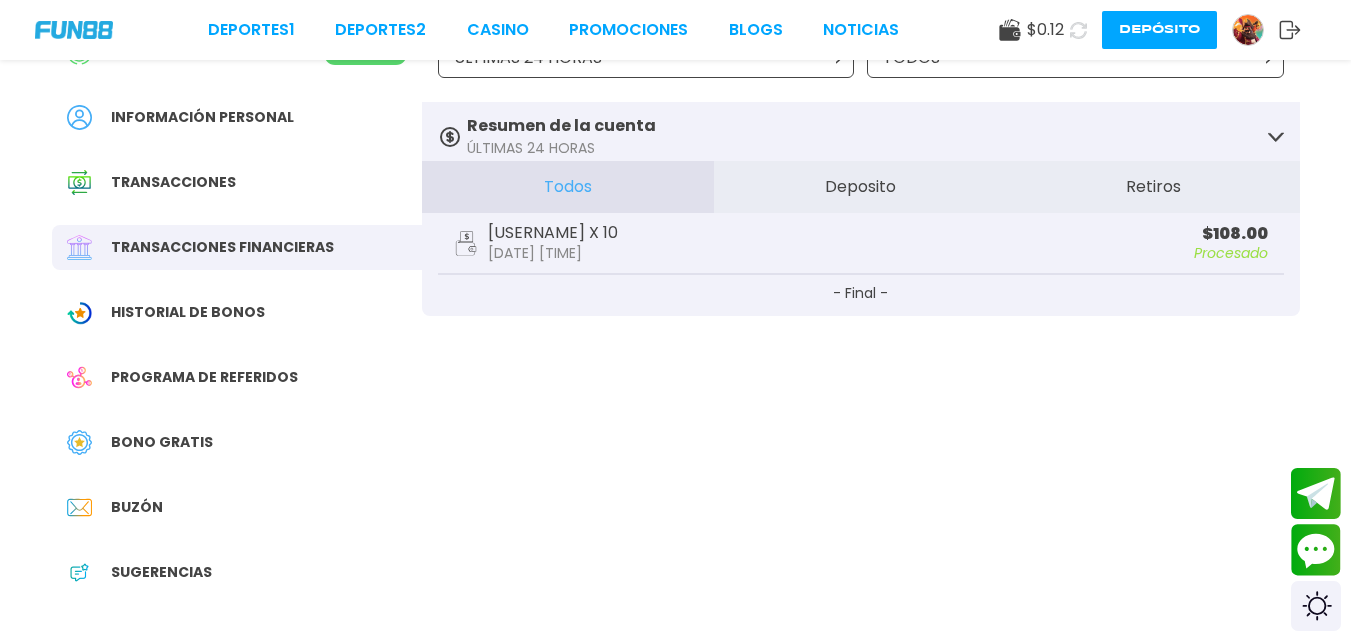click on "Transacciones" at bounding box center (173, 182) 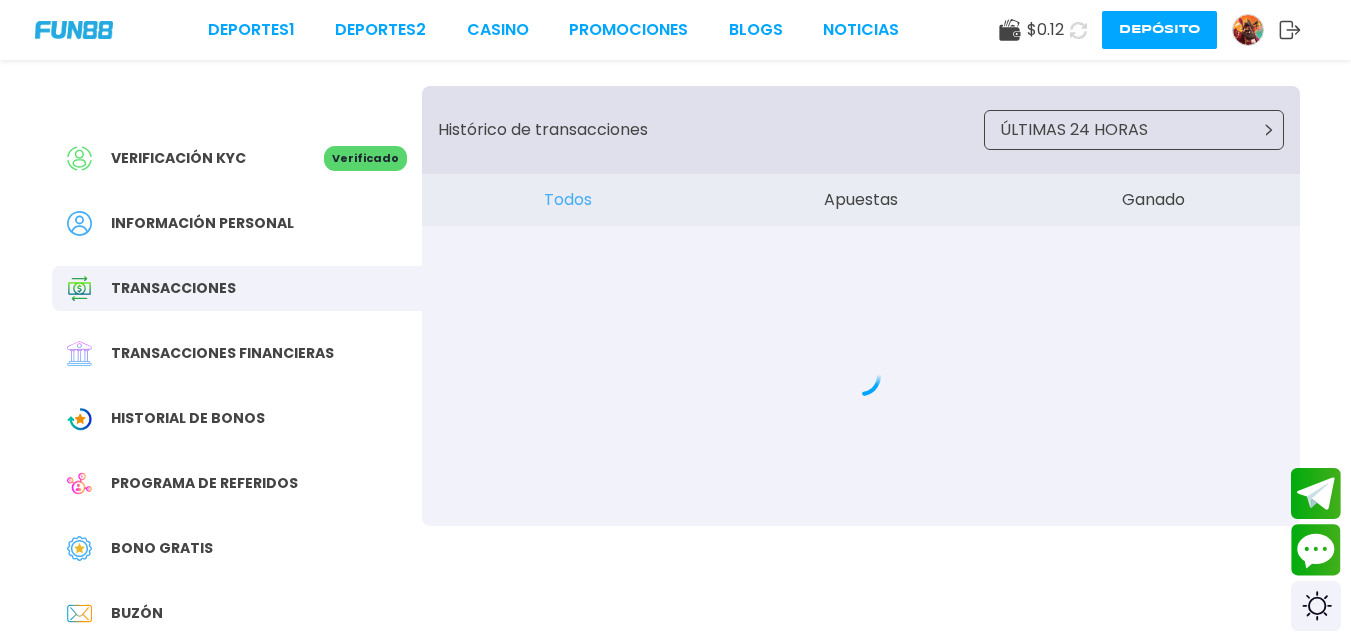 scroll, scrollTop: 0, scrollLeft: 0, axis: both 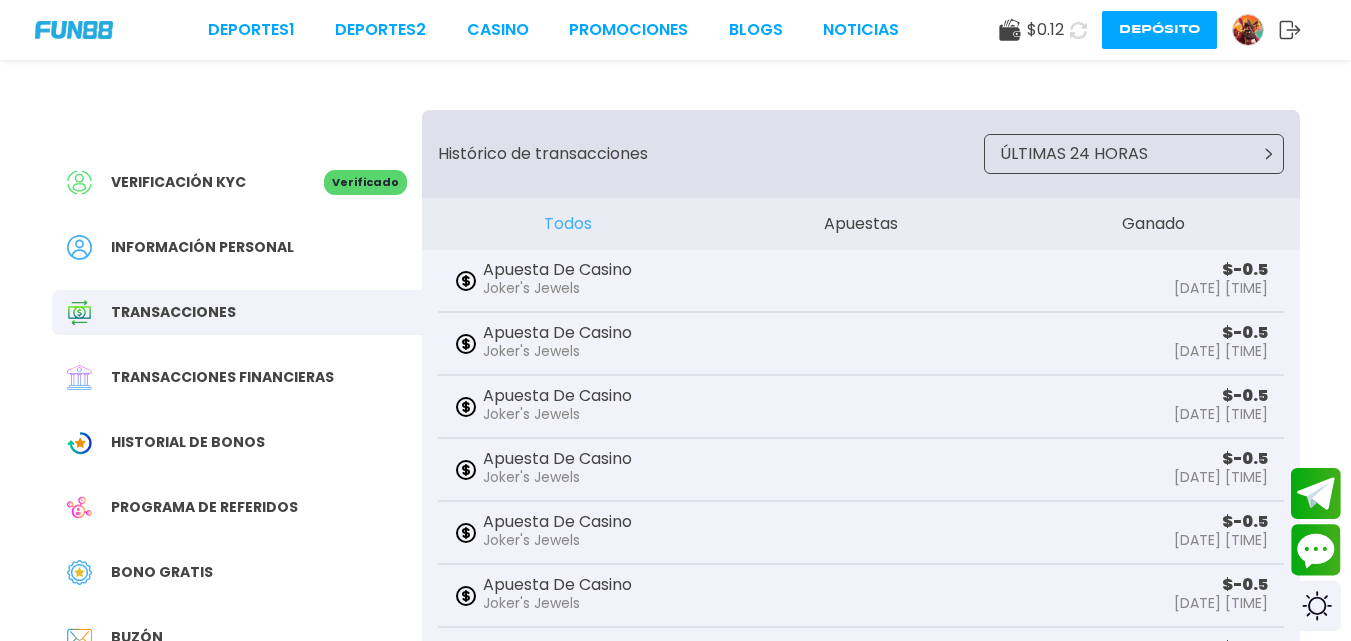 click on "ÚLTIMAS 24 HORAS" at bounding box center [1134, 154] 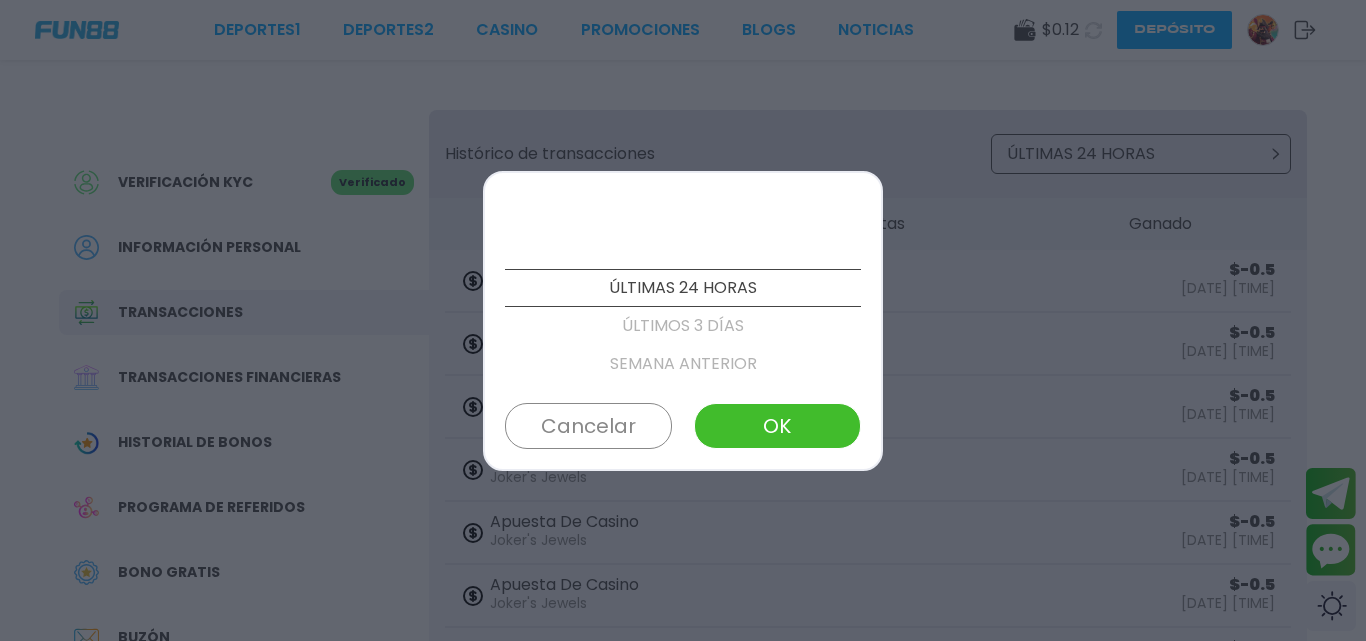 click on "ÚLTIMOS 3 DÍAS" at bounding box center [683, 326] 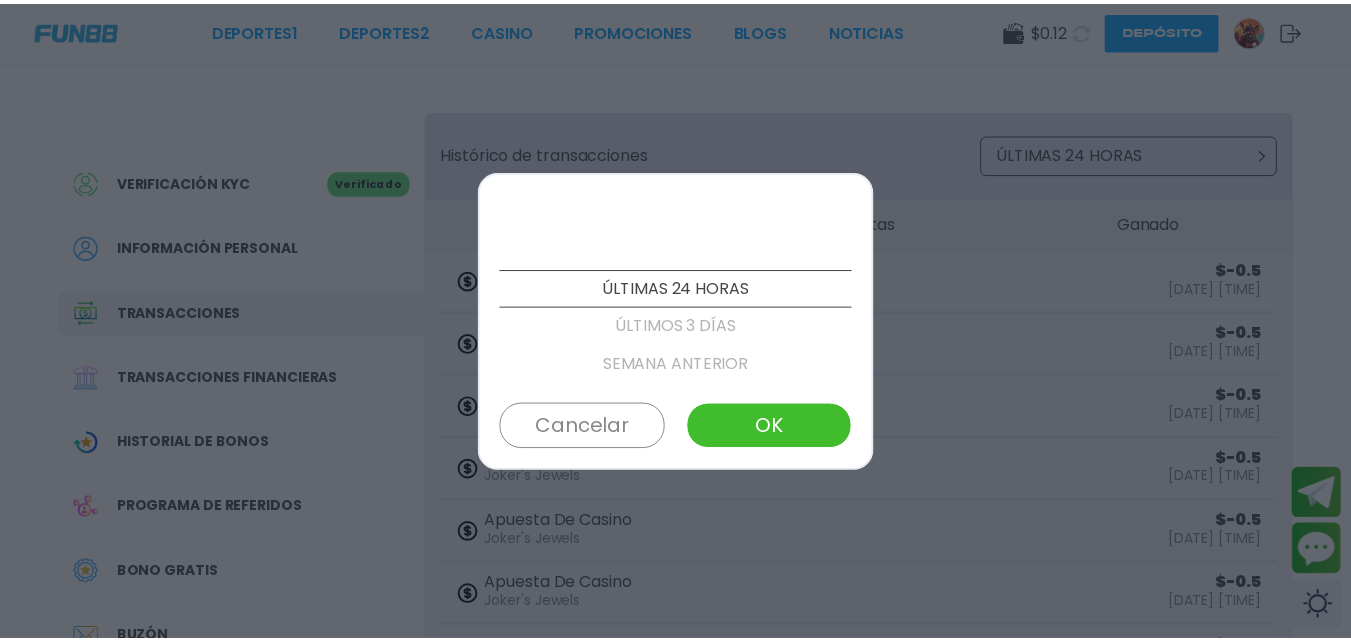scroll, scrollTop: 38, scrollLeft: 0, axis: vertical 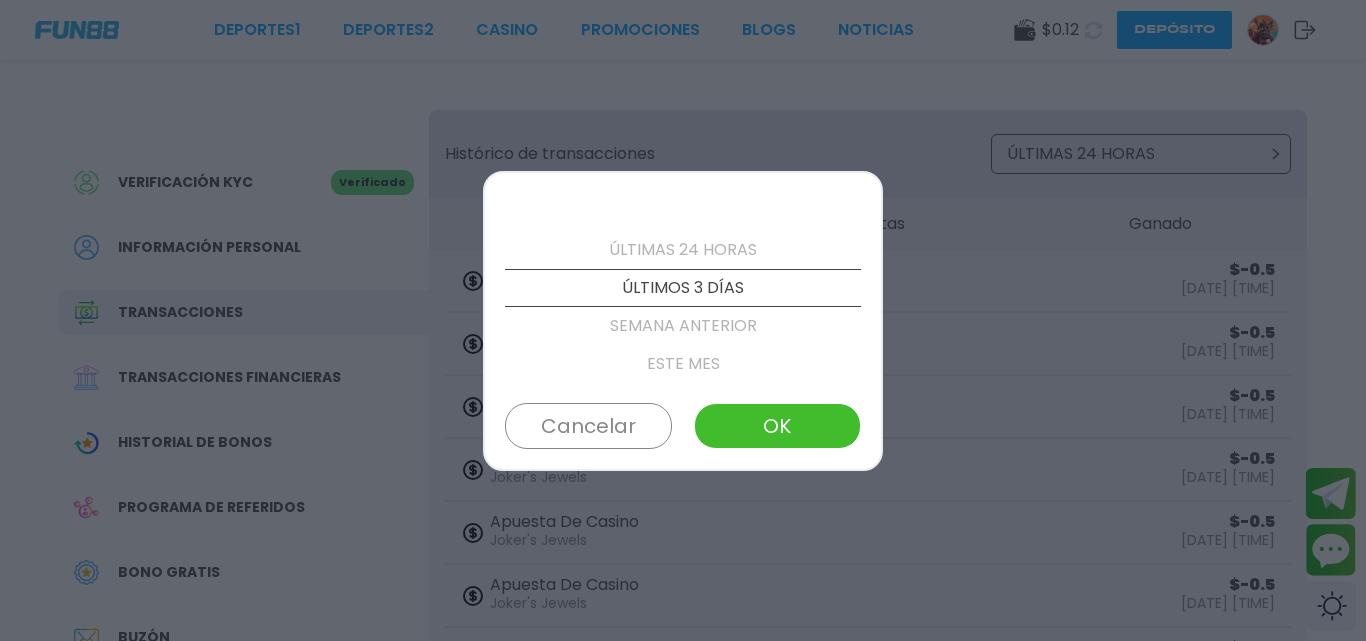 click on "OK" at bounding box center [777, 426] 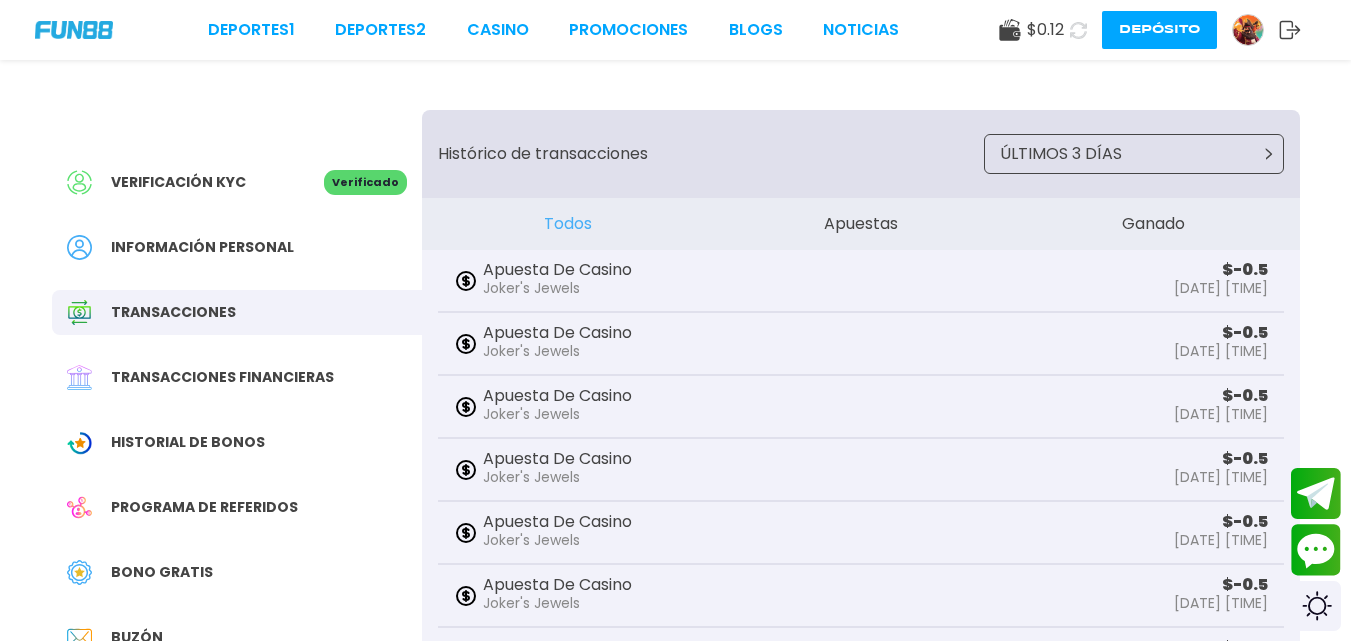 drag, startPoint x: 1363, startPoint y: 176, endPoint x: 815, endPoint y: 165, distance: 548.1104 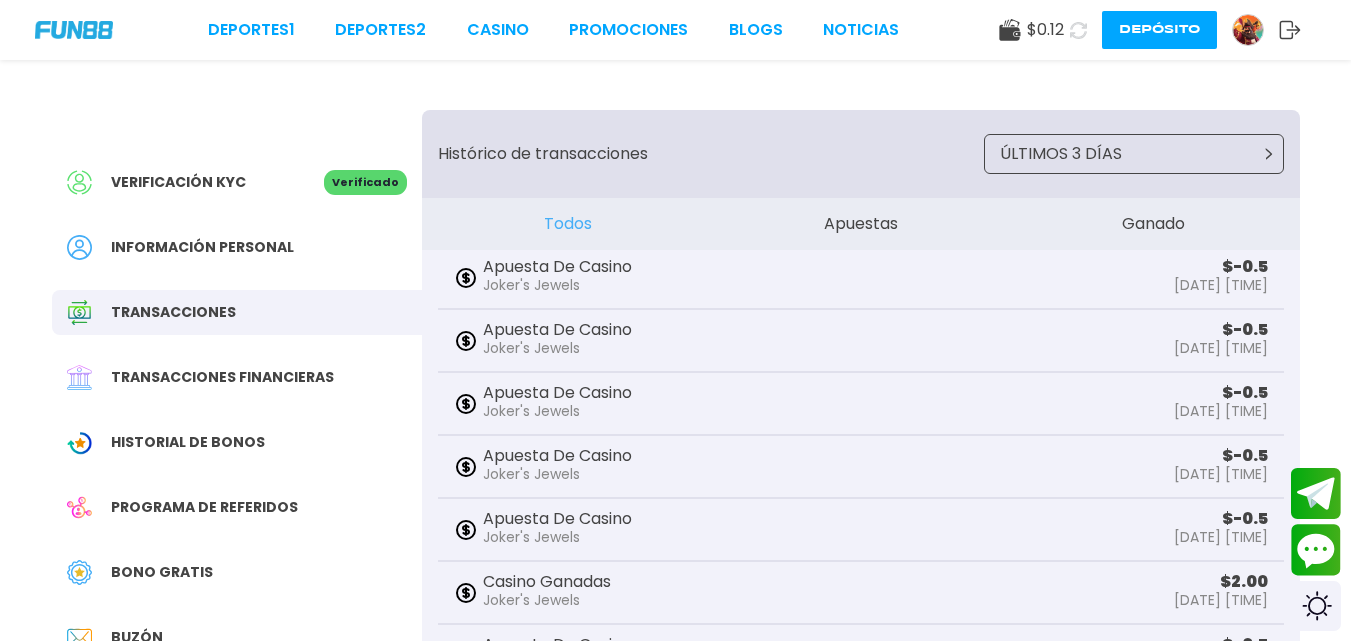 scroll, scrollTop: 604, scrollLeft: 0, axis: vertical 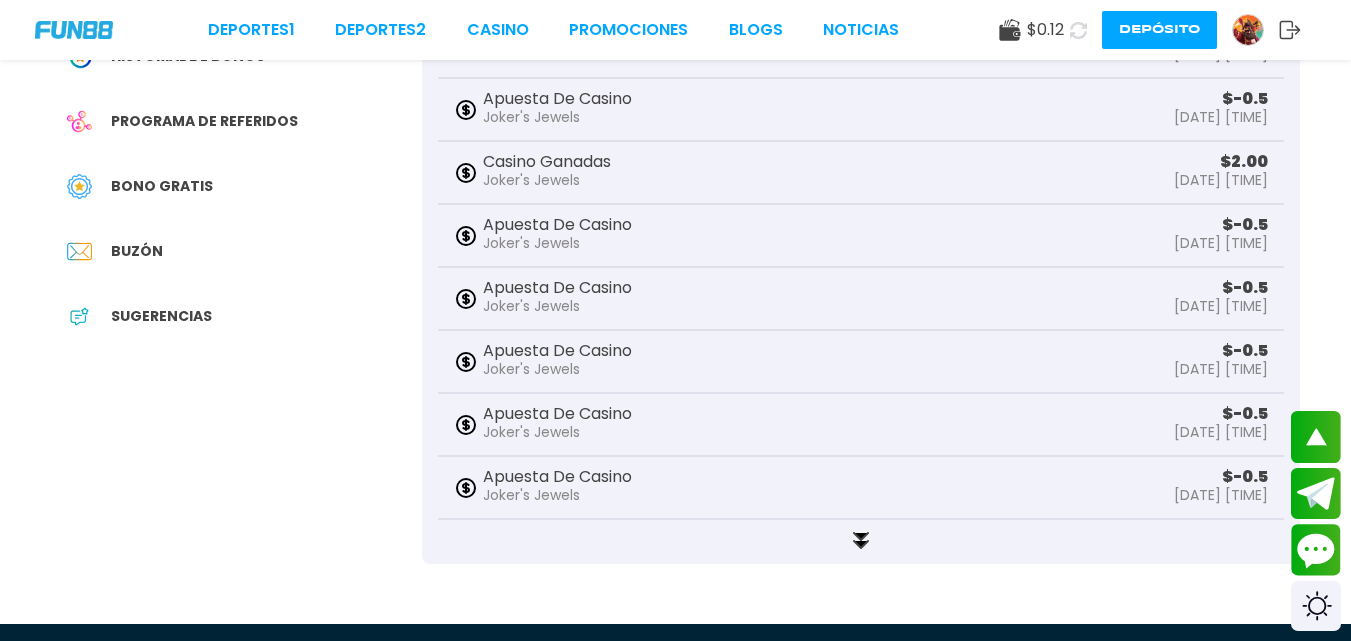 click at bounding box center [861, 542] 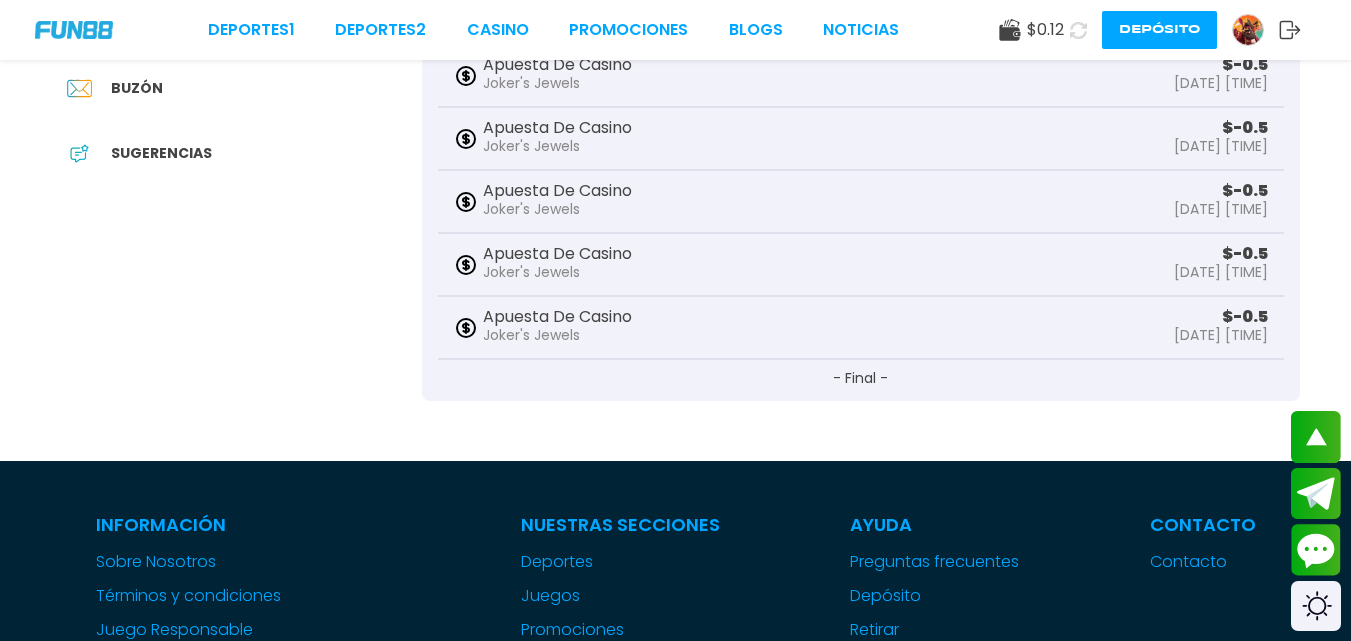 scroll, scrollTop: 713, scrollLeft: 0, axis: vertical 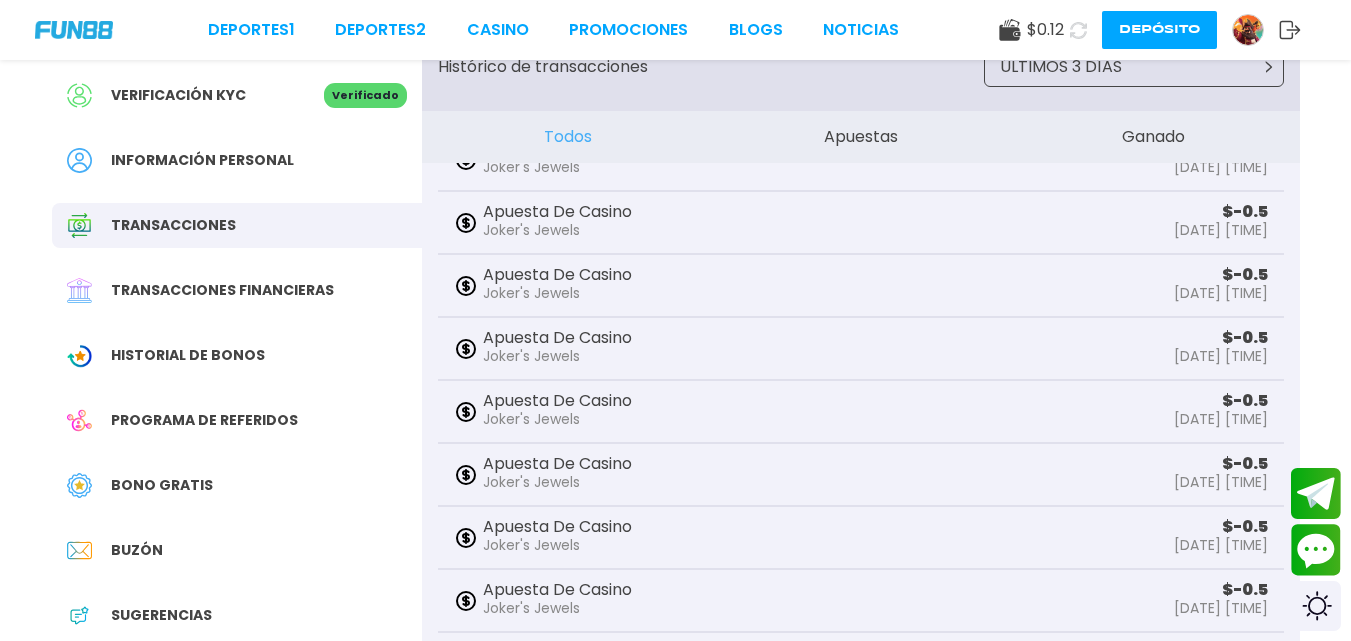 click on "Apuestas" at bounding box center (860, 137) 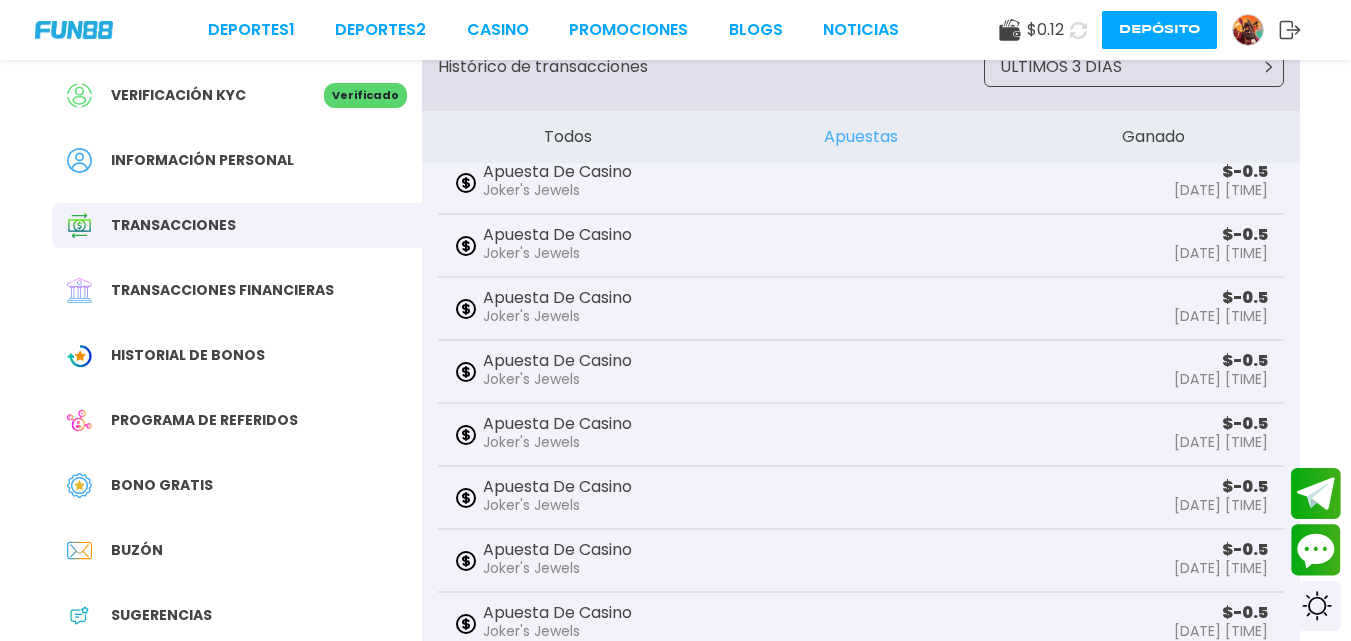 scroll, scrollTop: 919, scrollLeft: 0, axis: vertical 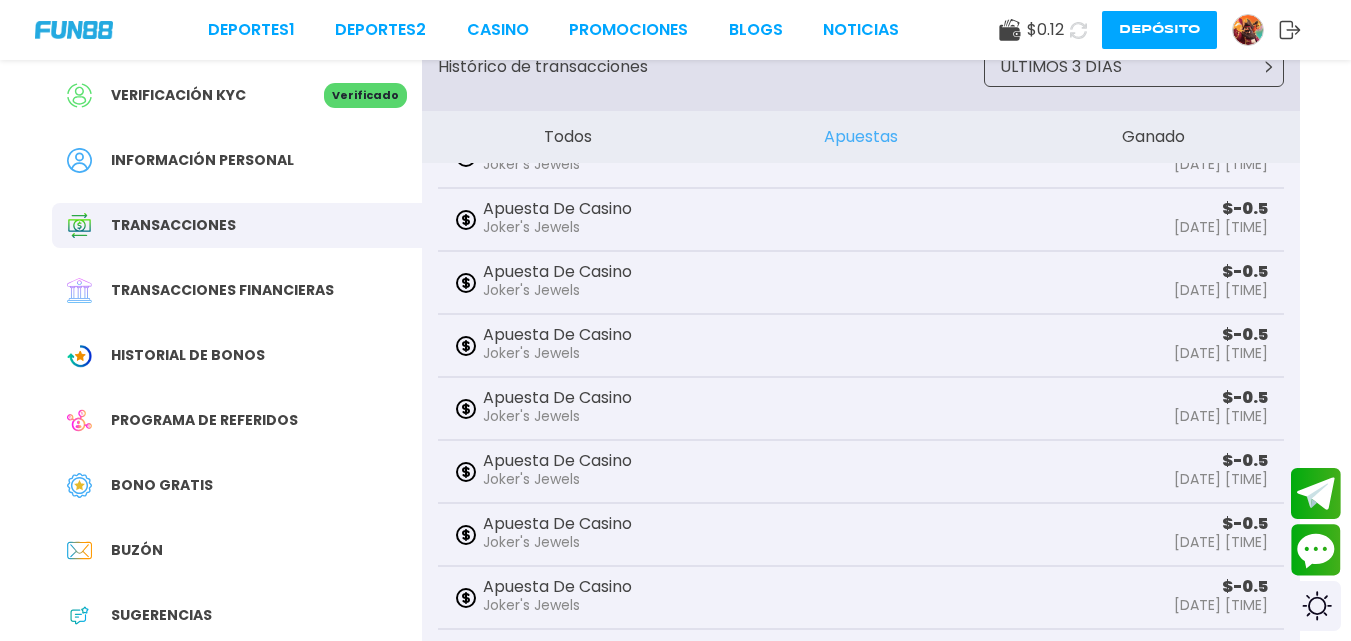 click on "Apuesta De Casino Joker's Jewels $ -0.5 2025-07-13 10:21:39" at bounding box center (861, 346) 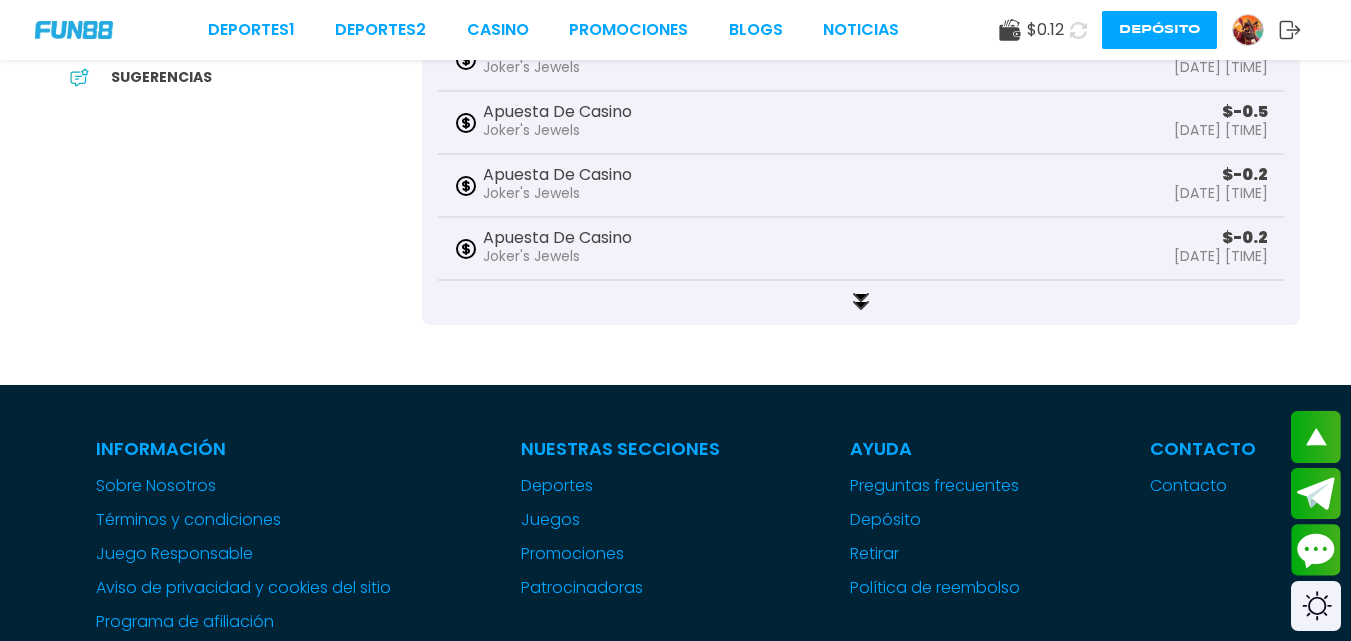 scroll, scrollTop: 559, scrollLeft: 0, axis: vertical 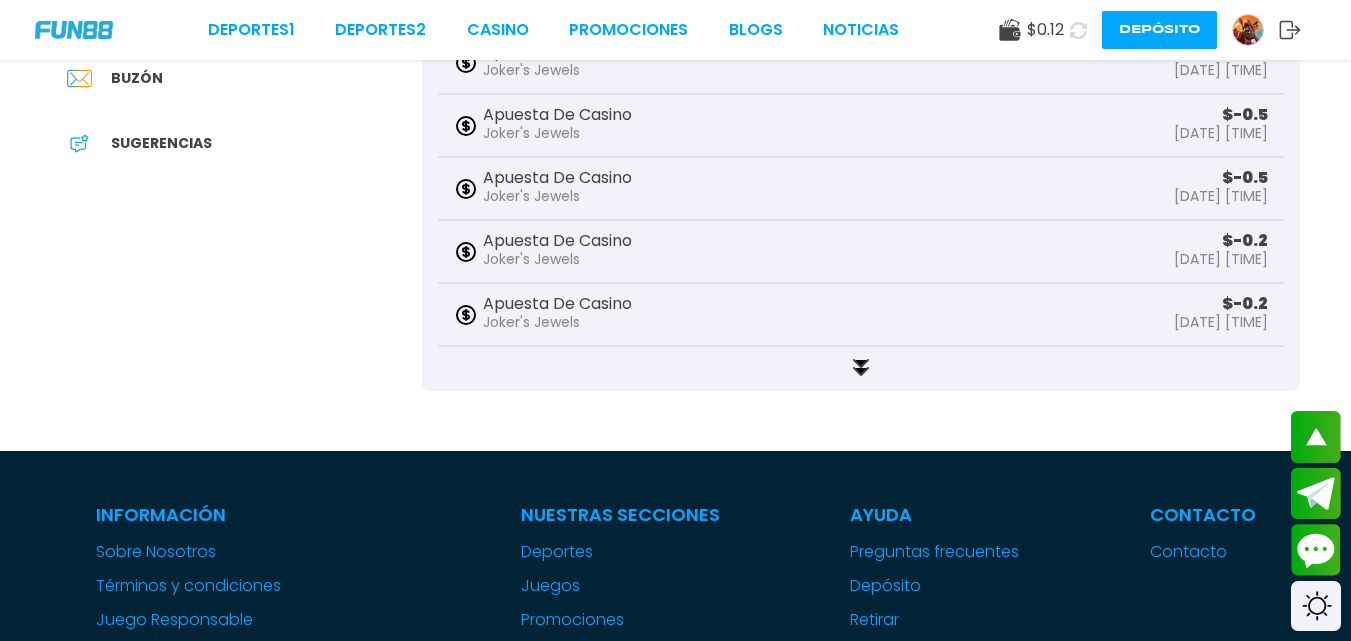 click 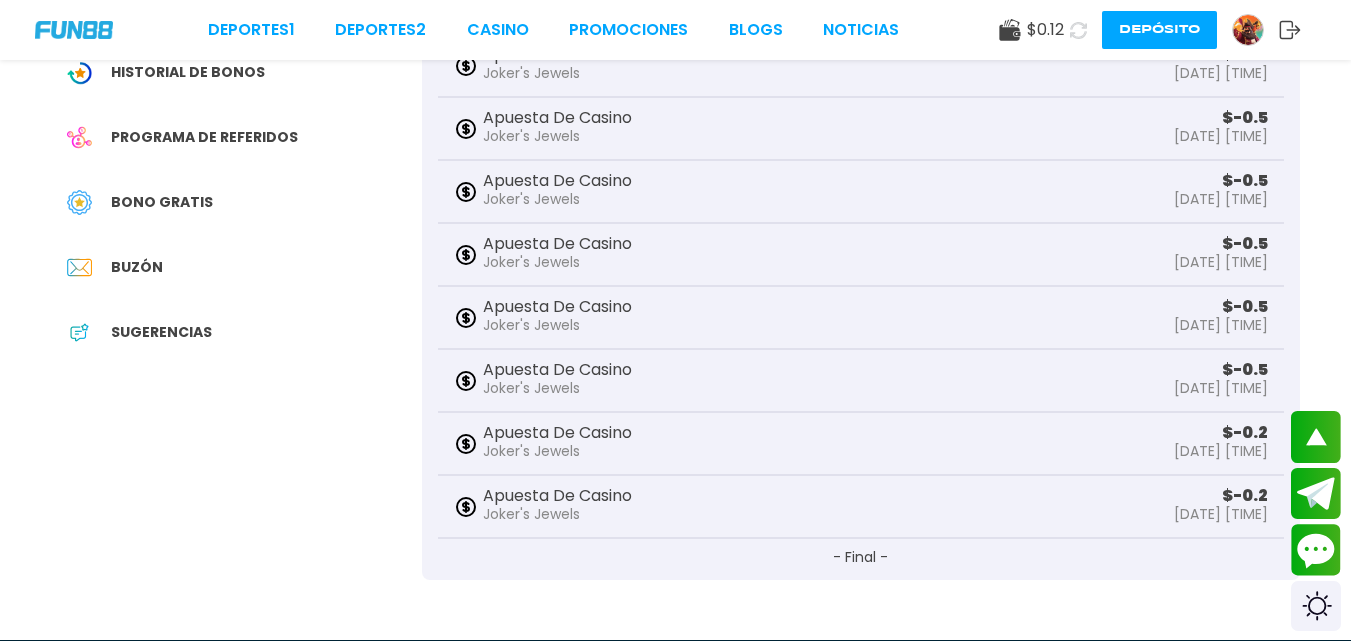 scroll, scrollTop: 372, scrollLeft: 0, axis: vertical 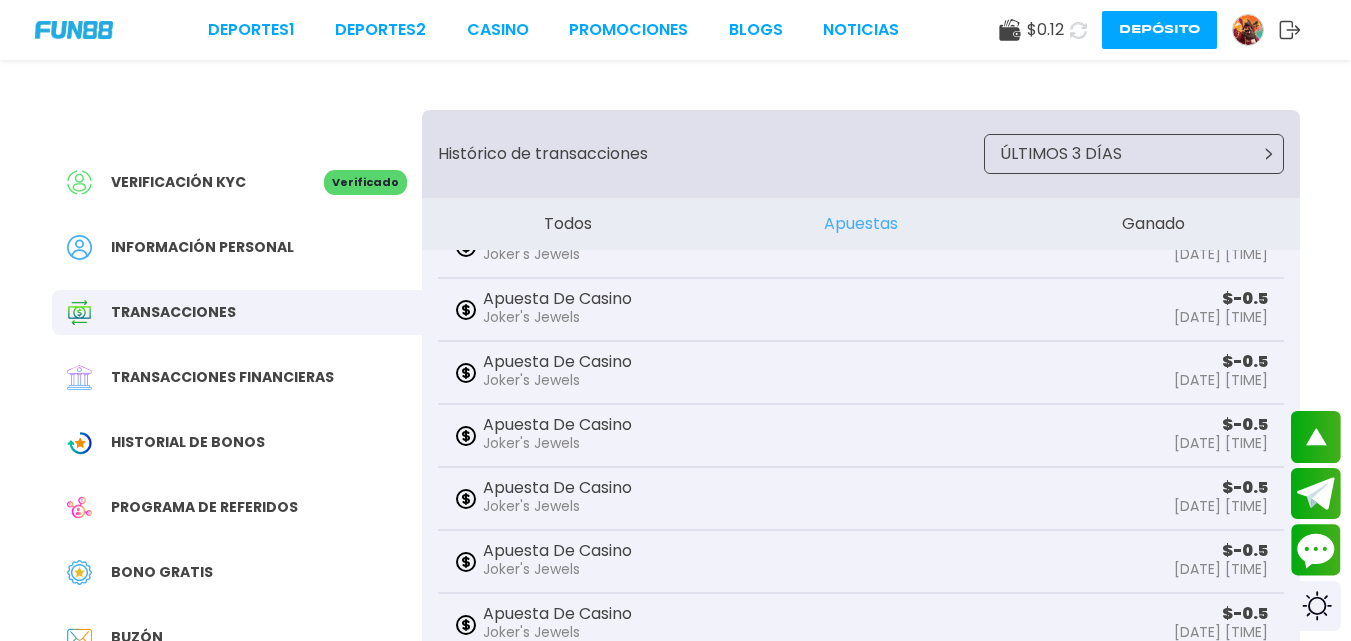 click on "Histórico de transacciones ÚLTIMOS 3 DÍAS" at bounding box center [861, 154] 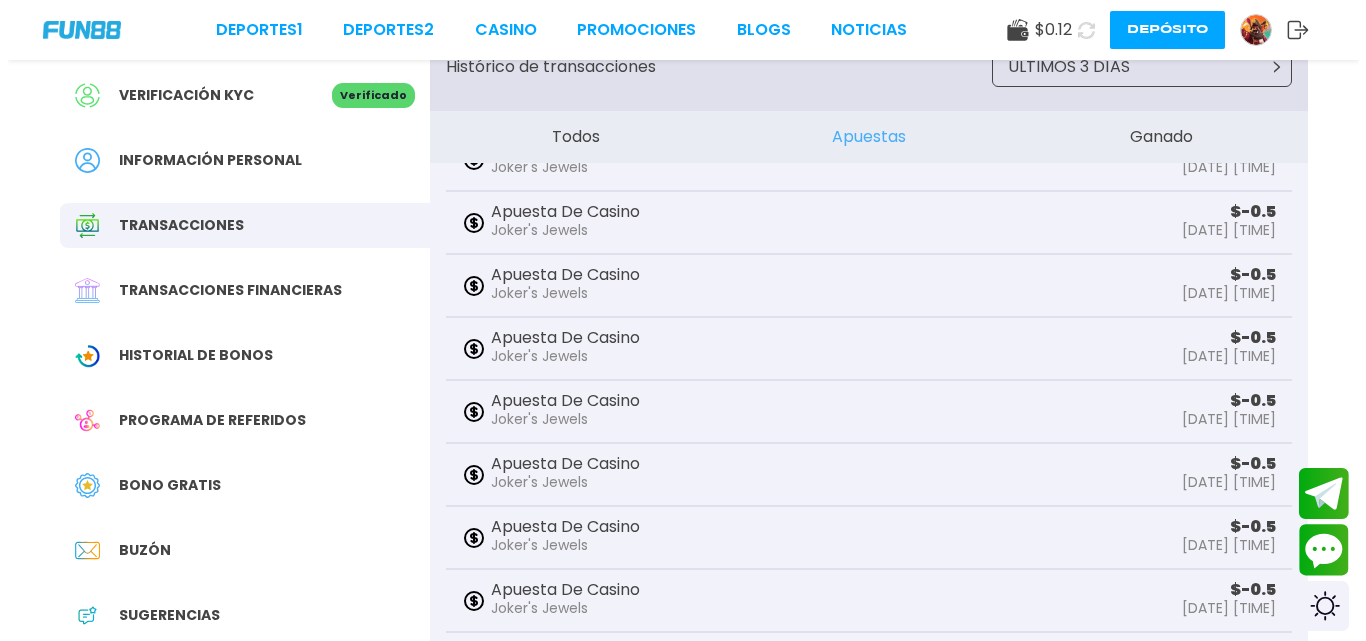scroll, scrollTop: 88, scrollLeft: 0, axis: vertical 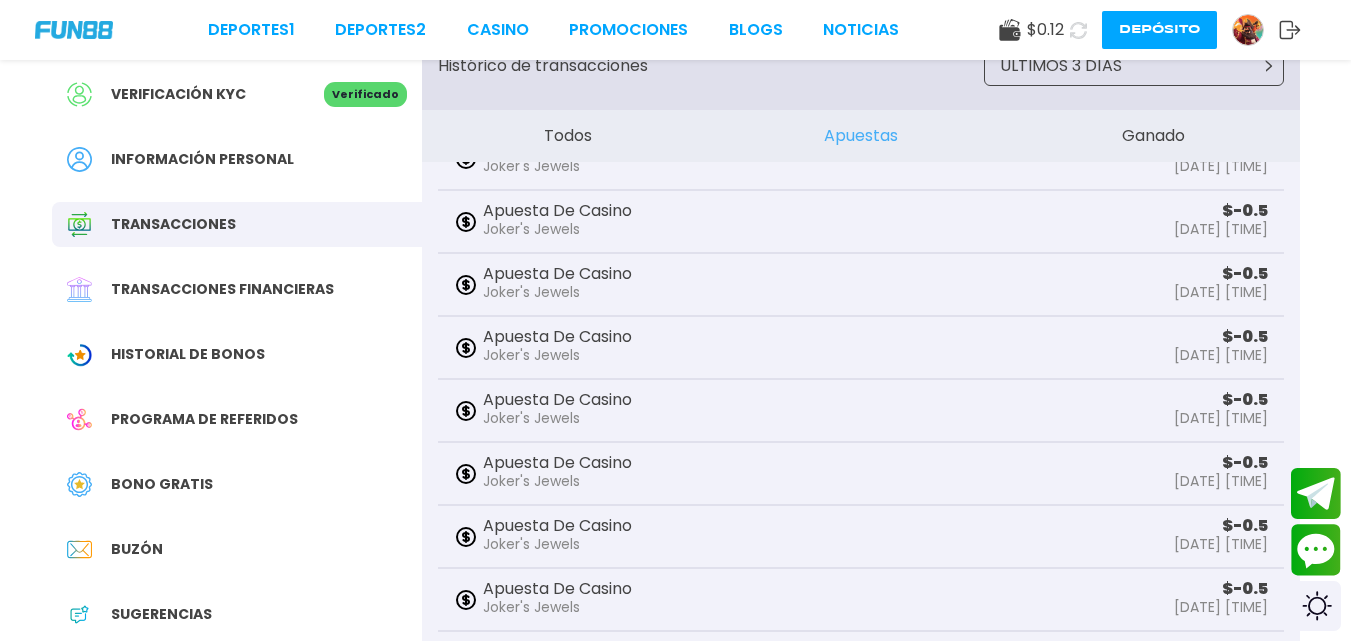 click on "ÚLTIMOS 3 DÍAS" at bounding box center [1061, 66] 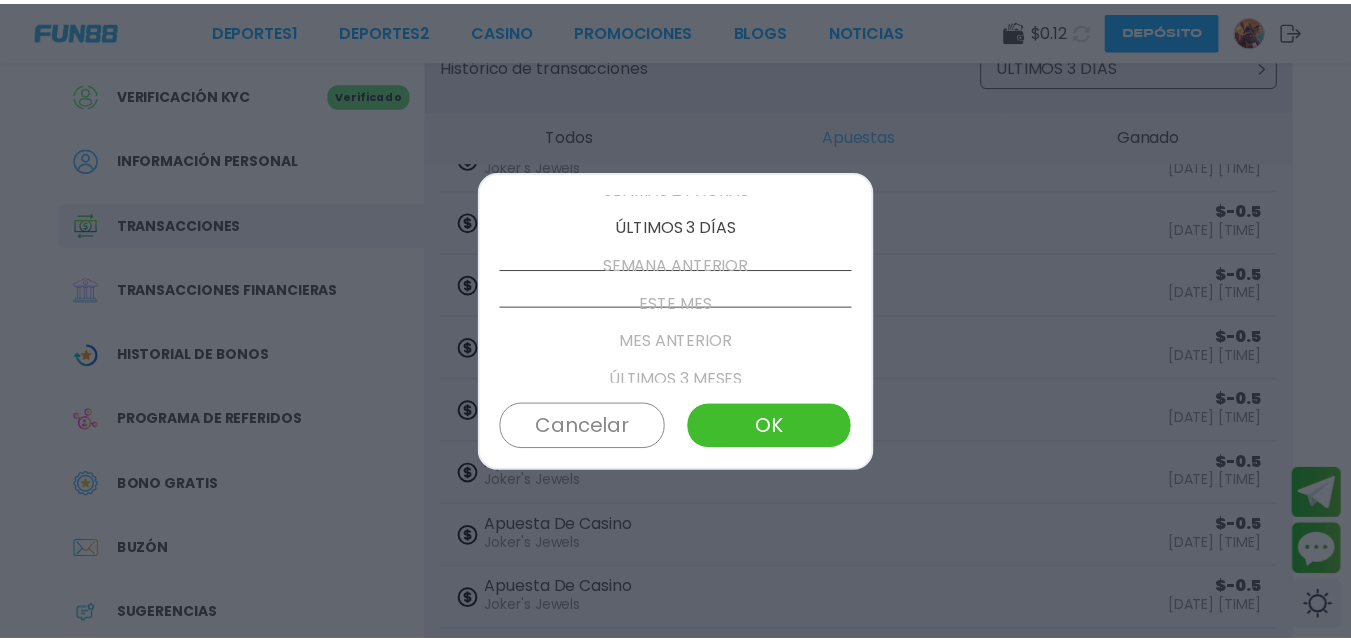 scroll, scrollTop: 114, scrollLeft: 0, axis: vertical 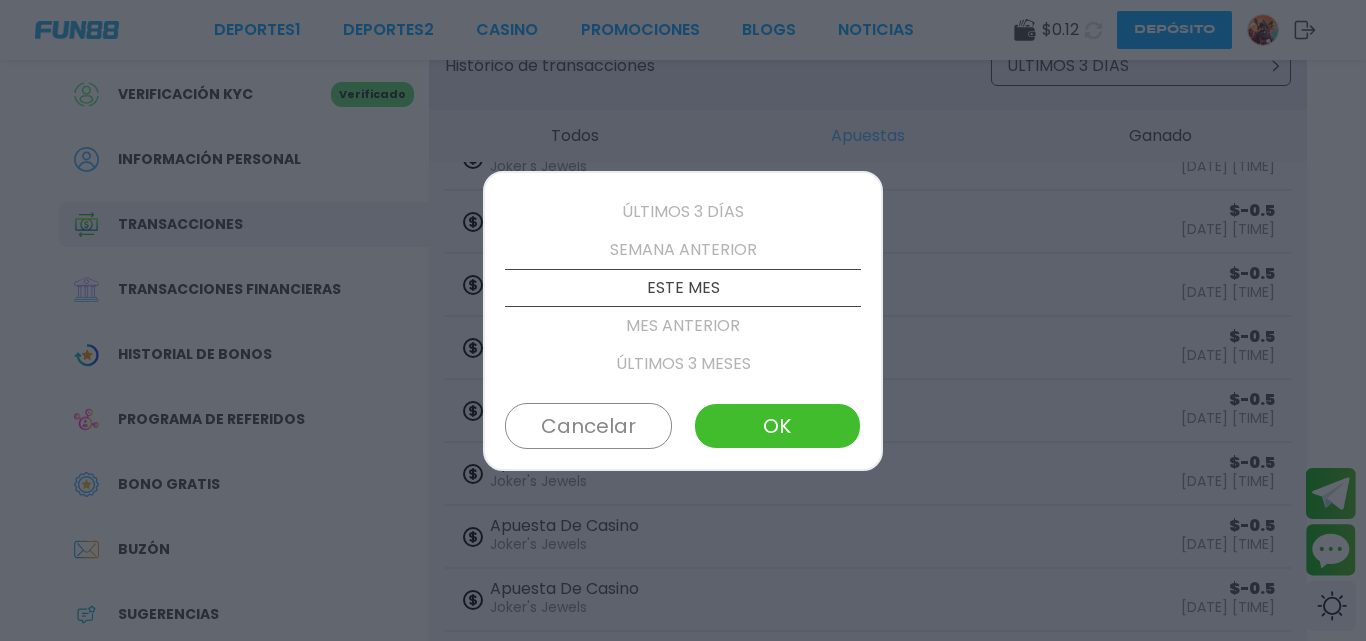 click on "ESTE MES" at bounding box center (683, 288) 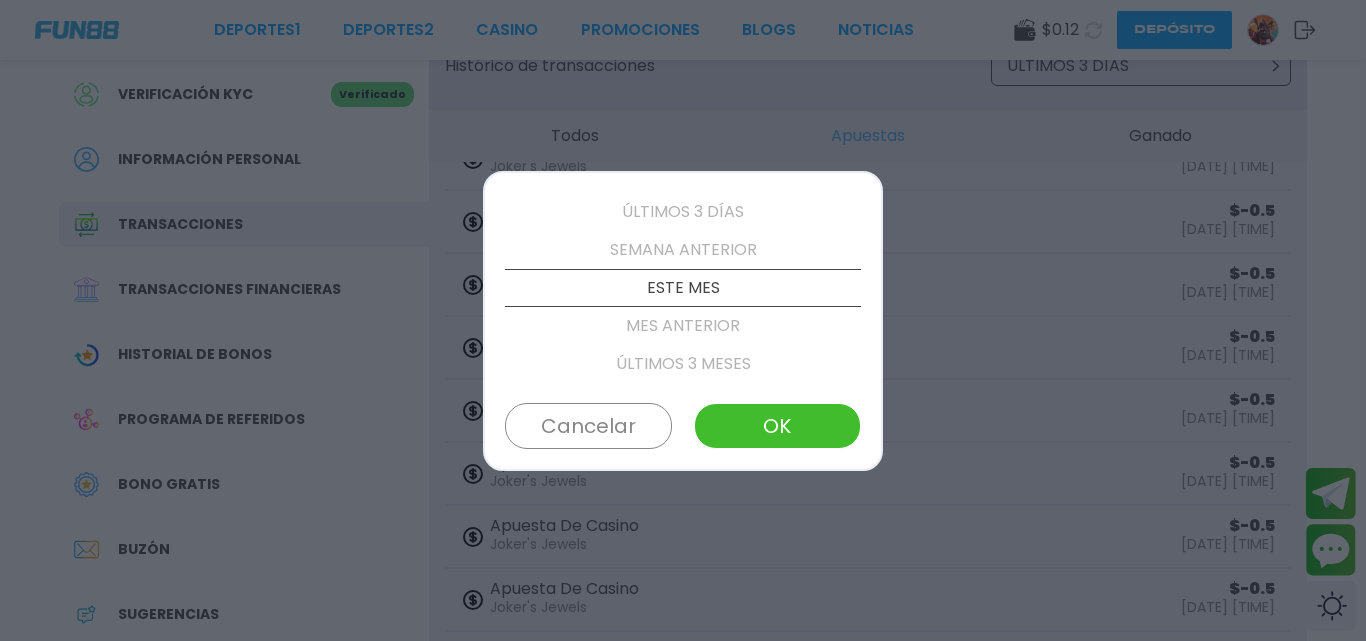 click on "OK" at bounding box center (777, 426) 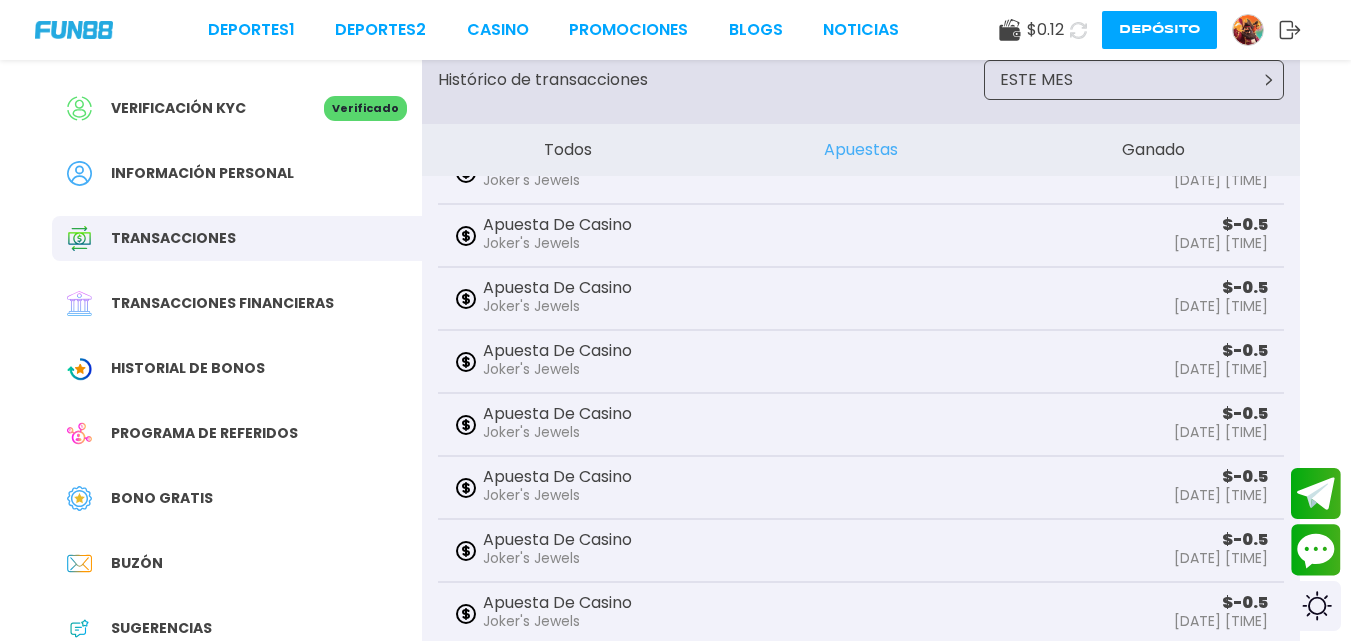 scroll, scrollTop: 0, scrollLeft: 0, axis: both 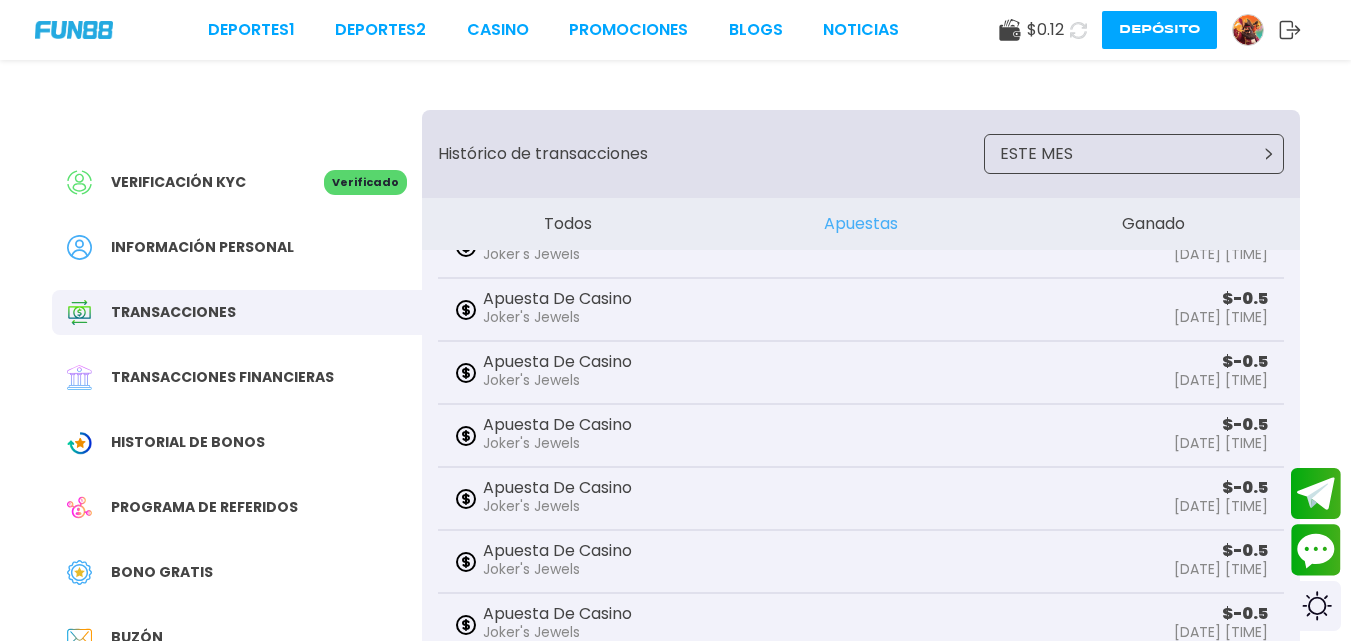 click on "Apuesta De Casino Joker's Jewels $ -0.5 2025-07-13 10:21:45" at bounding box center (861, 310) 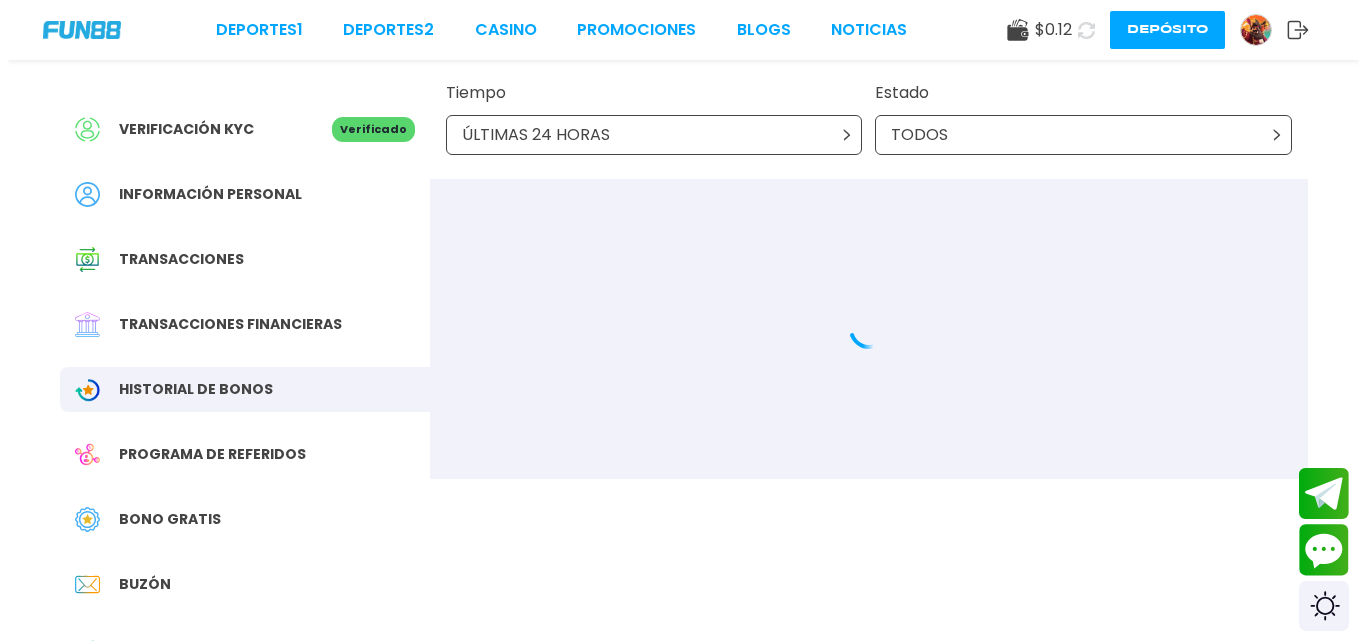 scroll, scrollTop: 72, scrollLeft: 0, axis: vertical 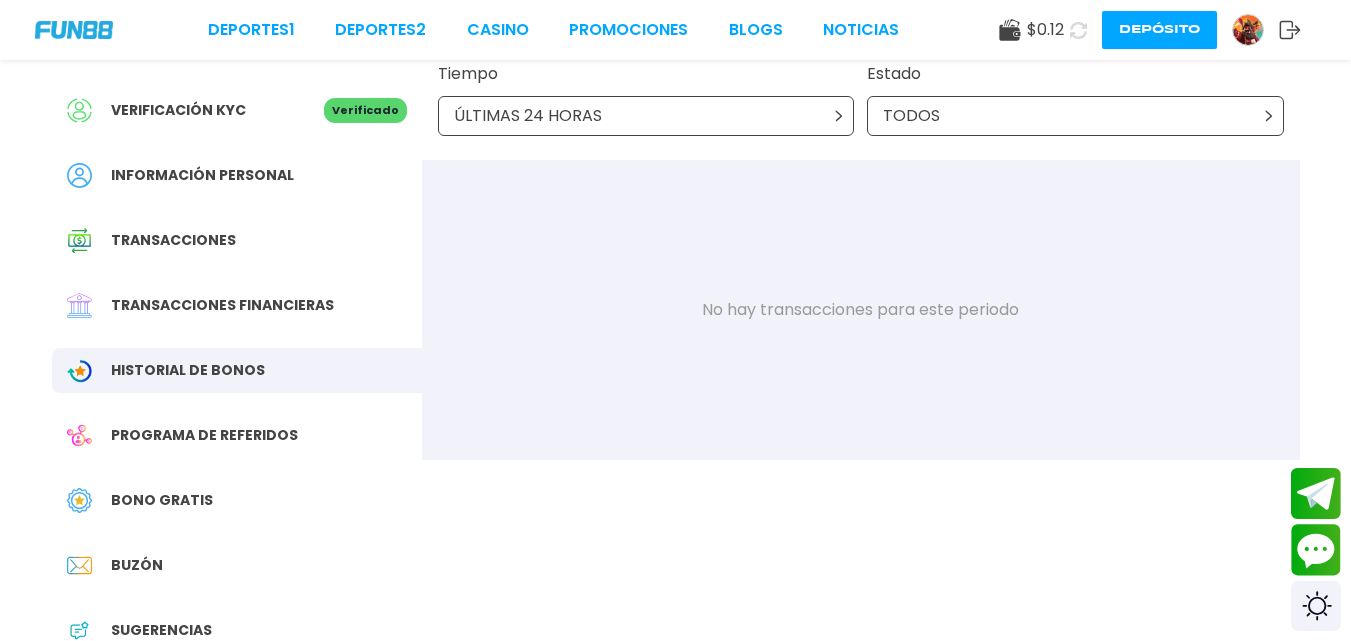 click on "ÚLTIMAS 24 HORAS" at bounding box center (646, 116) 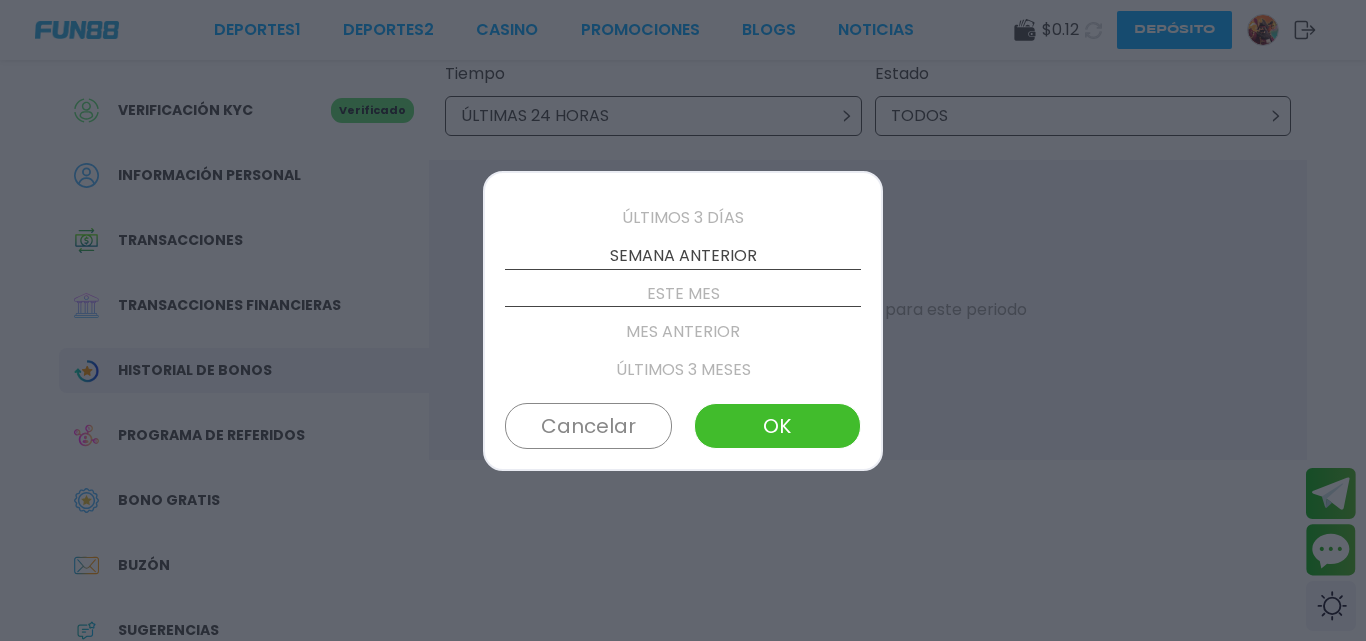 scroll, scrollTop: 114, scrollLeft: 0, axis: vertical 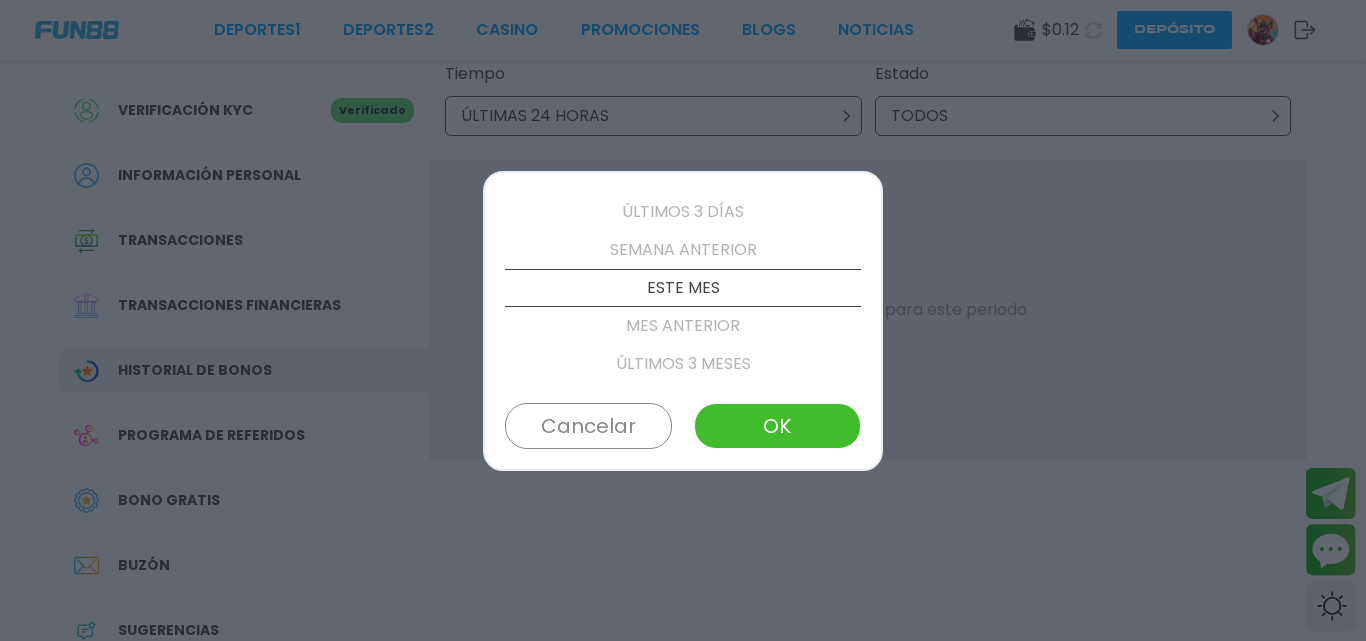 click on "MES ANTERIOR" at bounding box center (683, 326) 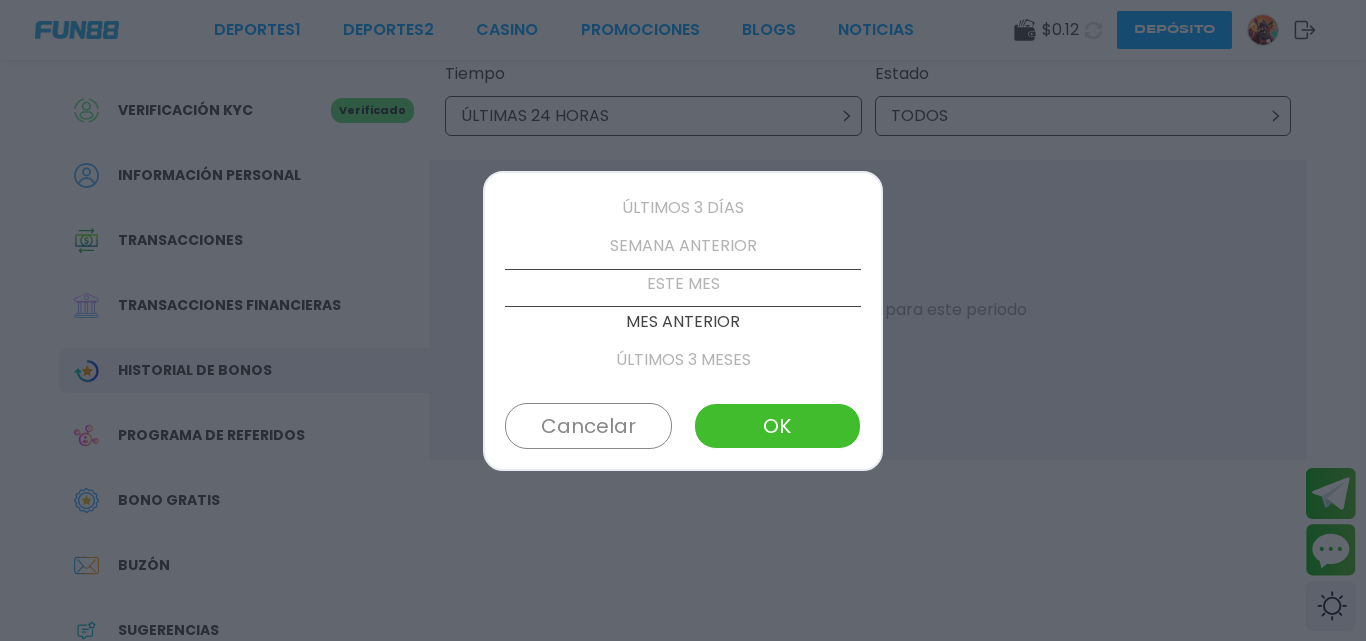 scroll, scrollTop: 114, scrollLeft: 0, axis: vertical 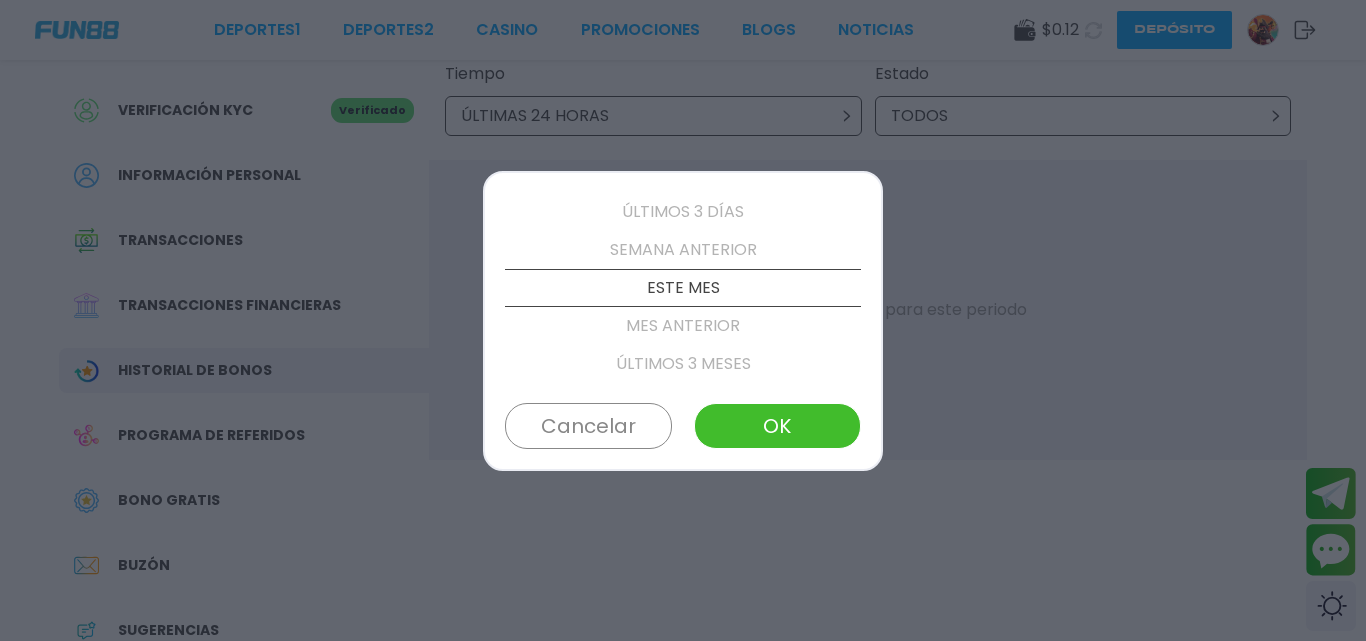 click on "ESTE MES" at bounding box center [683, 288] 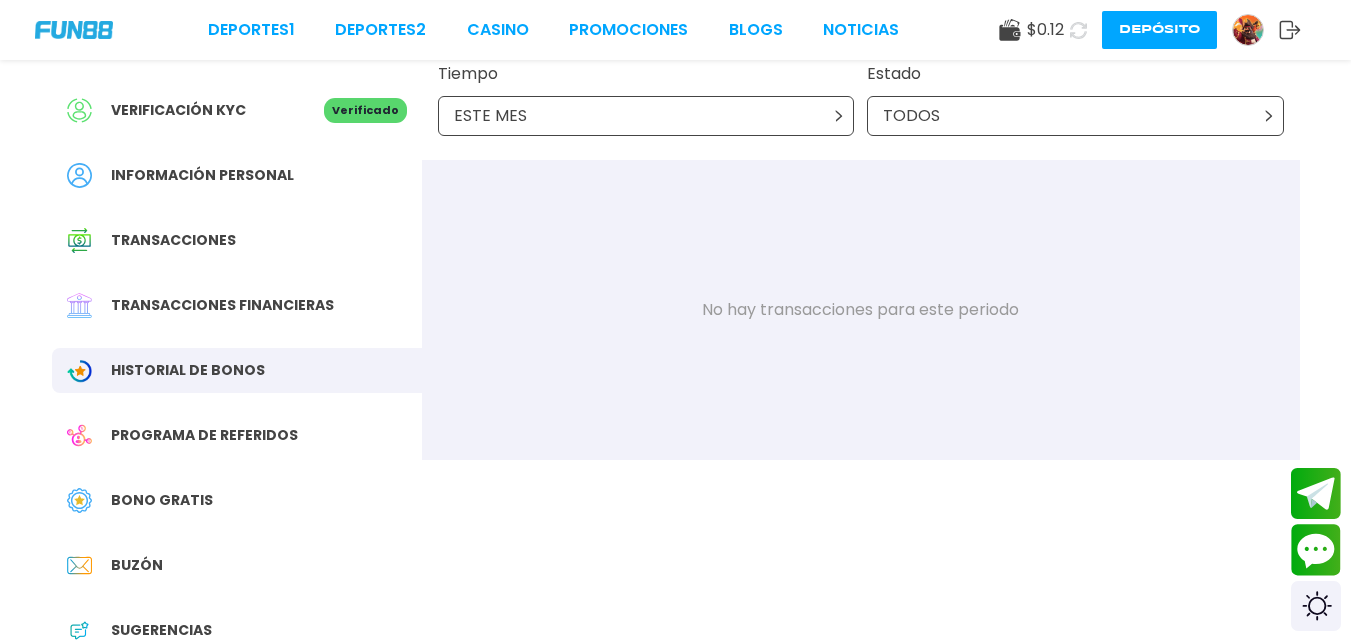 click on "ESTE MES" at bounding box center [646, 116] 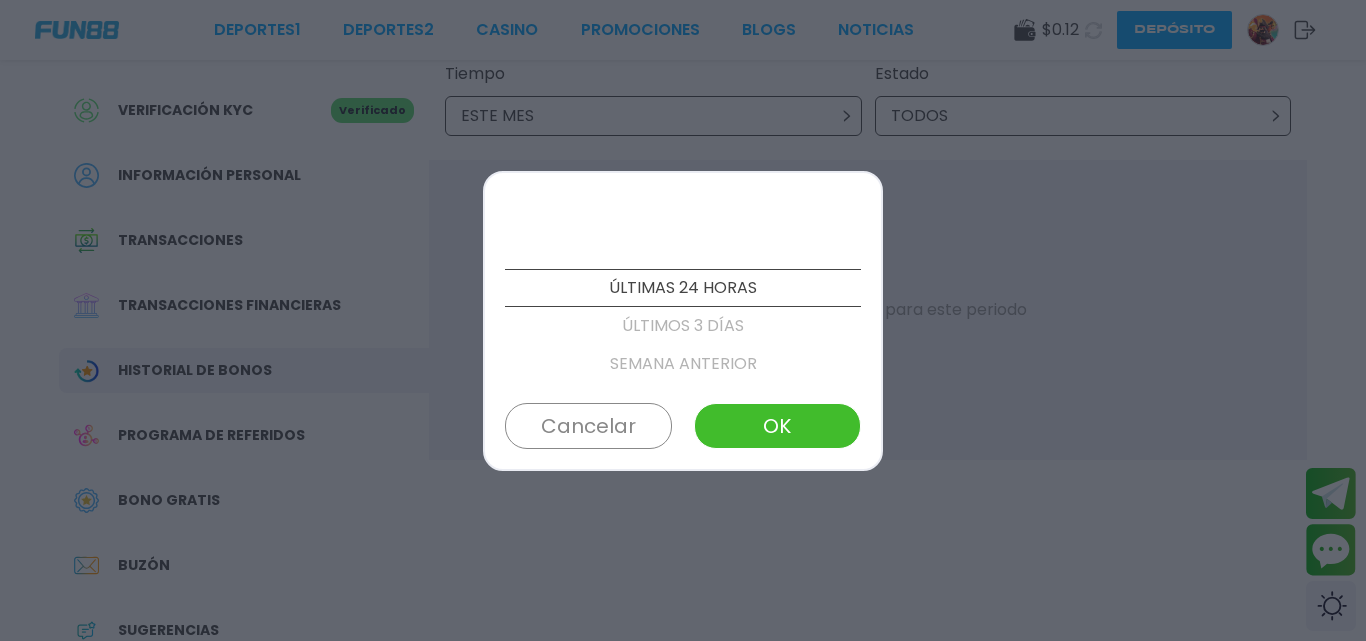 scroll, scrollTop: 114, scrollLeft: 0, axis: vertical 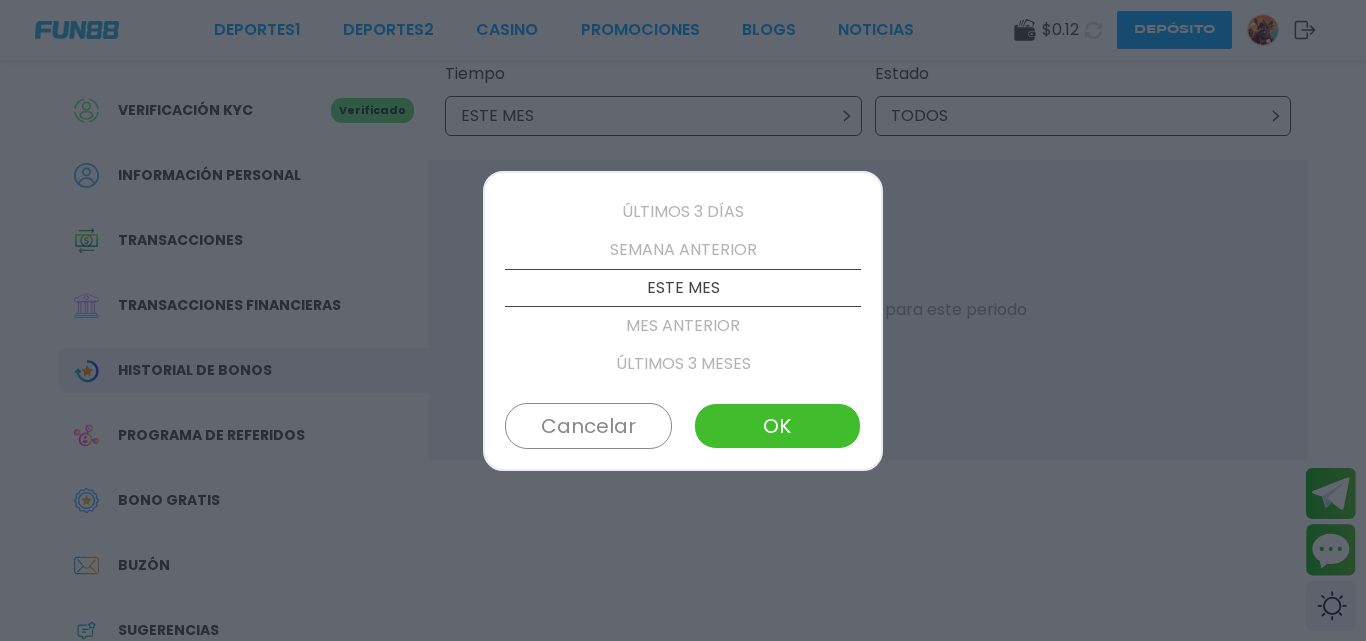 click on "ÚLTIMOS 3 MESES" at bounding box center [683, 364] 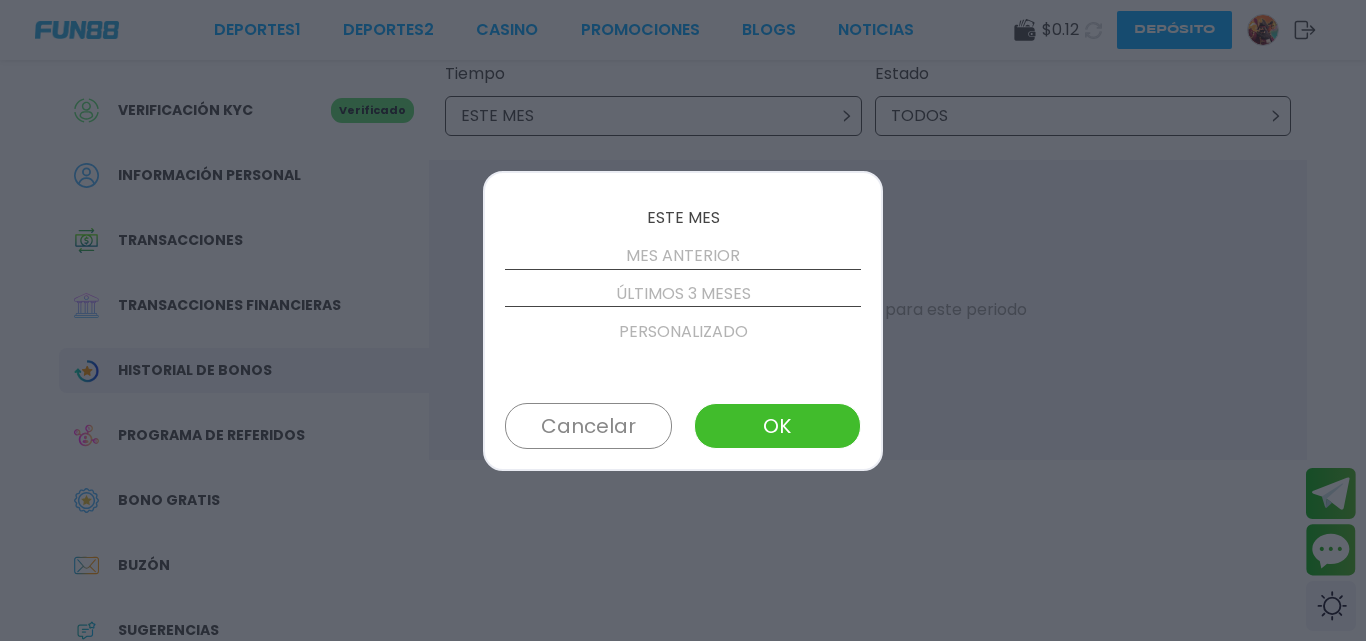 scroll, scrollTop: 190, scrollLeft: 0, axis: vertical 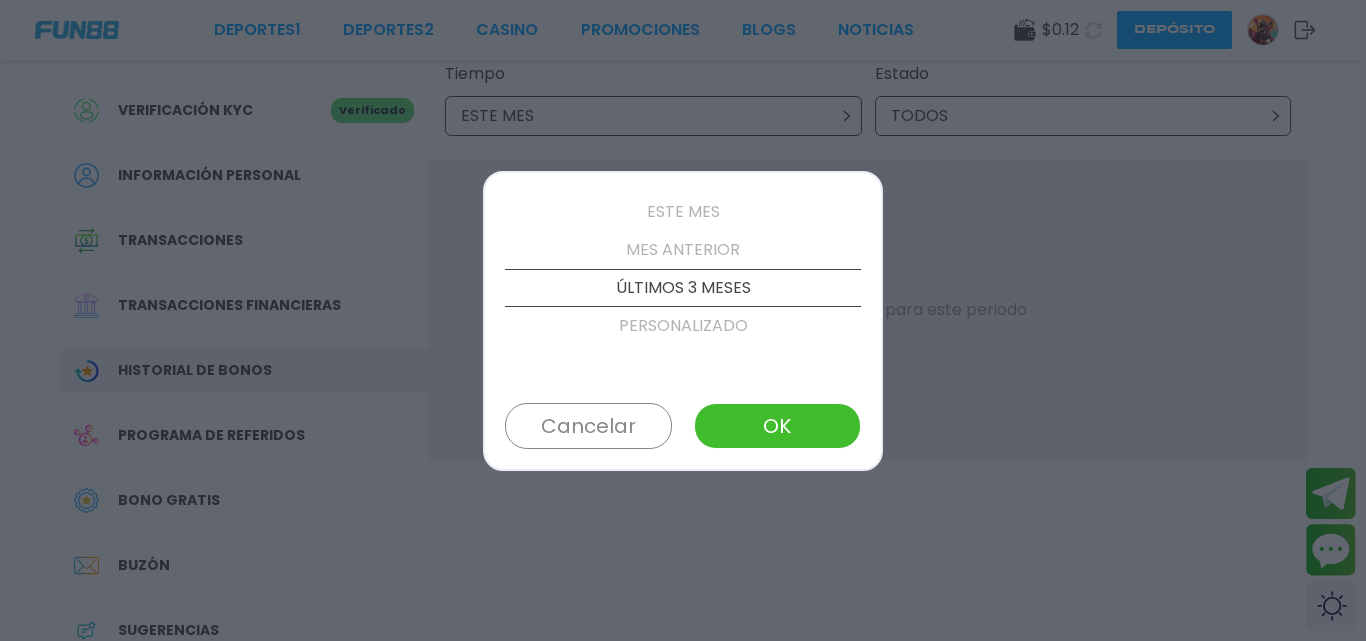 click on "PERSONALIZADO" at bounding box center (683, 326) 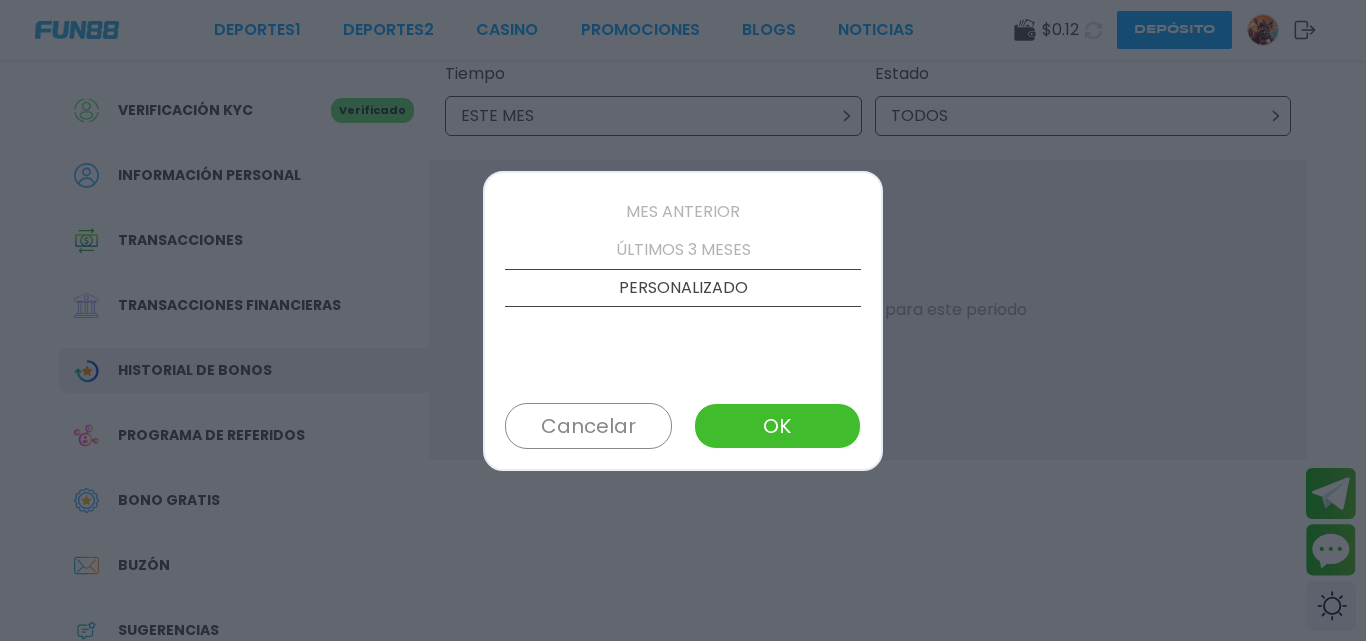 click on "OK" at bounding box center (777, 426) 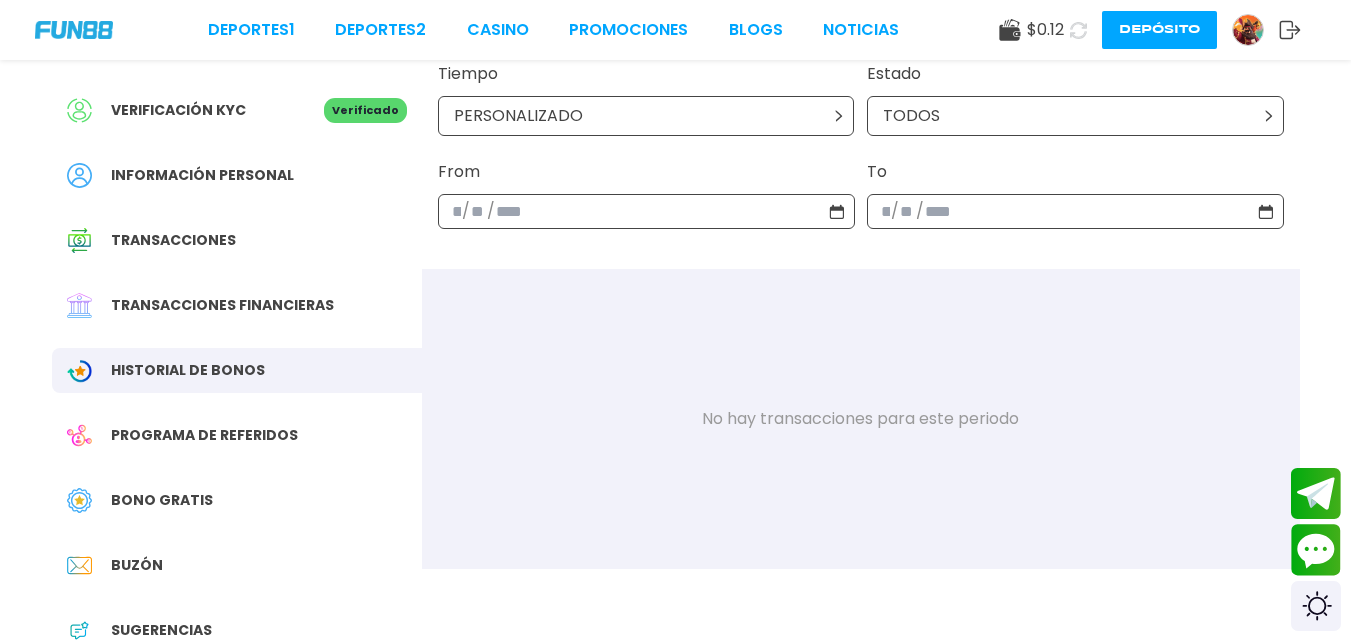 click at bounding box center [1265, 211] 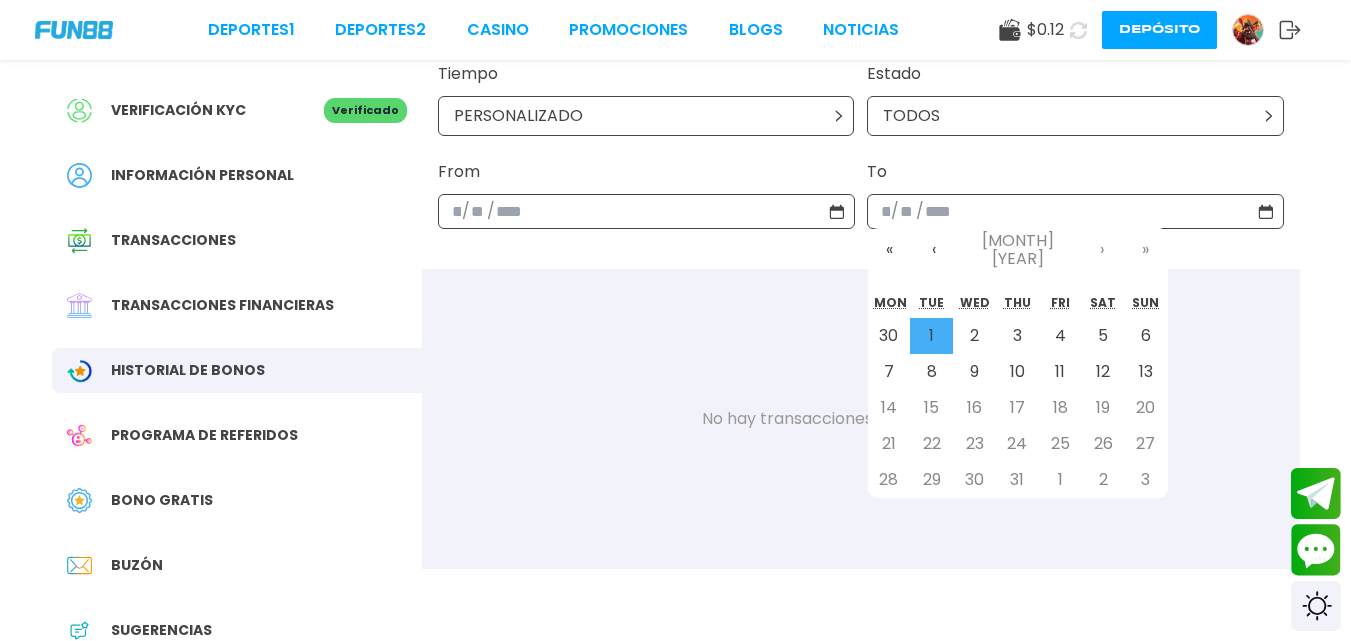 click on "1" at bounding box center (931, 335) 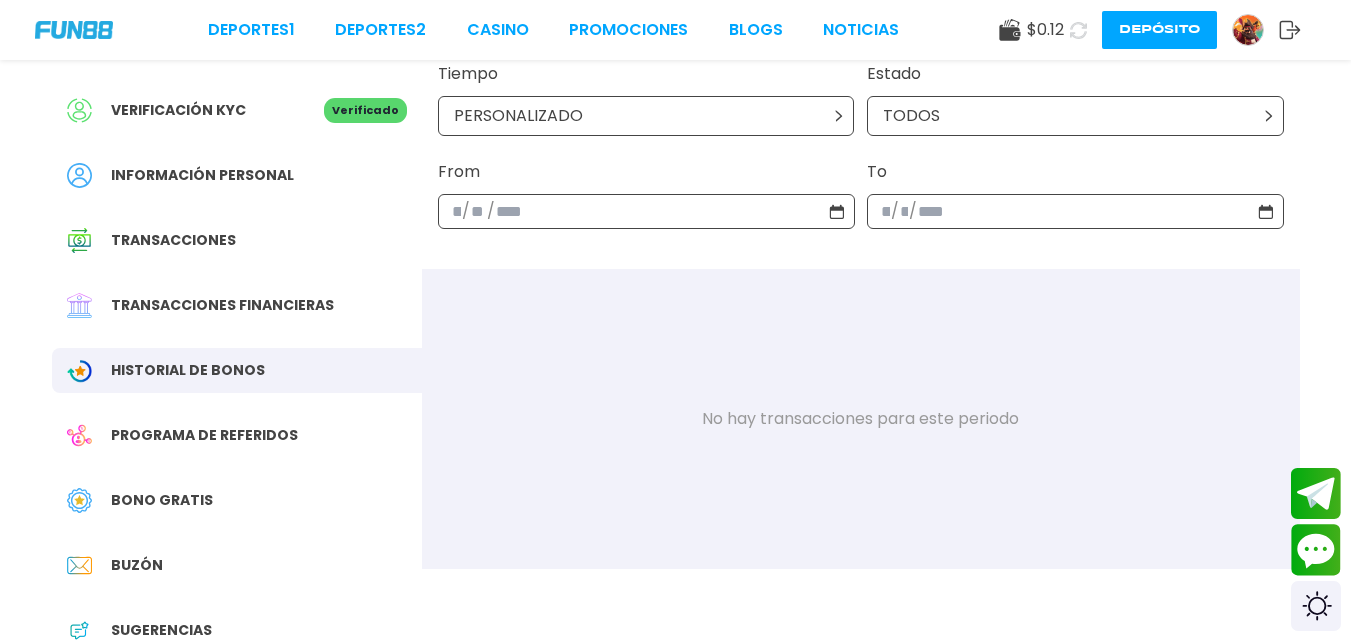 click on "TODOS" at bounding box center (1075, 116) 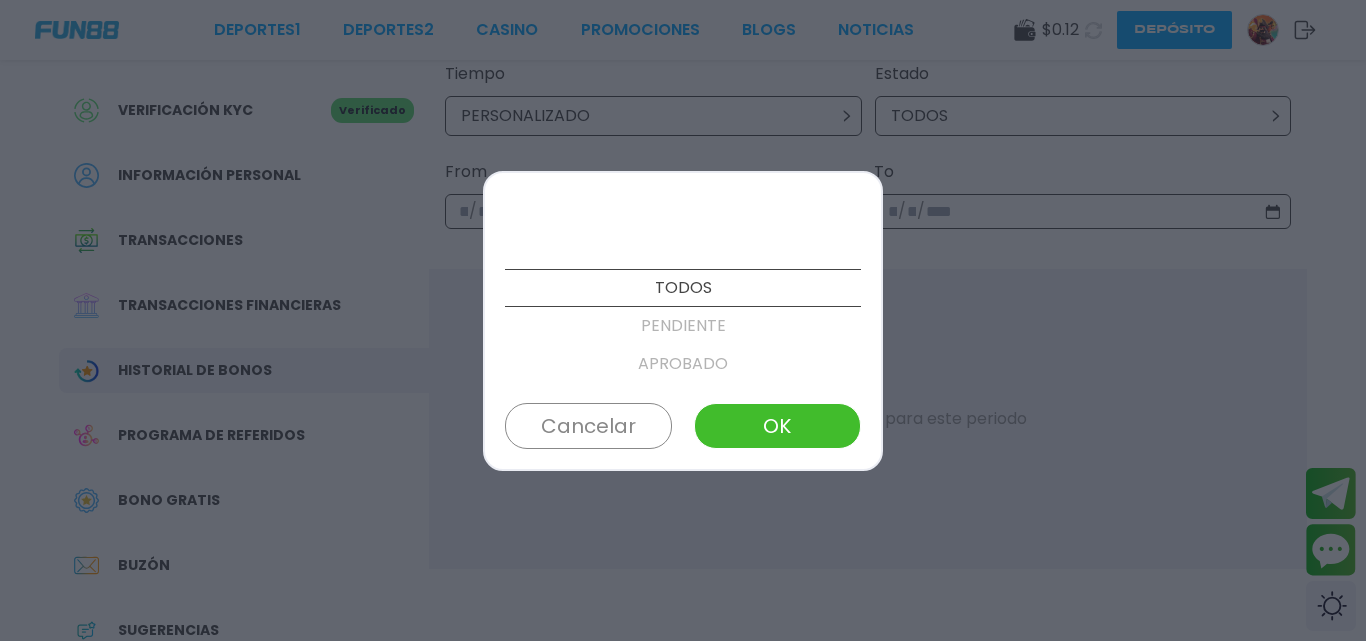 click on "PENDIENTE" at bounding box center [683, 326] 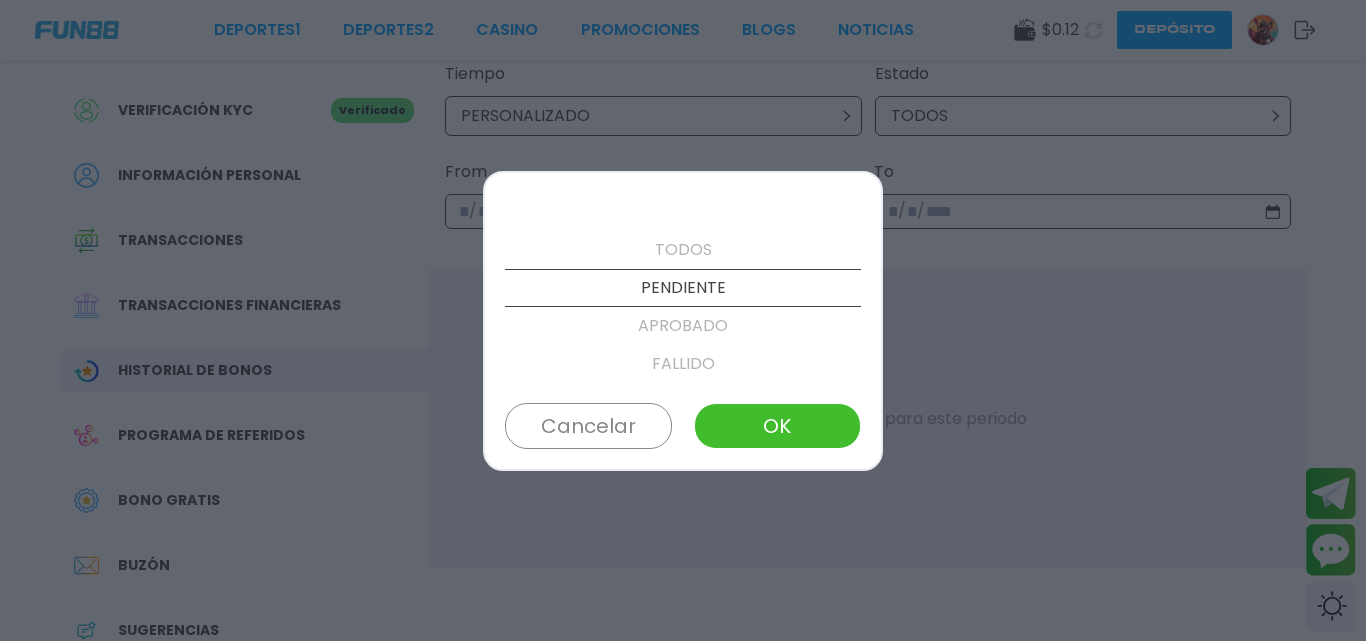 click on "OK" at bounding box center (777, 426) 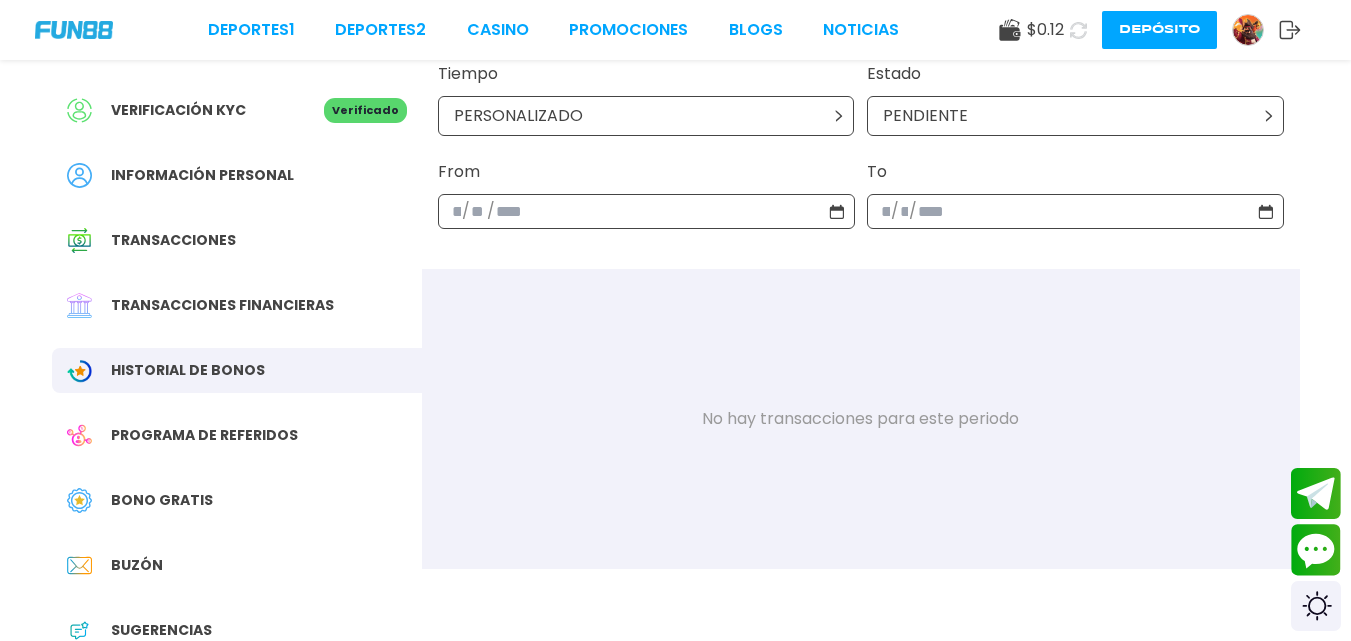 click on "PENDIENTE" at bounding box center (1075, 116) 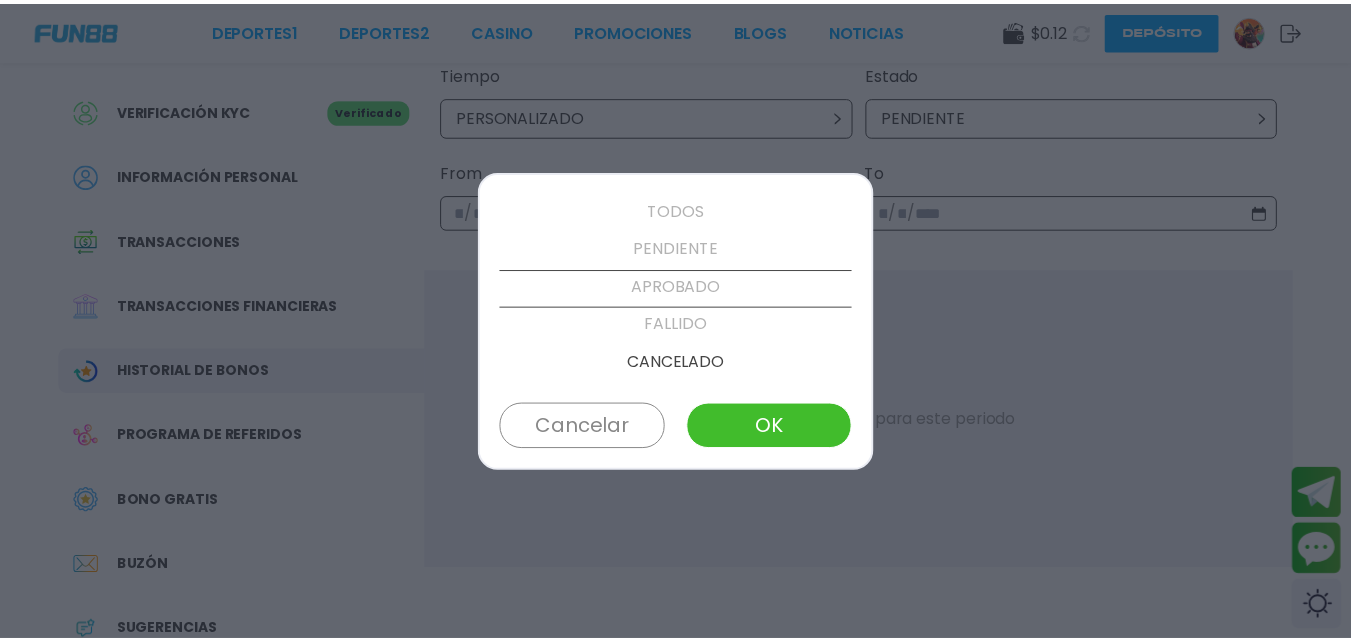 scroll, scrollTop: 76, scrollLeft: 0, axis: vertical 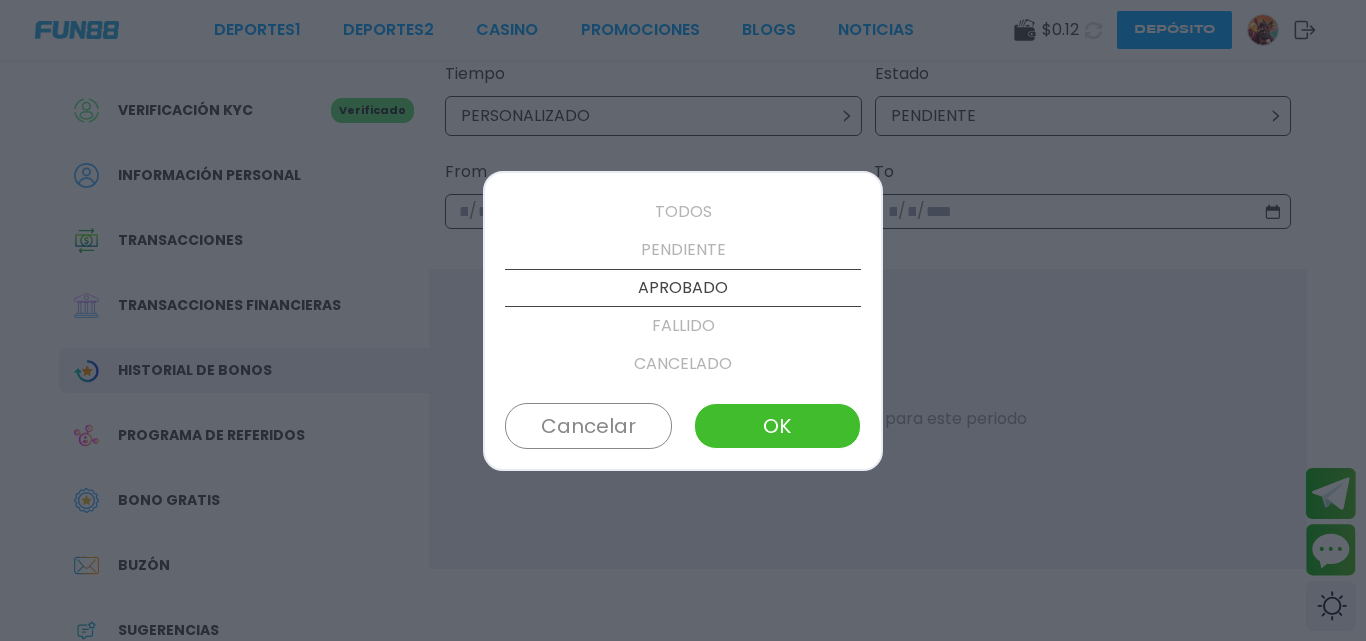 click on "APROBADO" at bounding box center [683, 288] 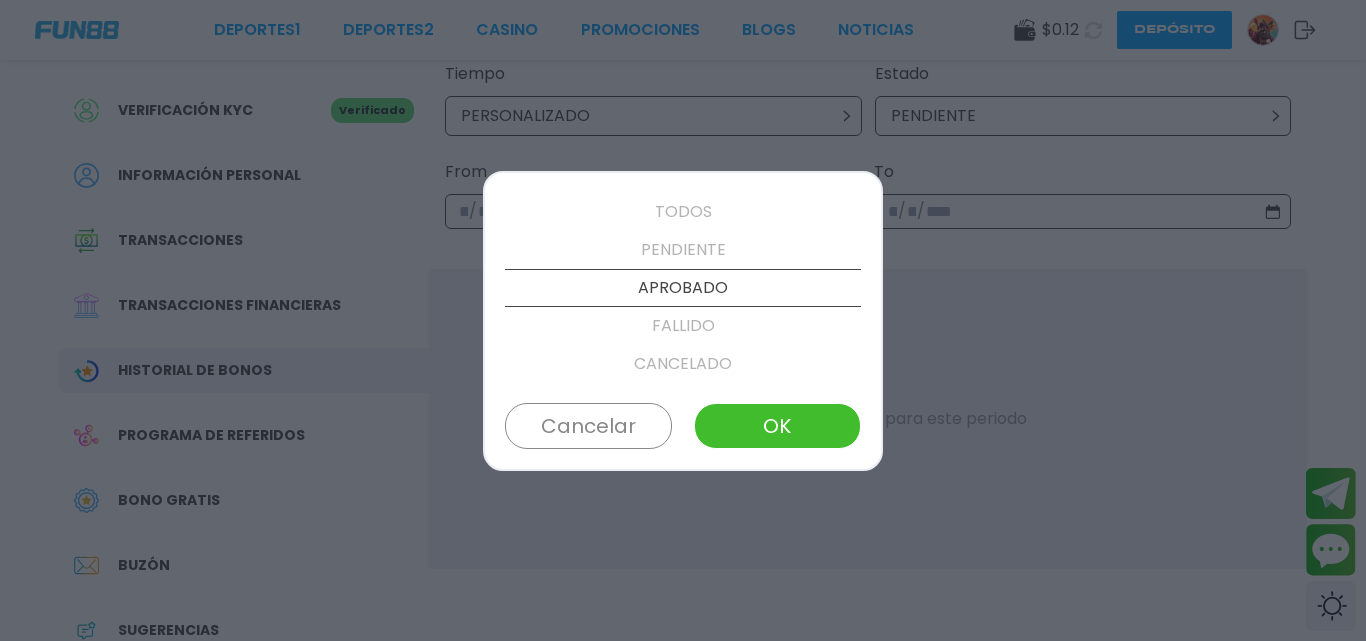 click on "OK" at bounding box center (777, 426) 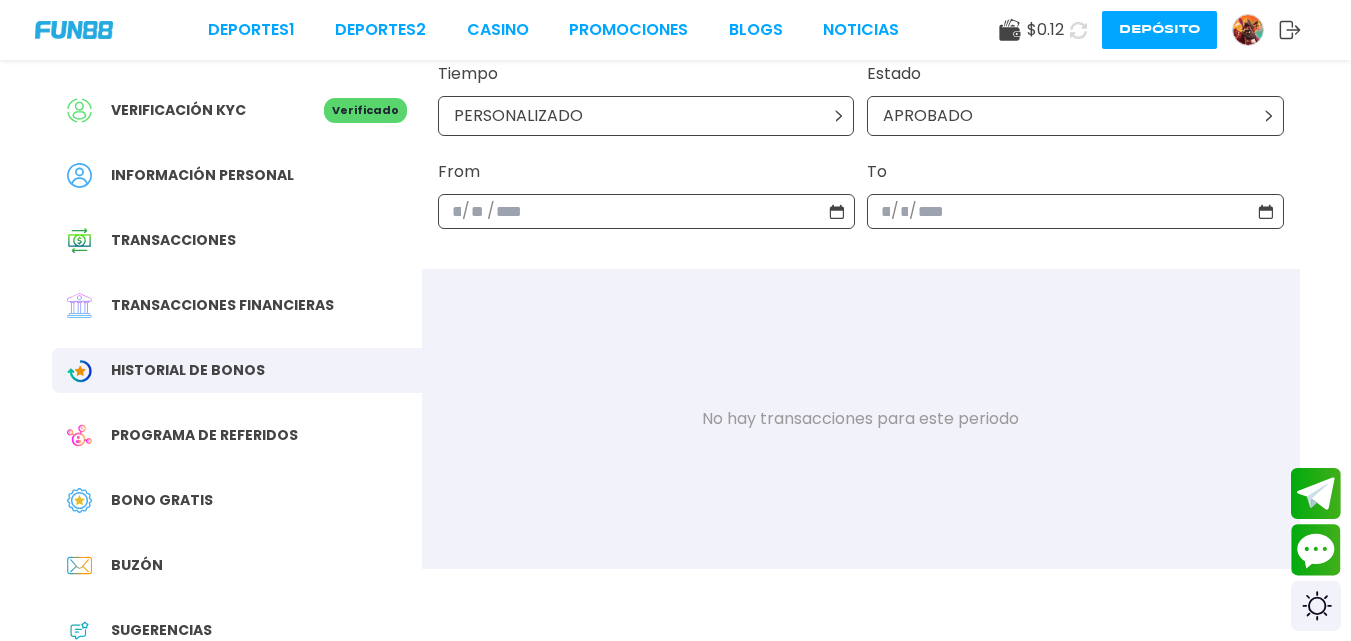 click on "Transacciones financieras" at bounding box center (237, 305) 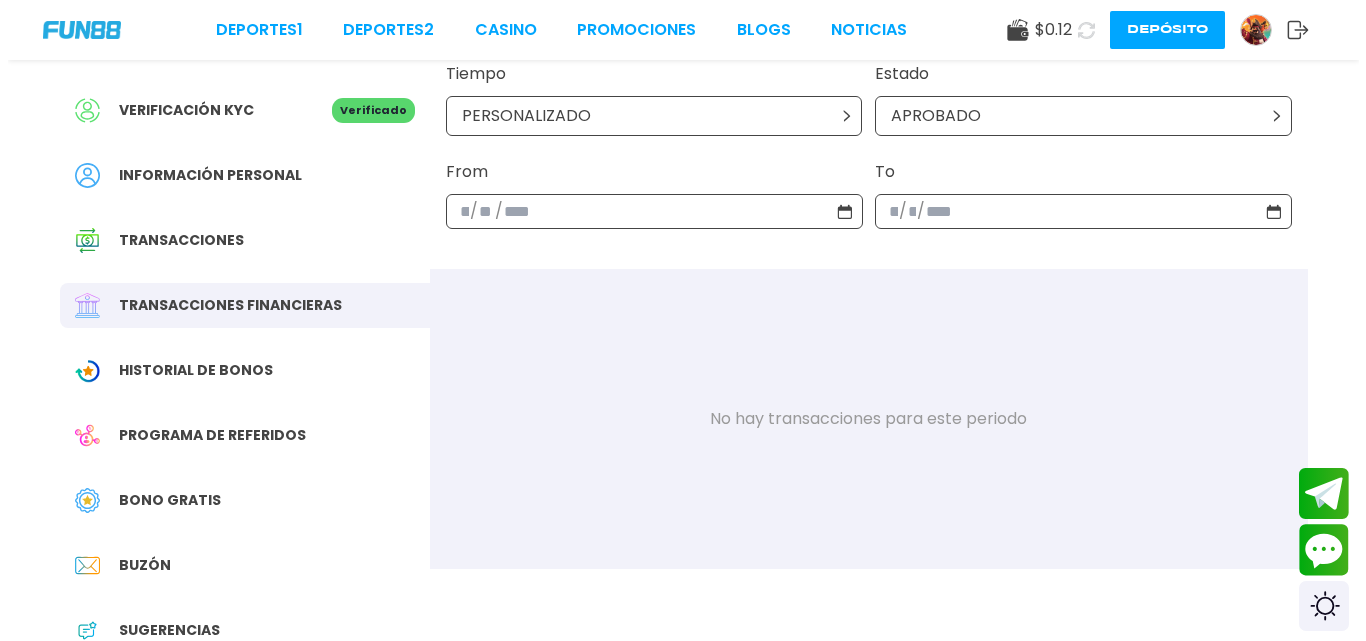 scroll, scrollTop: 0, scrollLeft: 0, axis: both 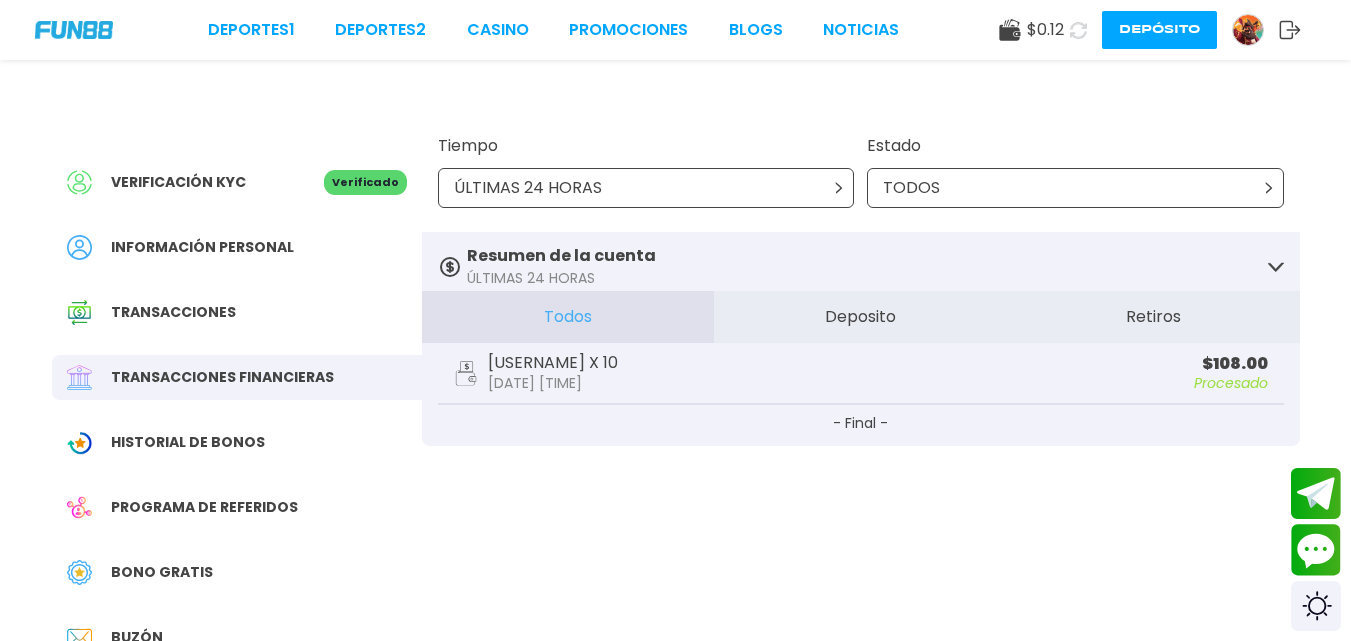 click on "ÚLTIMAS 24 HORAS" at bounding box center [646, 188] 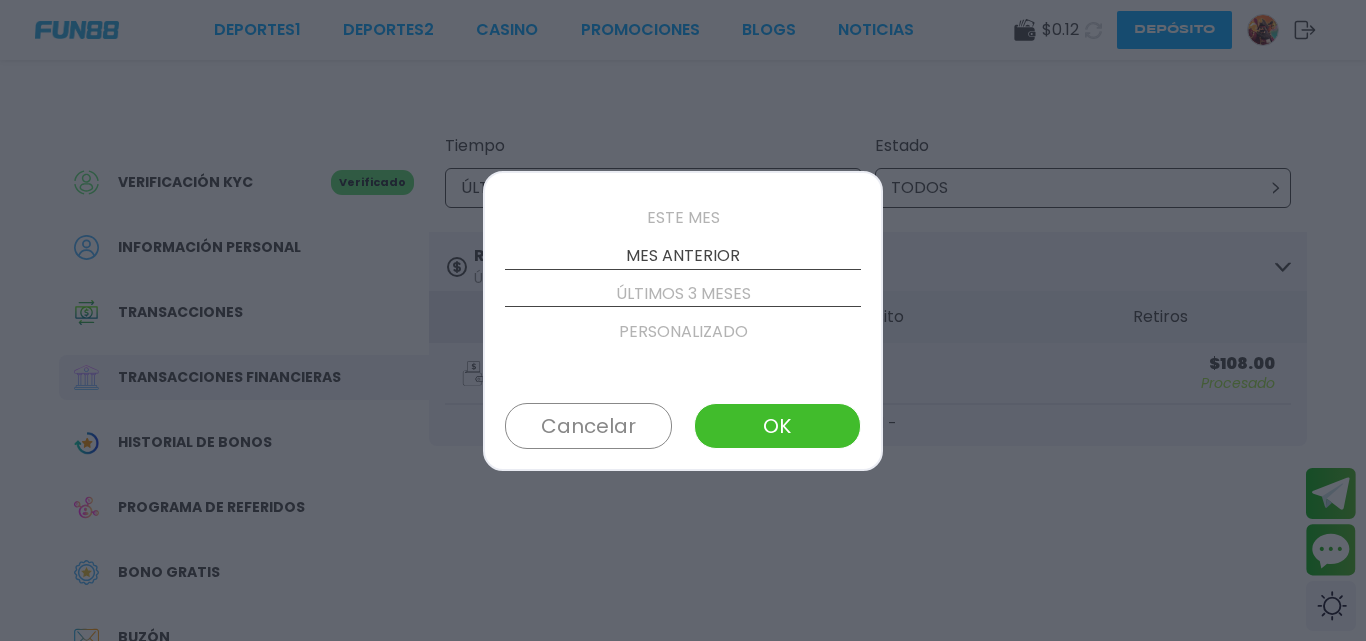scroll, scrollTop: 190, scrollLeft: 0, axis: vertical 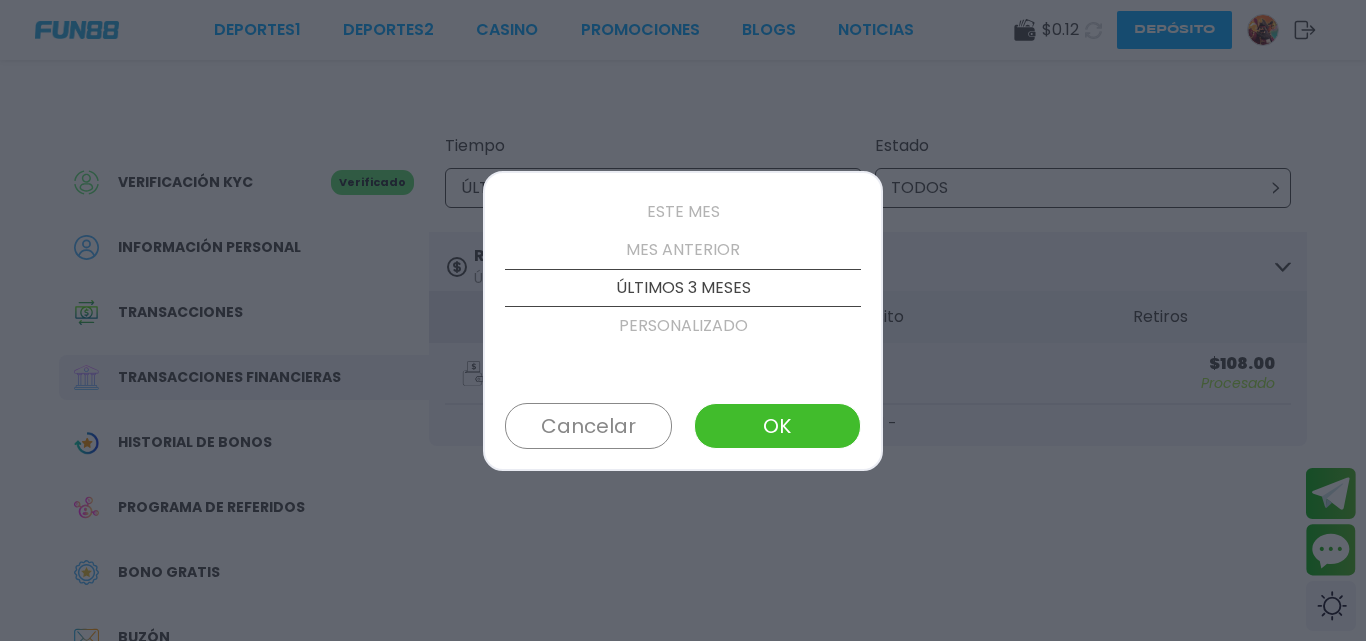 click on "PERSONALIZADO" at bounding box center [683, 326] 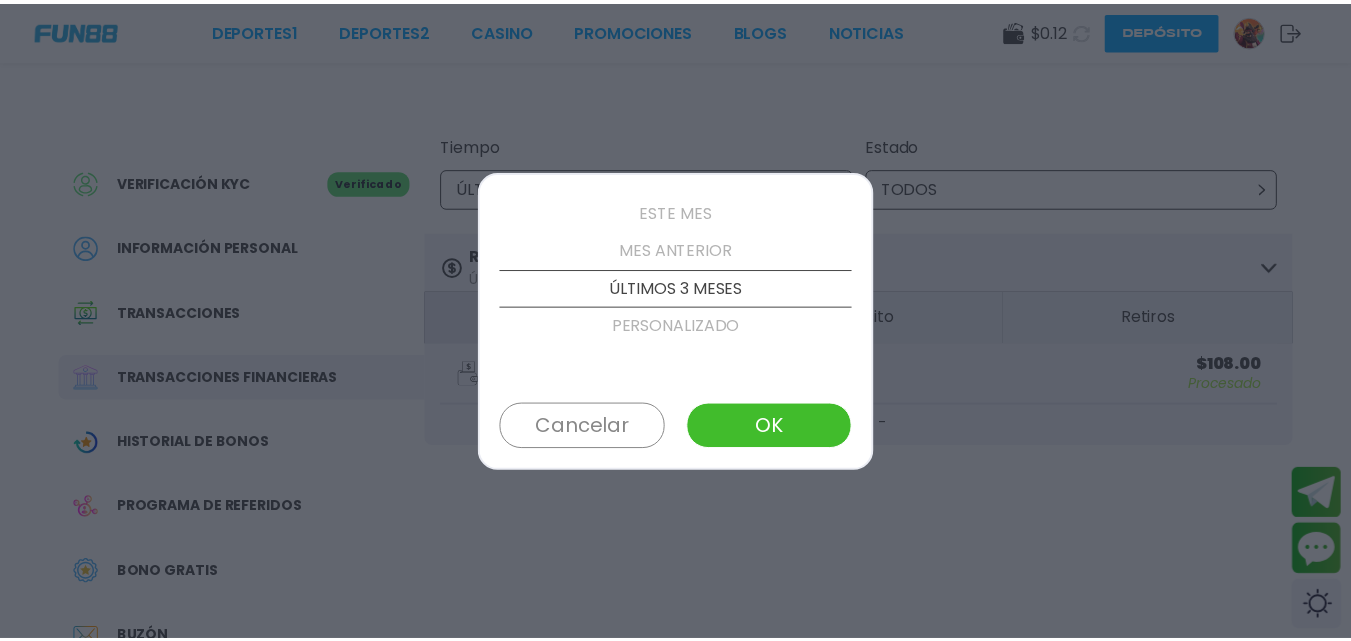 scroll, scrollTop: 228, scrollLeft: 0, axis: vertical 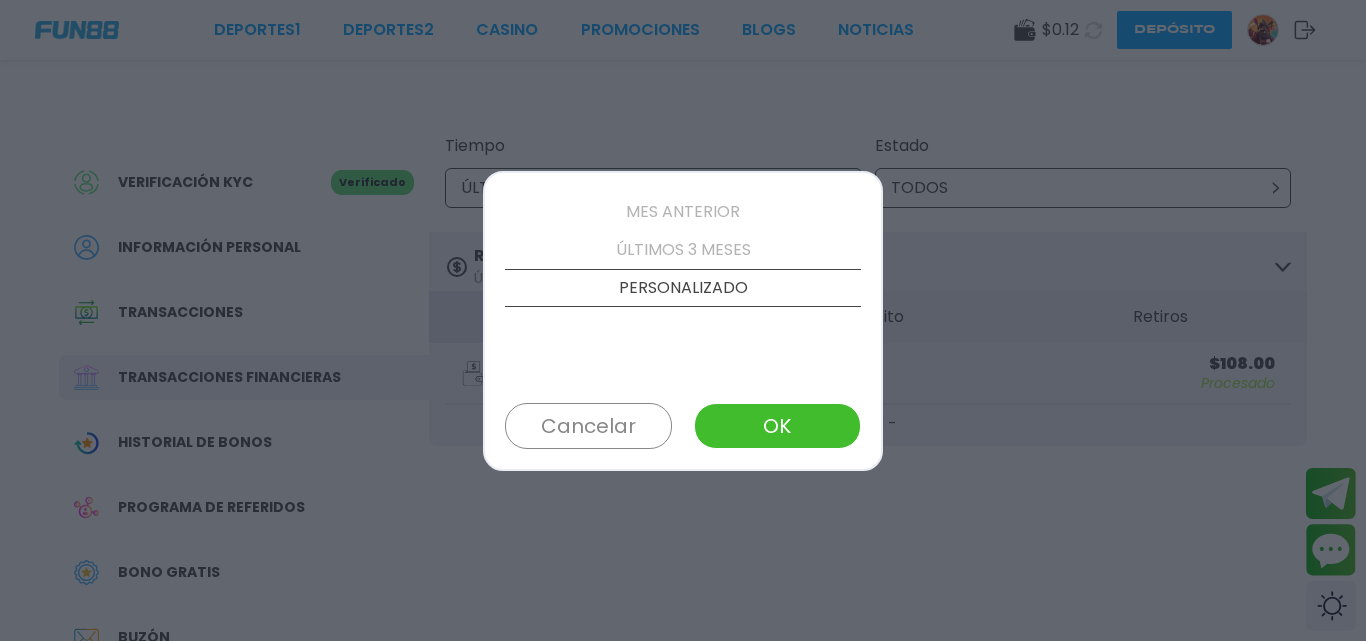 click on "OK" at bounding box center (777, 426) 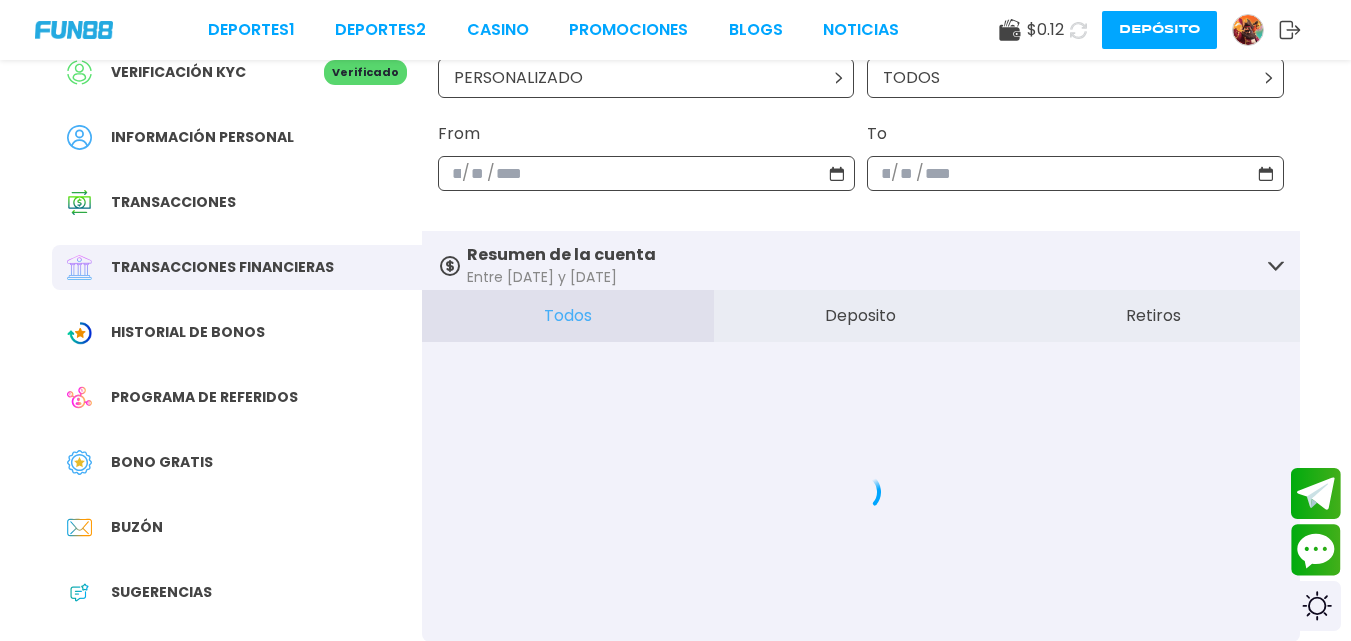 scroll, scrollTop: 107, scrollLeft: 0, axis: vertical 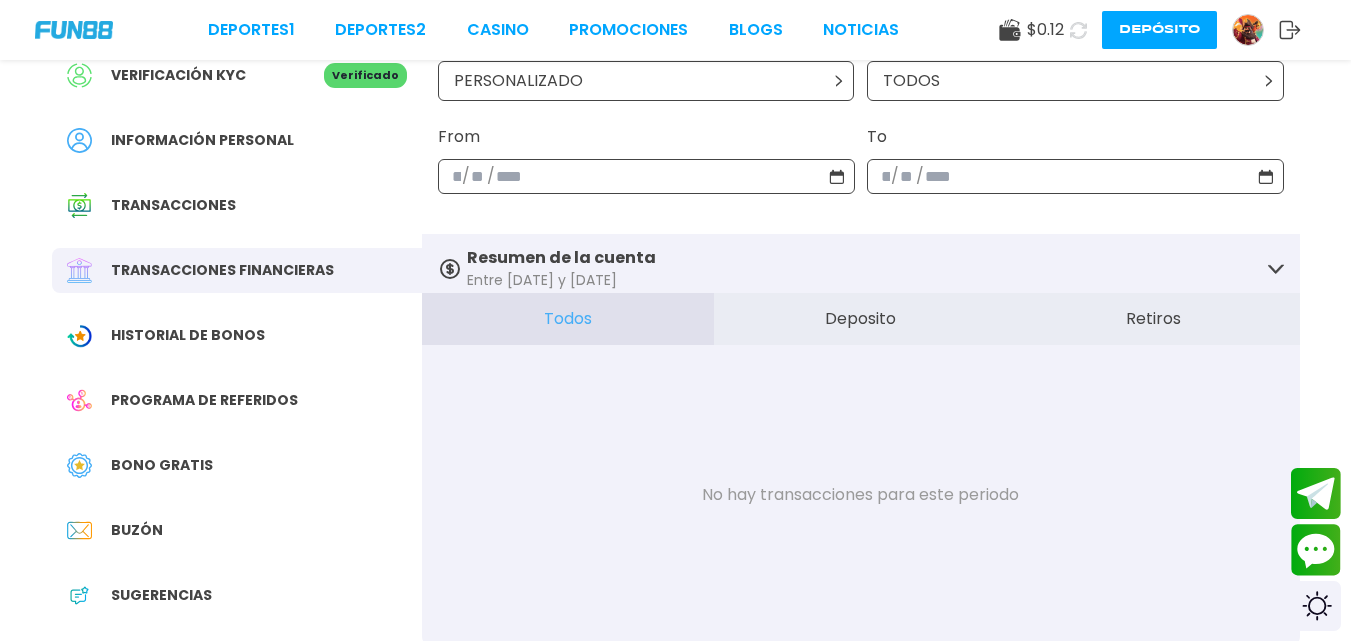 click on "**********" at bounding box center [1065, 176] 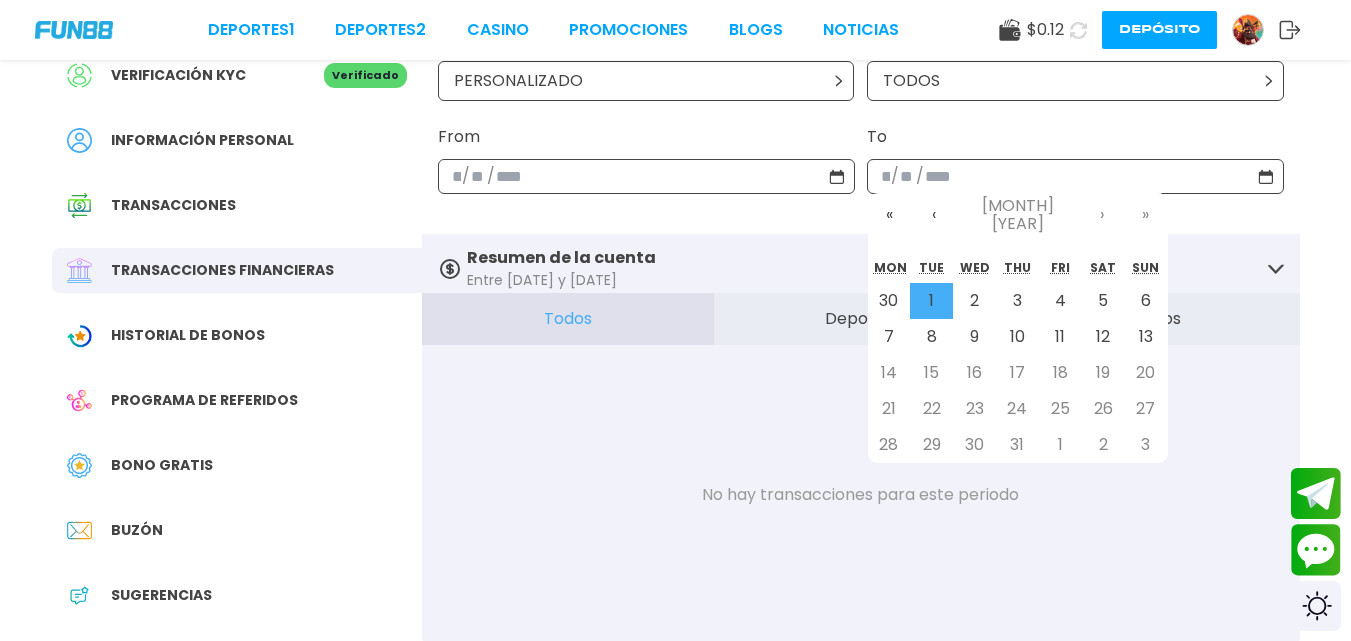 click on "1" at bounding box center [931, 301] 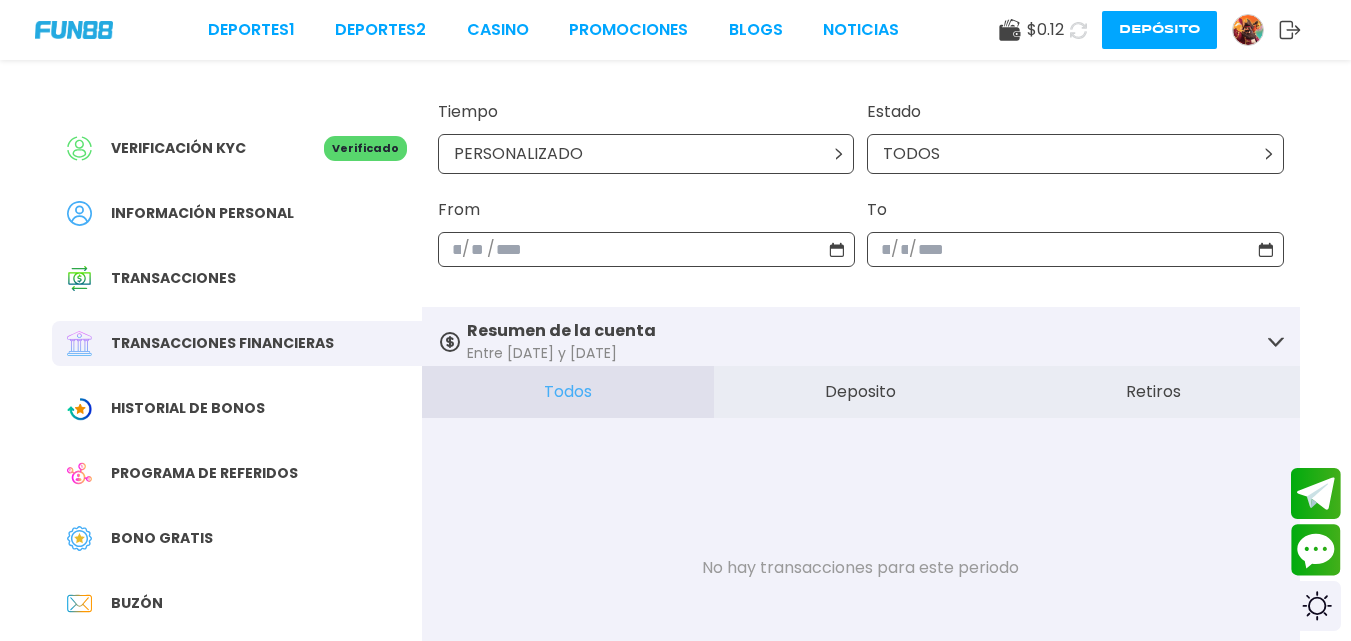 scroll, scrollTop: 33, scrollLeft: 0, axis: vertical 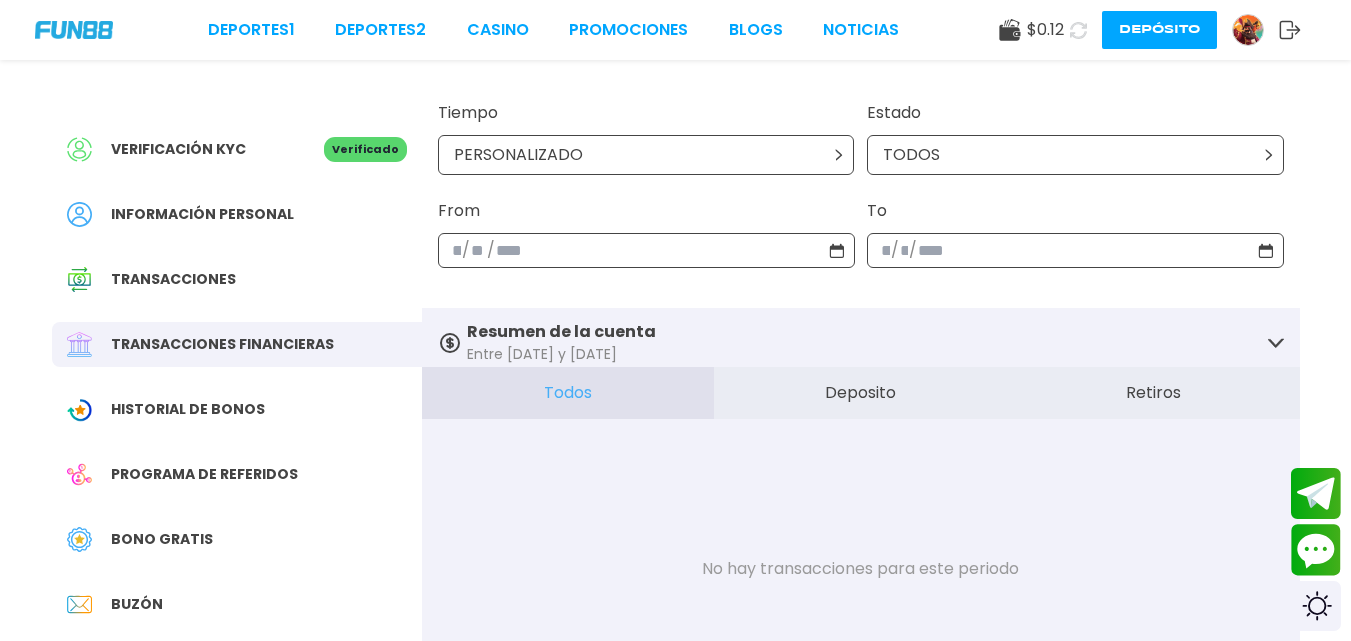 click on "Resumen de la cuenta Entre 2025-07-13 y 2025-07-01" at bounding box center (861, 342) 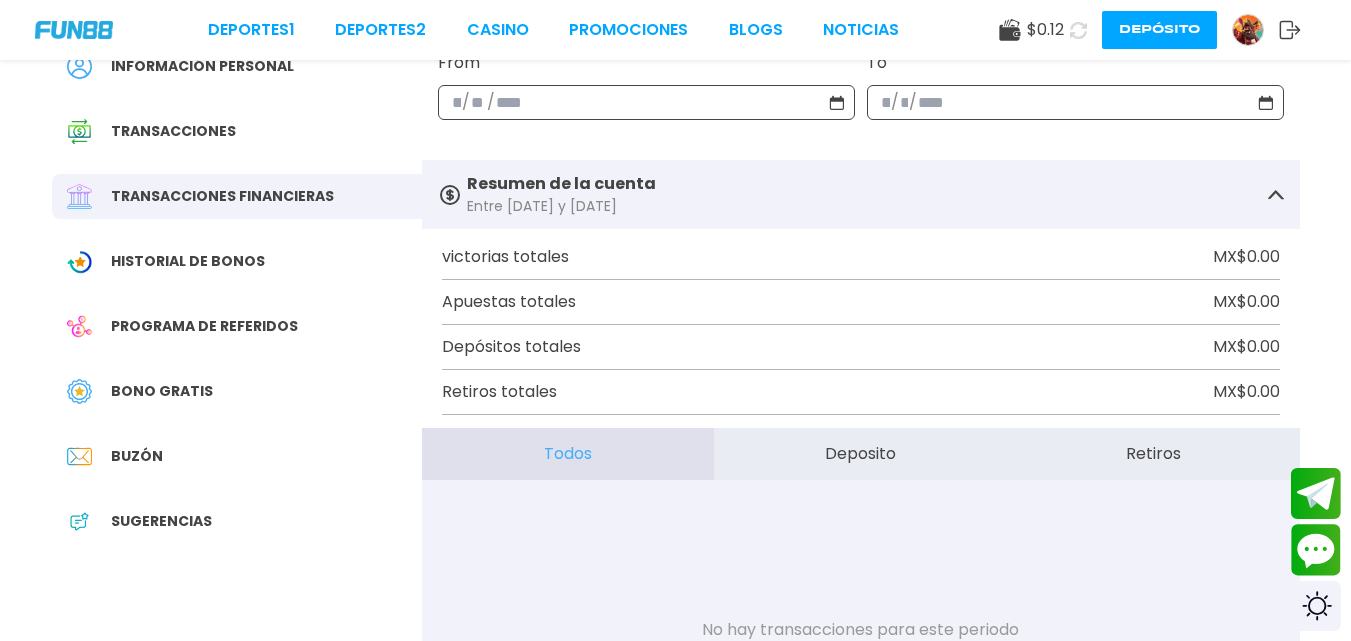 scroll, scrollTop: 185, scrollLeft: 0, axis: vertical 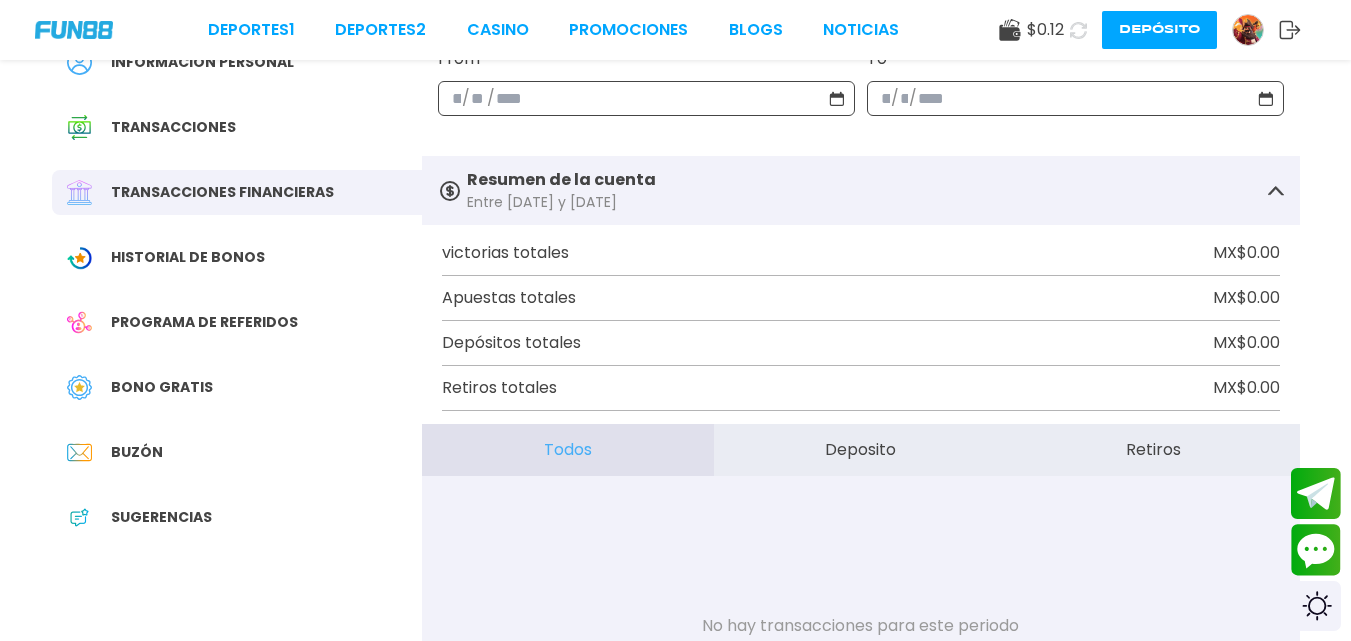 click on "Transacciones" at bounding box center (173, 127) 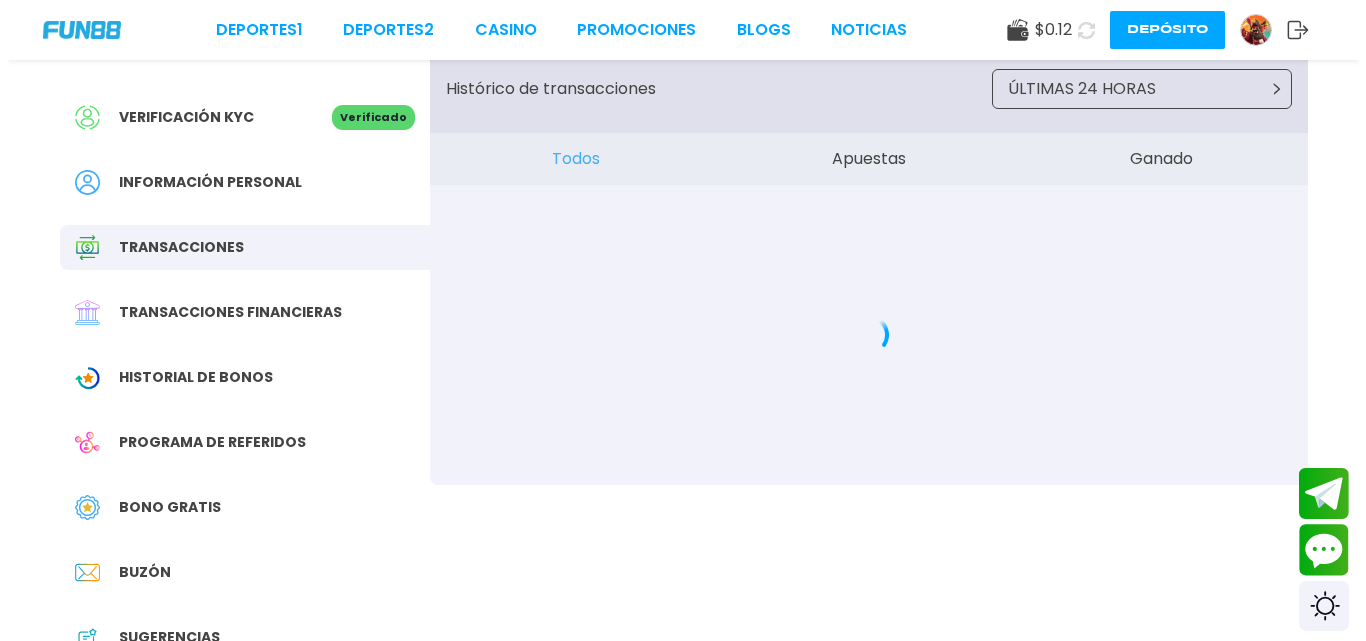 scroll, scrollTop: 0, scrollLeft: 0, axis: both 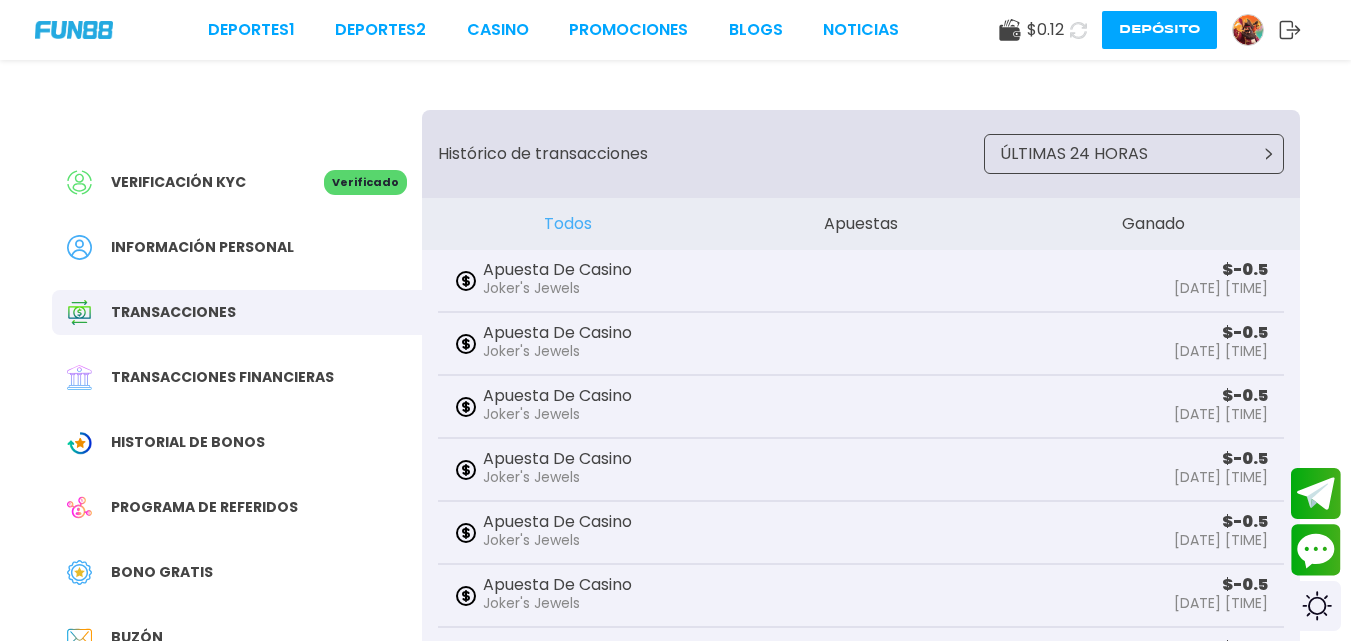 click on "ÚLTIMAS 24 HORAS" at bounding box center (1134, 154) 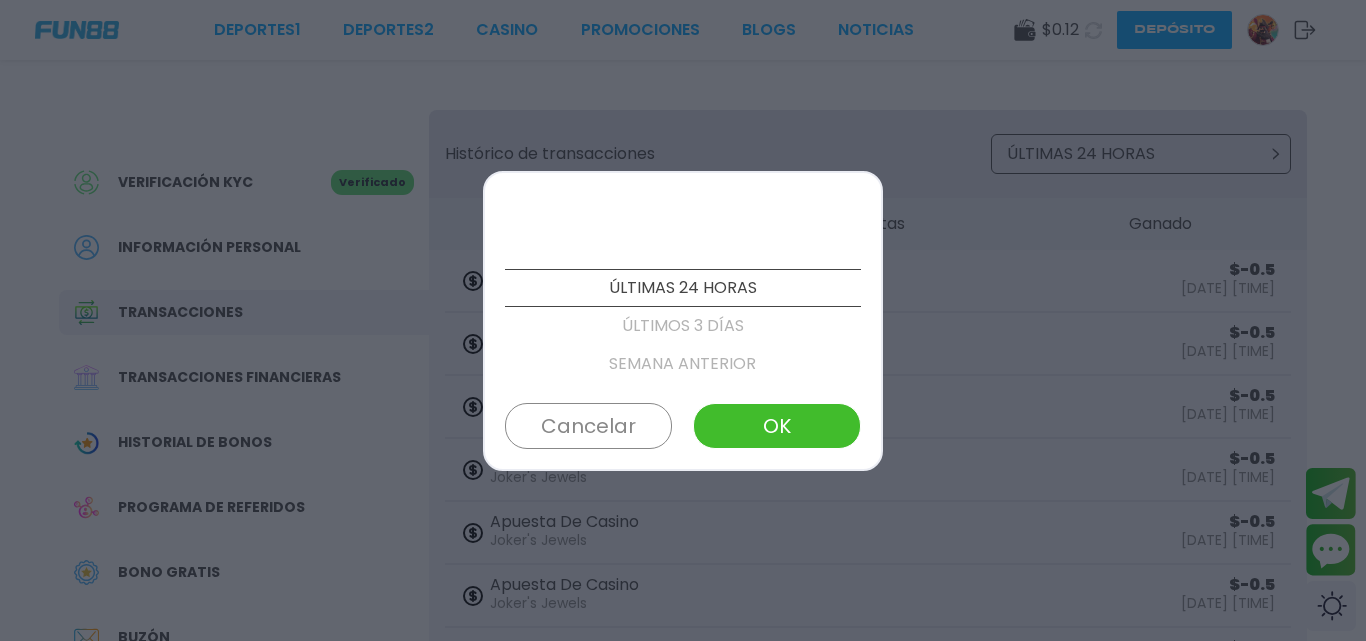 click at bounding box center (683, 320) 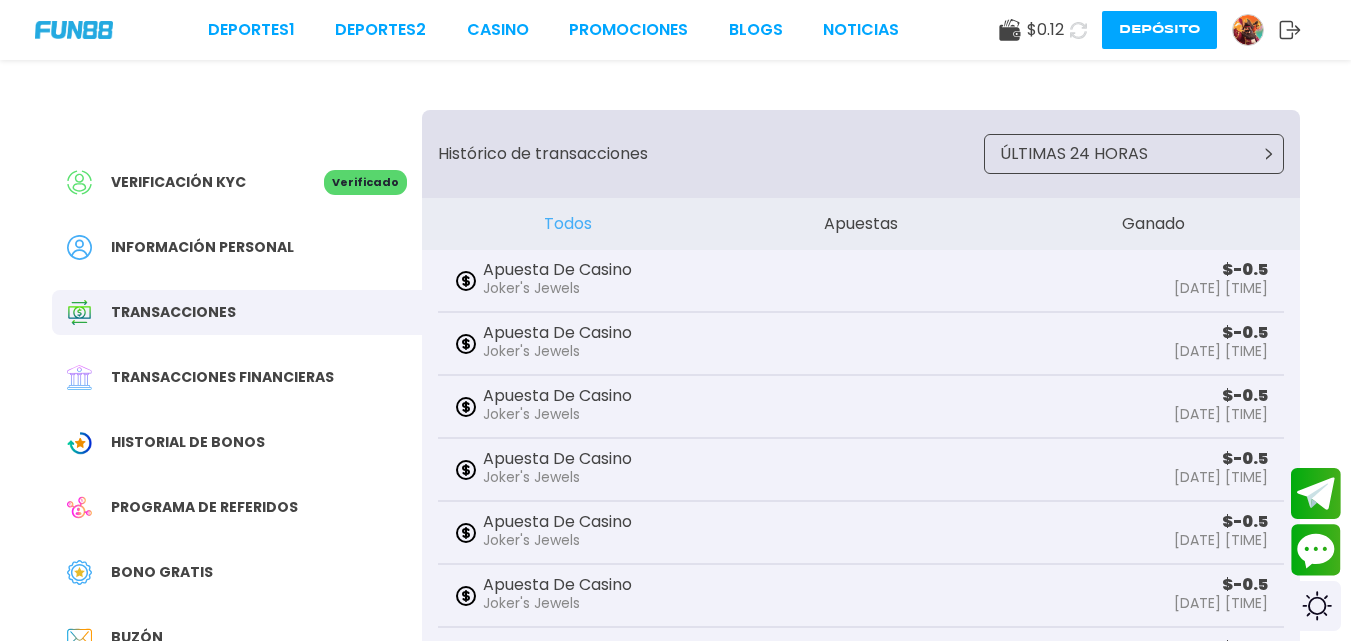 click on "Histórico de transacciones ÚLTIMAS 24 HORAS" at bounding box center [861, 154] 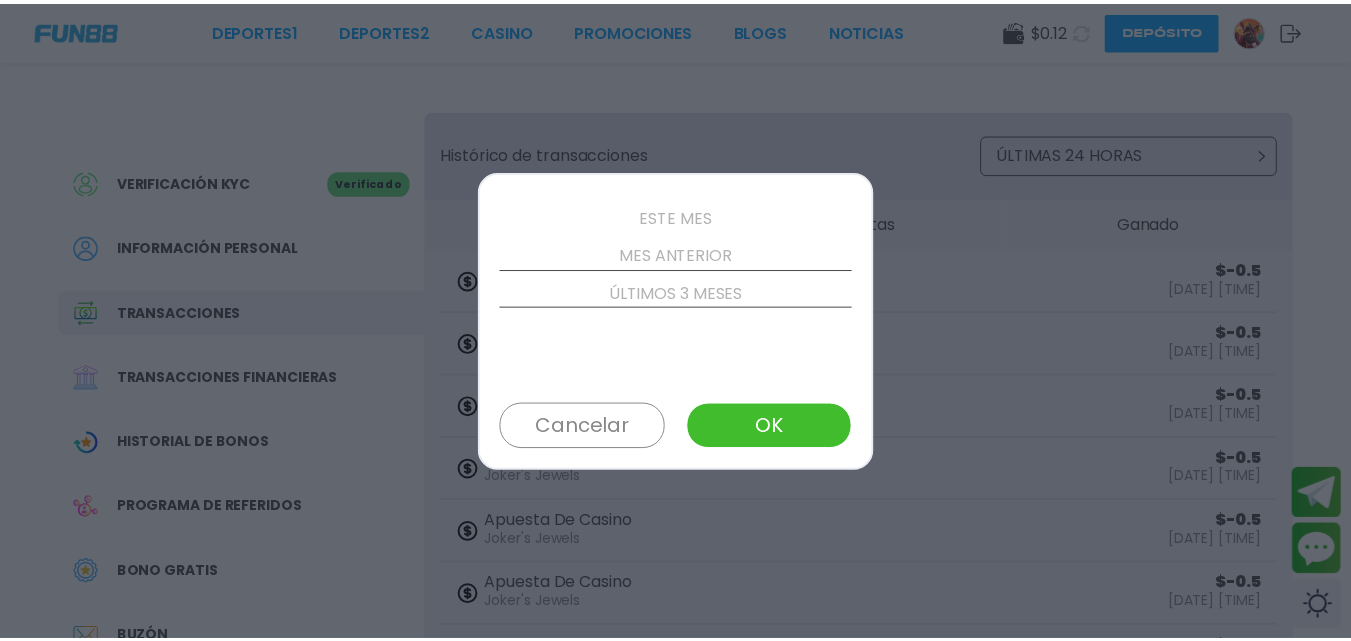 scroll, scrollTop: 190, scrollLeft: 0, axis: vertical 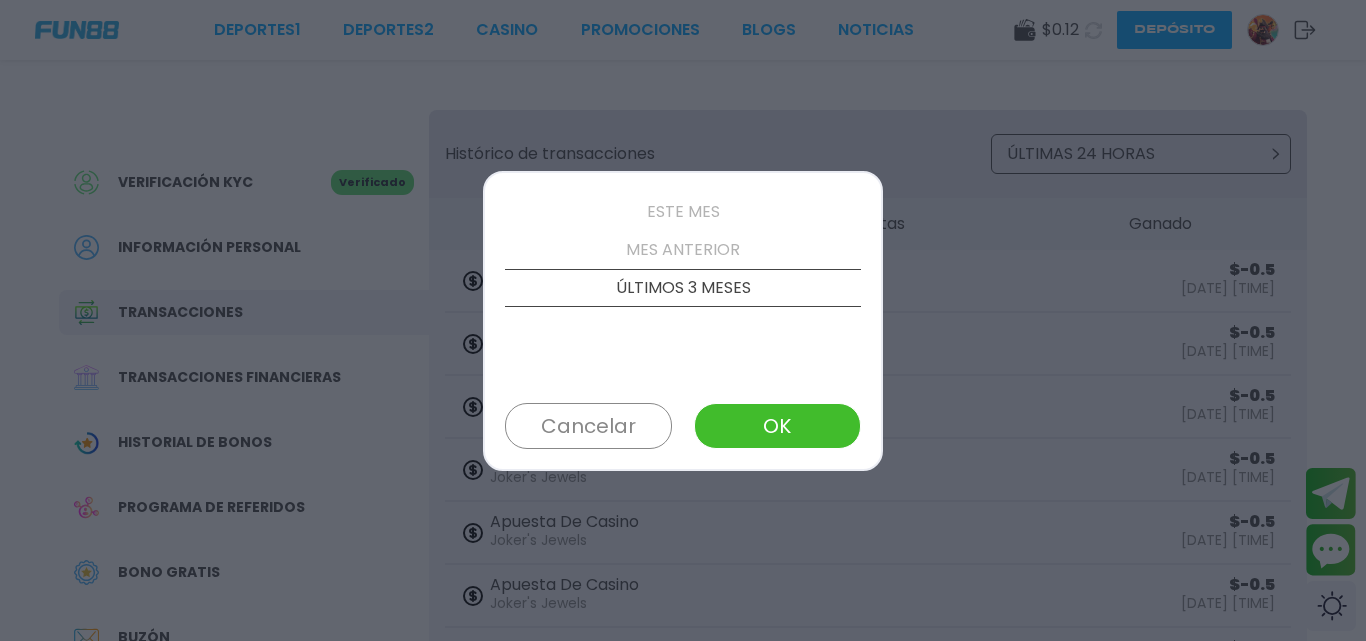 click on "ÚLTIMOS 3 MESES" at bounding box center [683, 288] 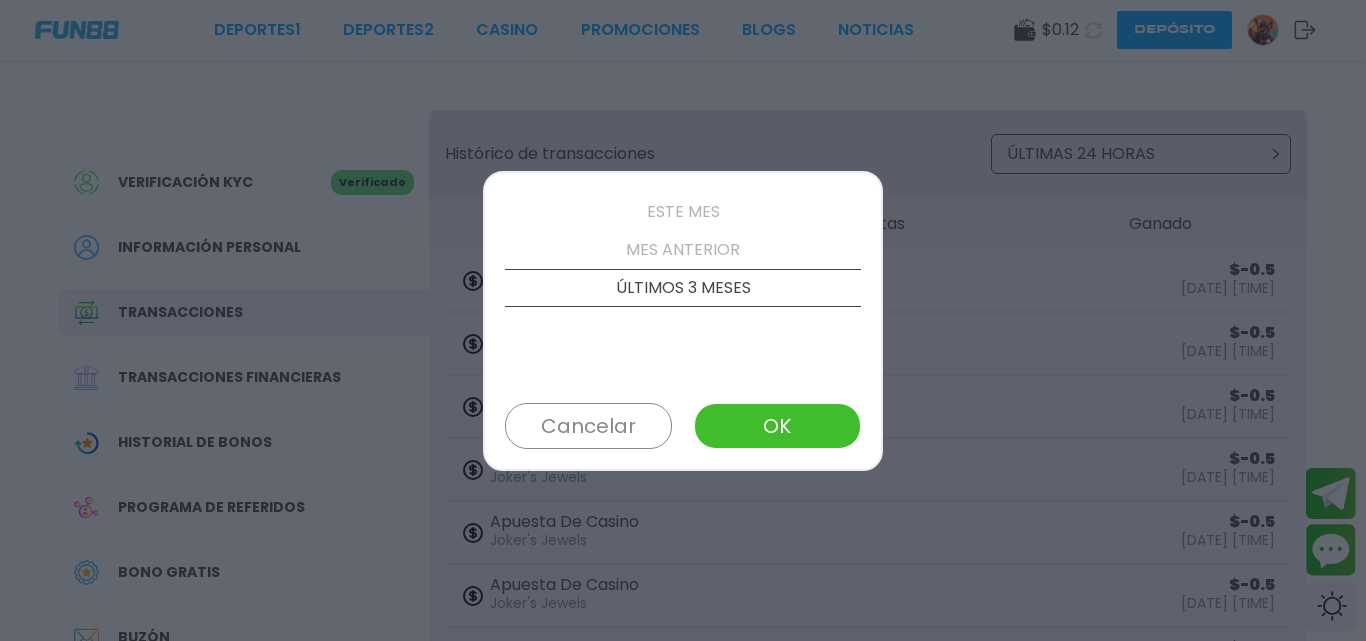 click on "OK" at bounding box center [777, 426] 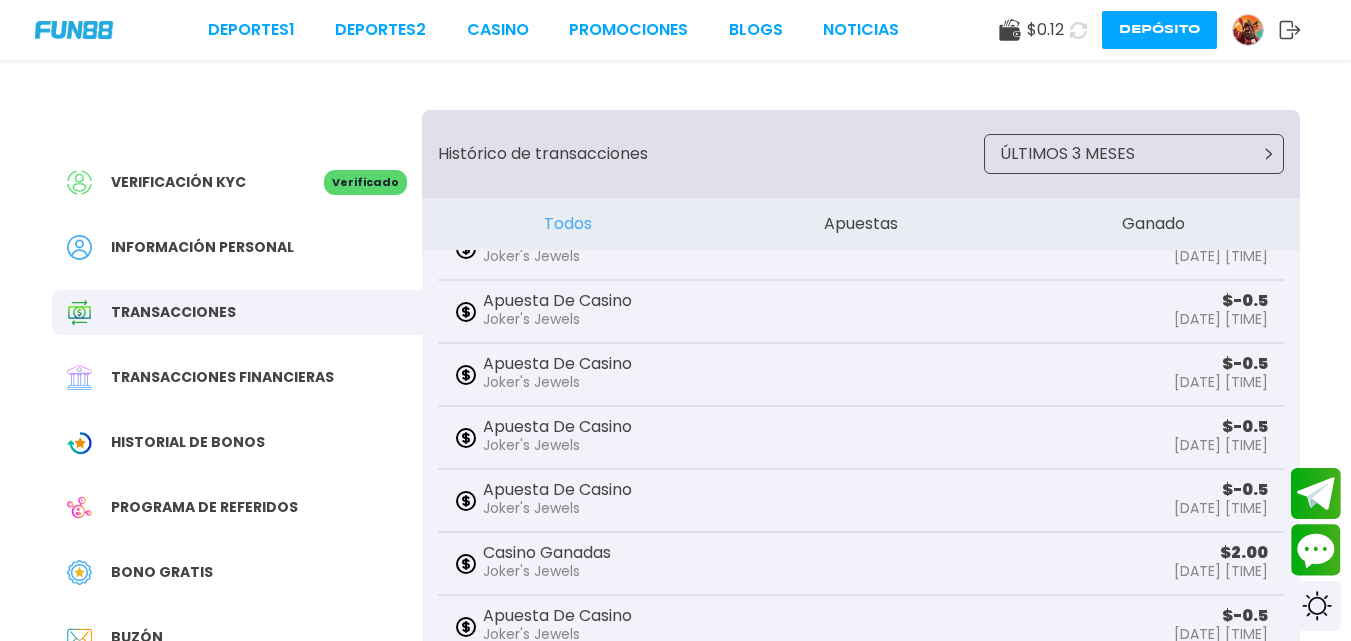 scroll, scrollTop: 604, scrollLeft: 0, axis: vertical 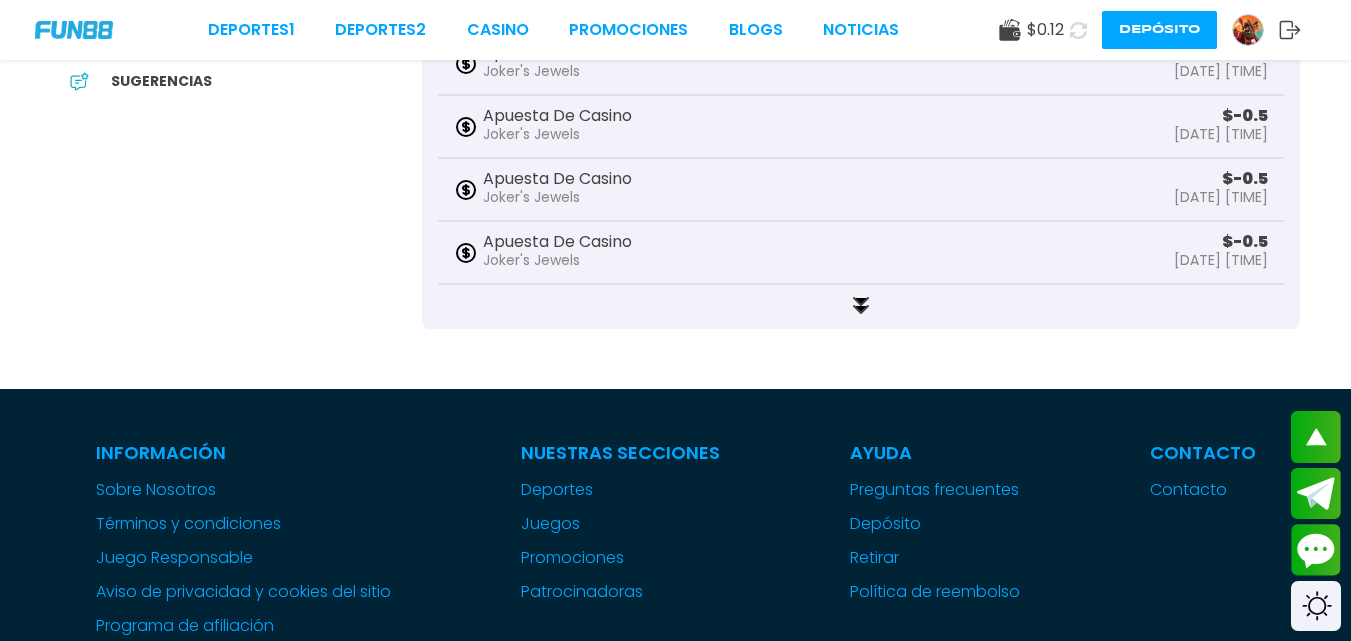 click 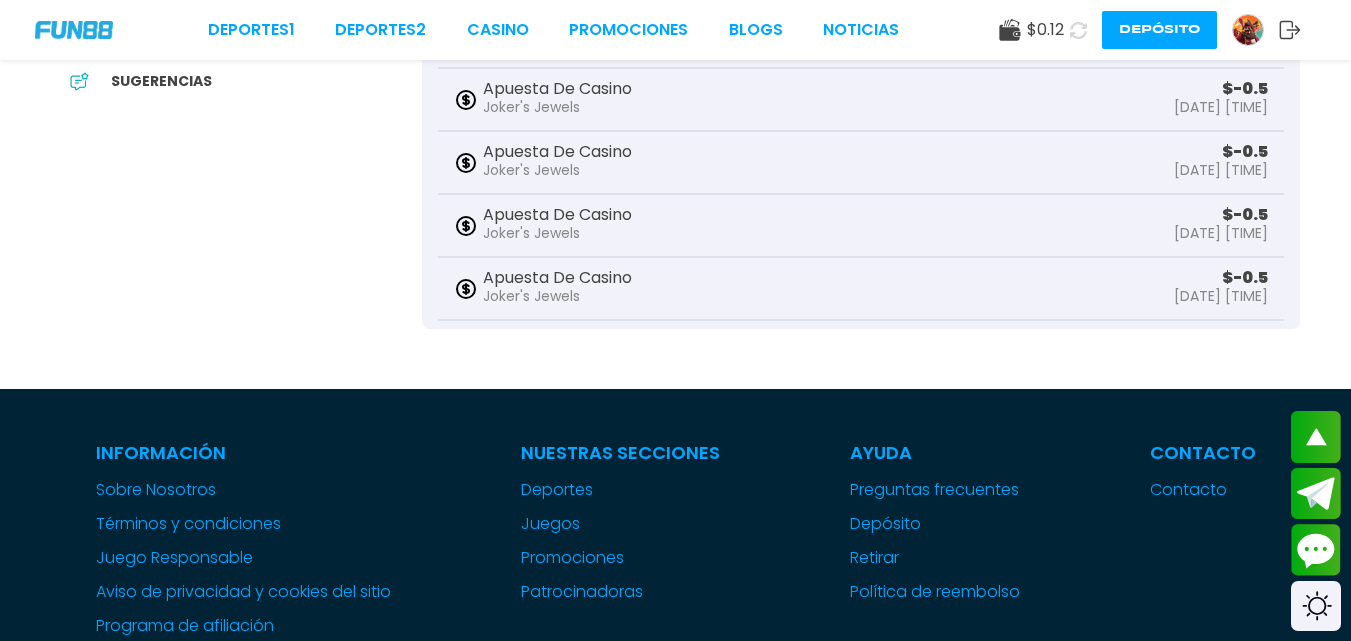 scroll, scrollTop: 0, scrollLeft: 0, axis: both 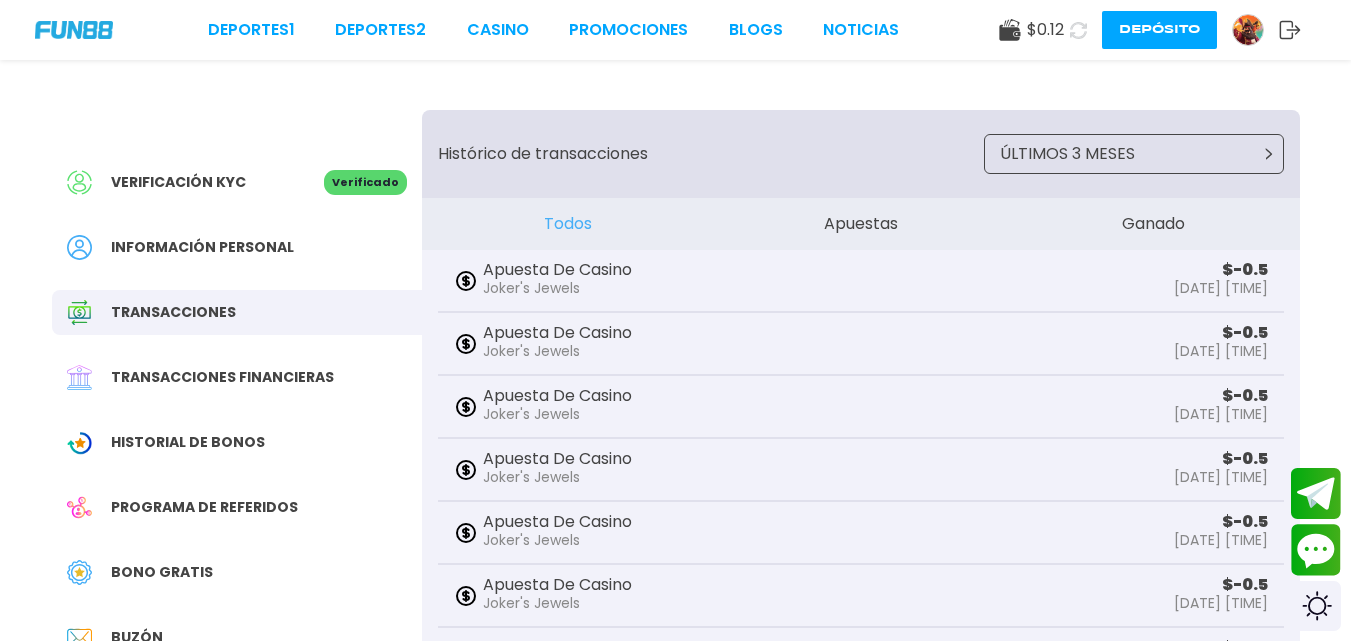click on "Transacciones financieras" at bounding box center (222, 377) 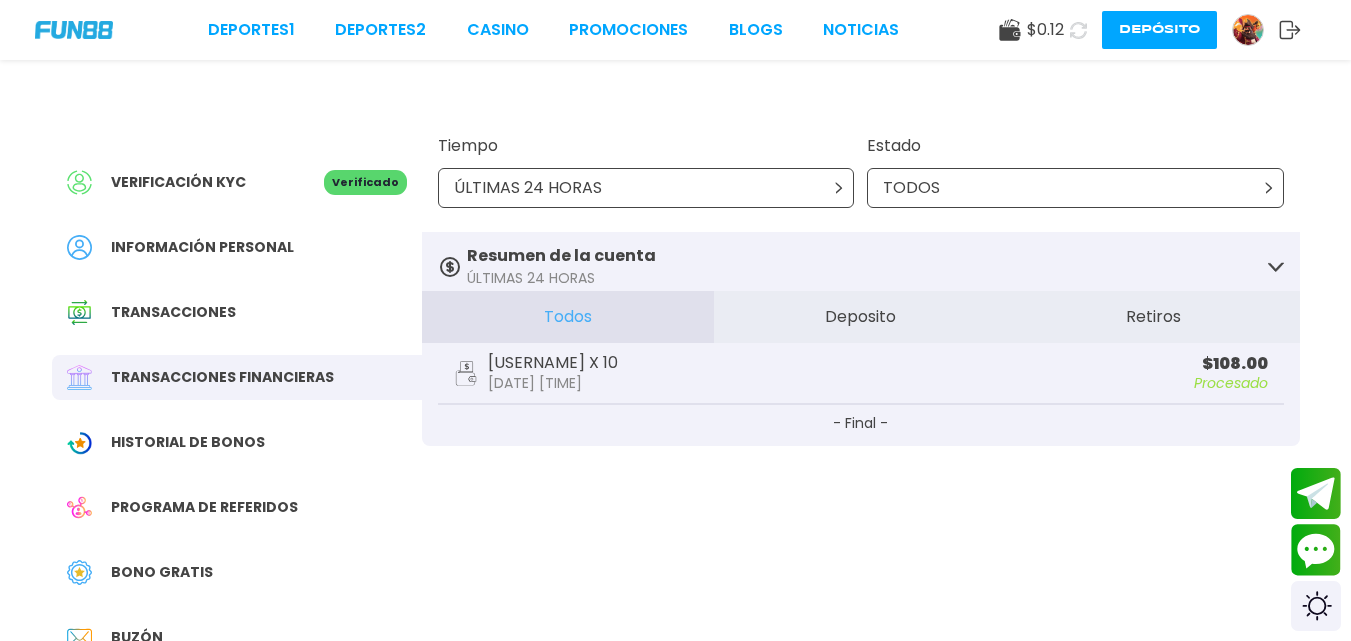 click on "[DATE] [TIME]" at bounding box center (553, 383) 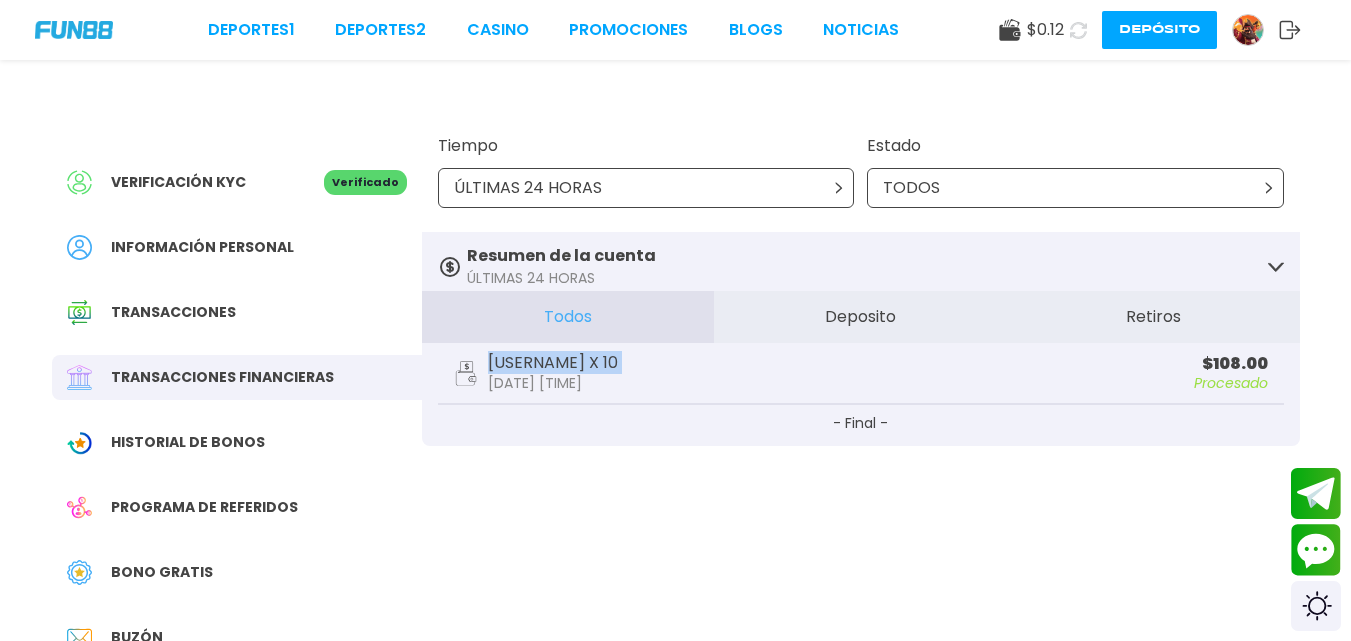 click on "bonoEspecial[NUMBER]  X   [NUMBER]" at bounding box center [553, 363] 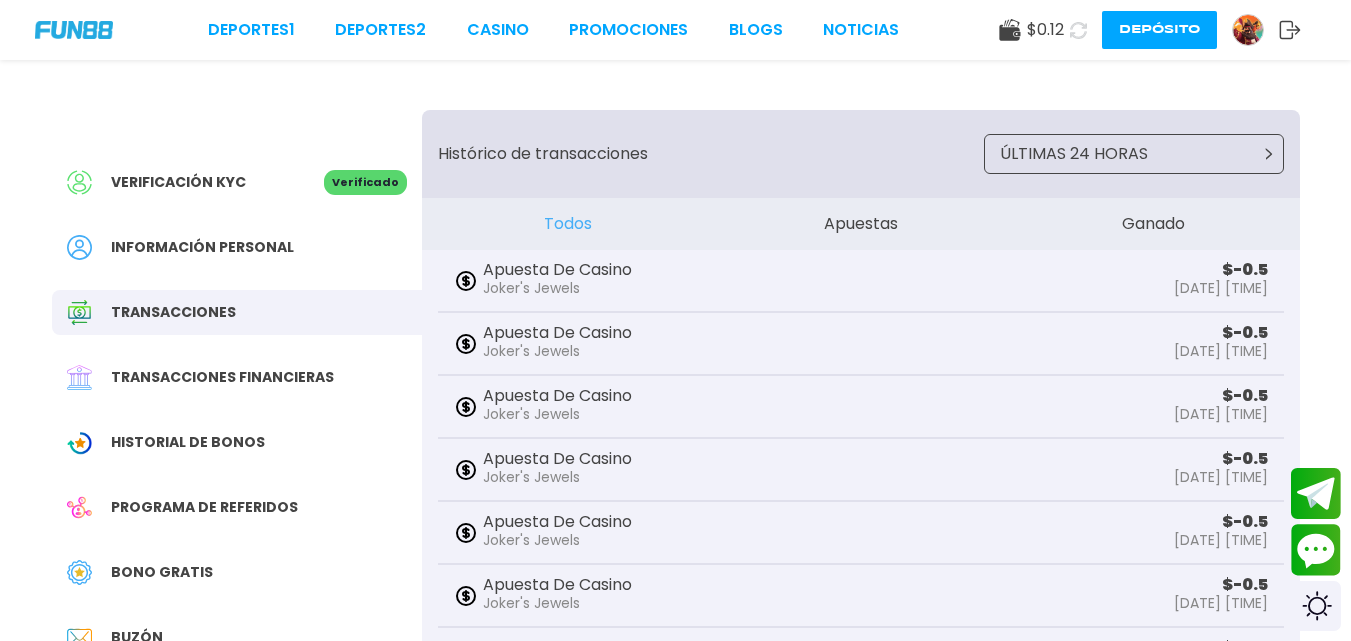 click on "ÚLTIMAS 24 HORAS" at bounding box center (1134, 154) 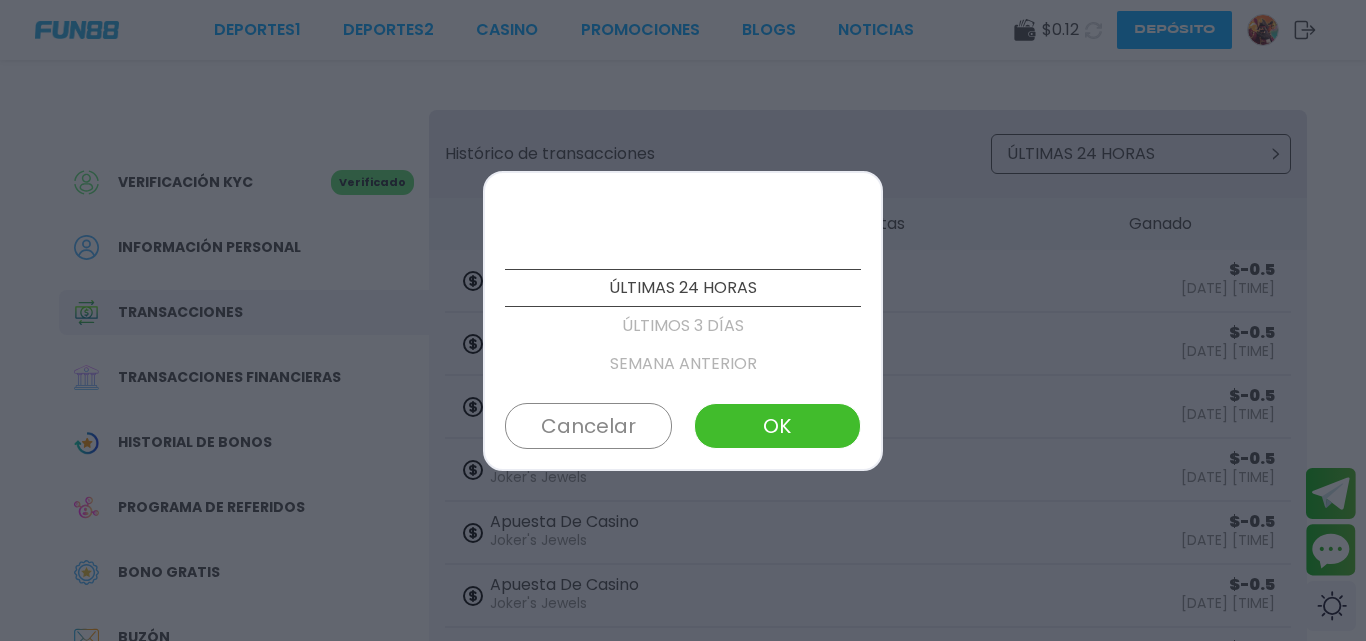 click on "ÚLTIMOS 3 DÍAS" at bounding box center [683, 326] 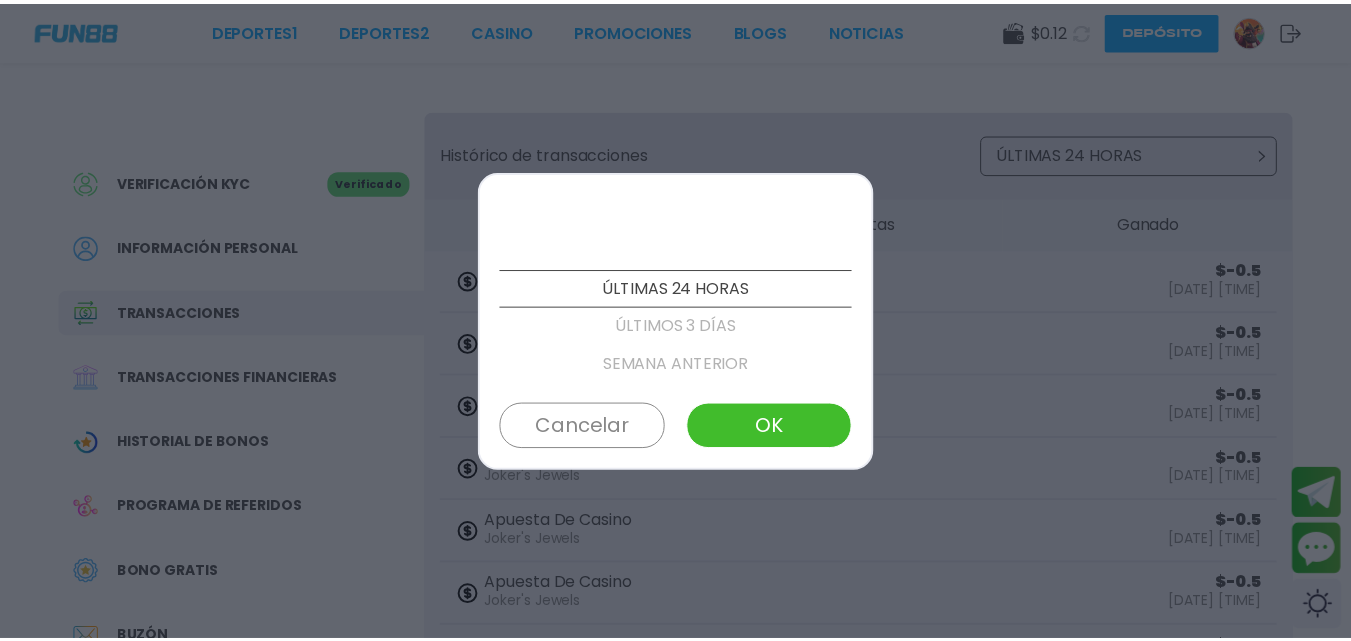 scroll, scrollTop: 38, scrollLeft: 0, axis: vertical 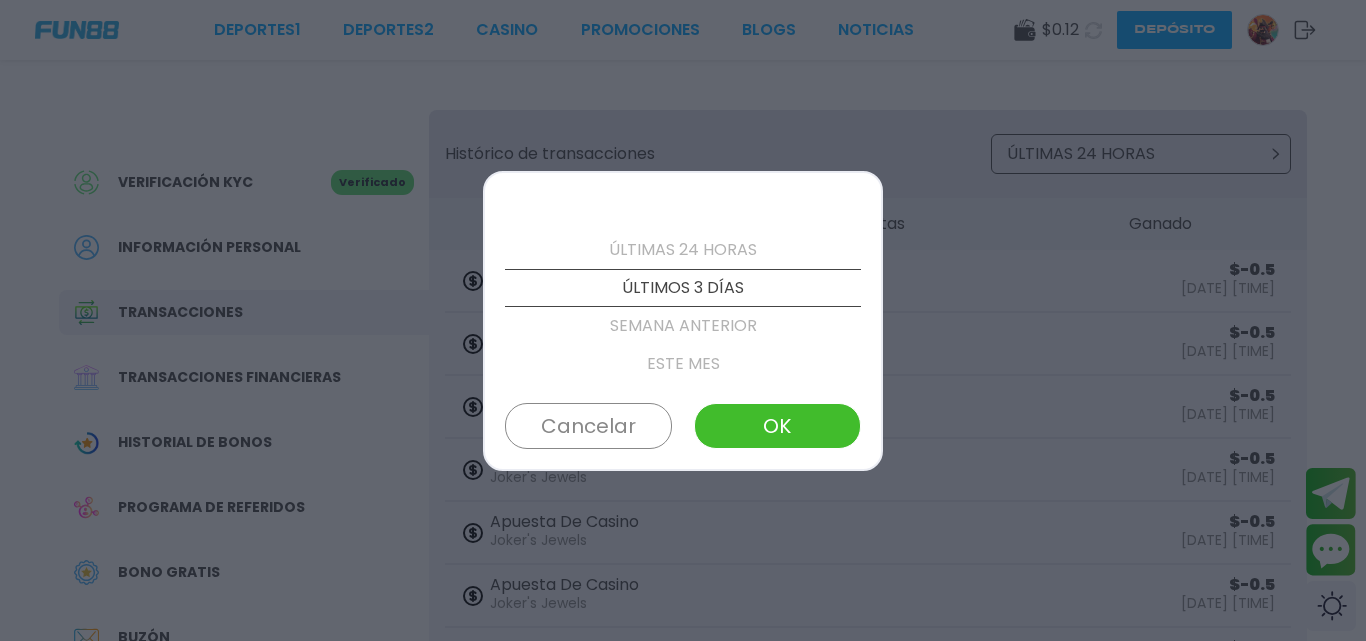 click on "OK" at bounding box center [777, 426] 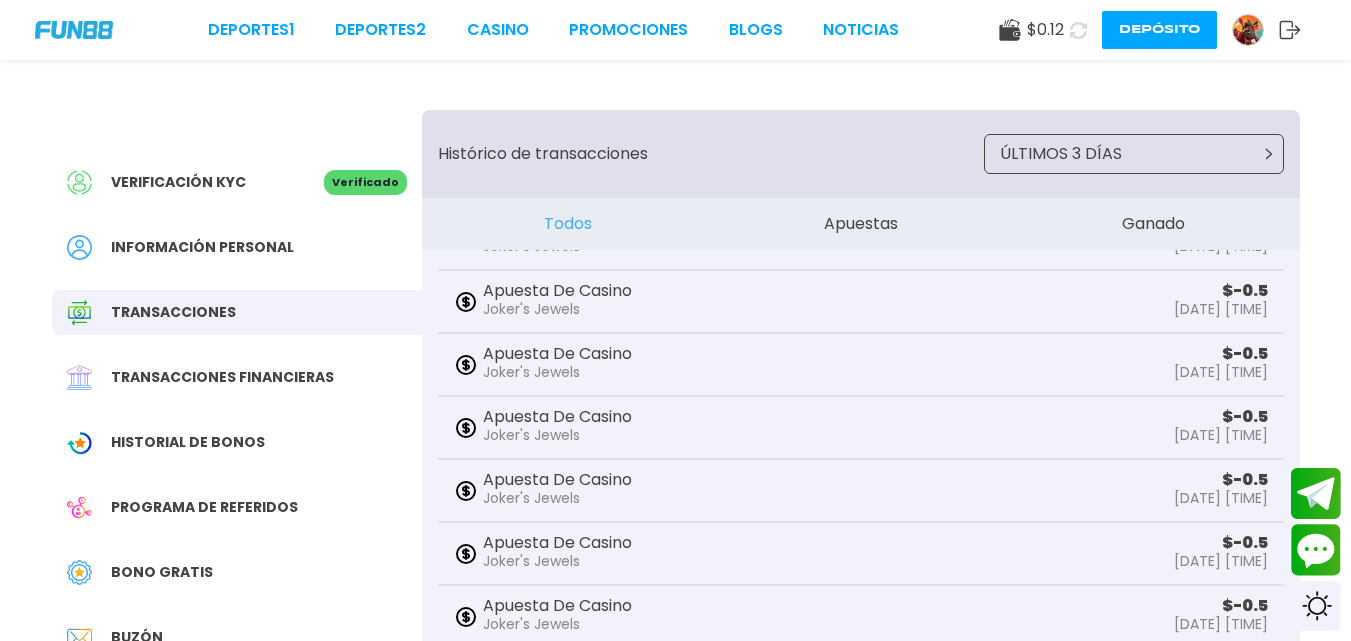 scroll, scrollTop: 604, scrollLeft: 0, axis: vertical 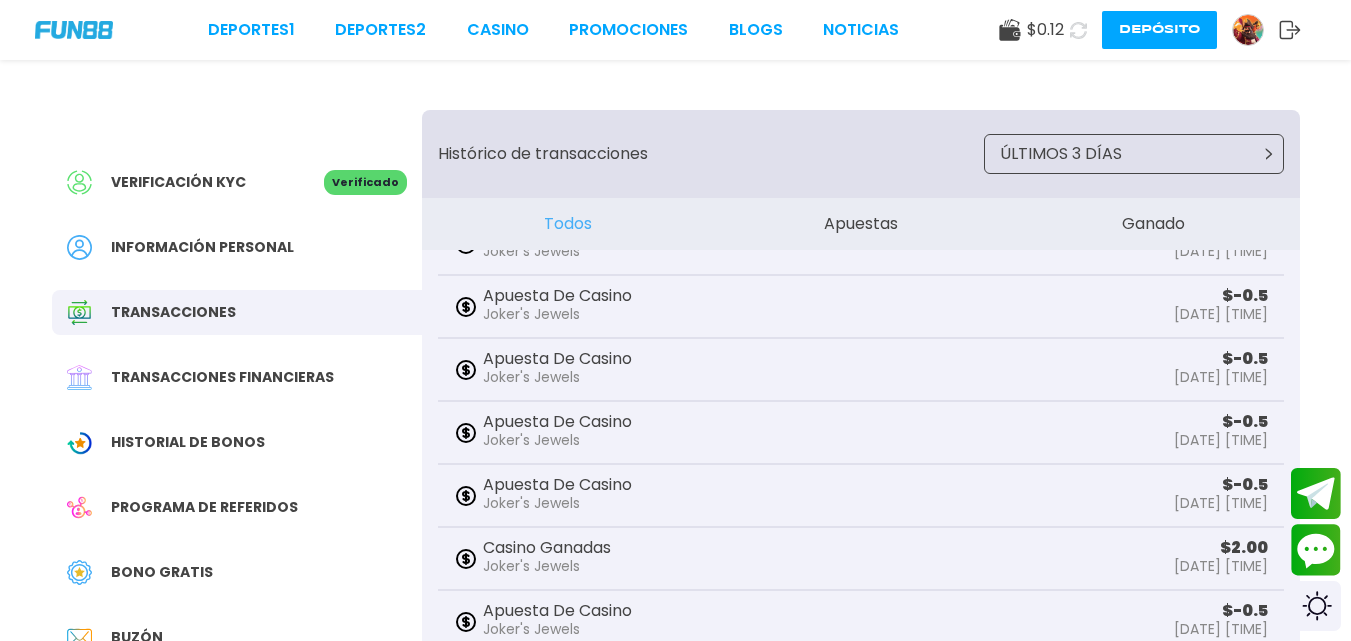 click 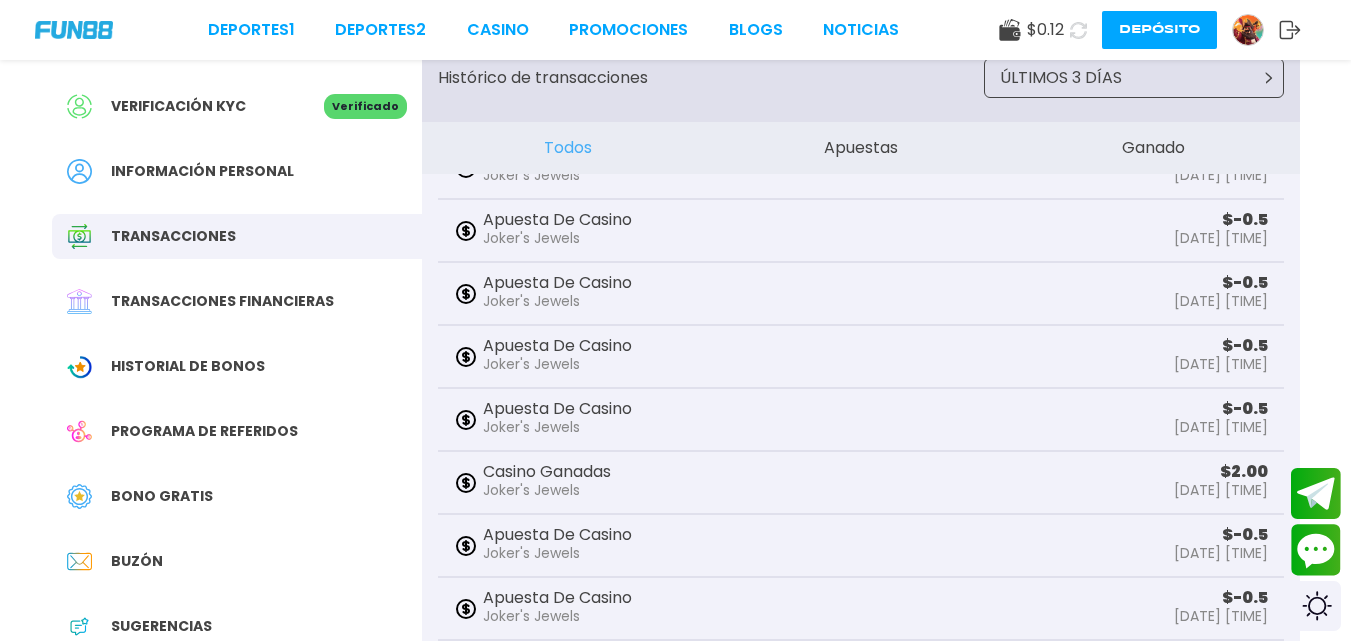 scroll, scrollTop: 0, scrollLeft: 0, axis: both 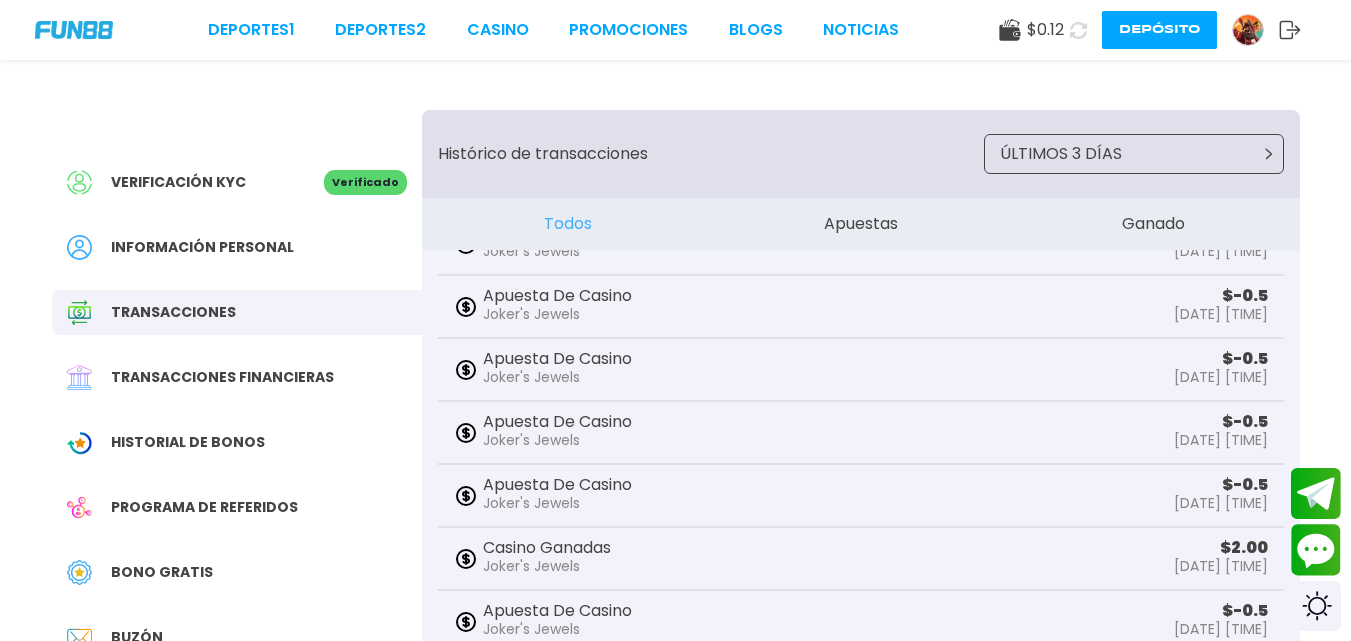 click on "Verificación KYC" at bounding box center (178, 182) 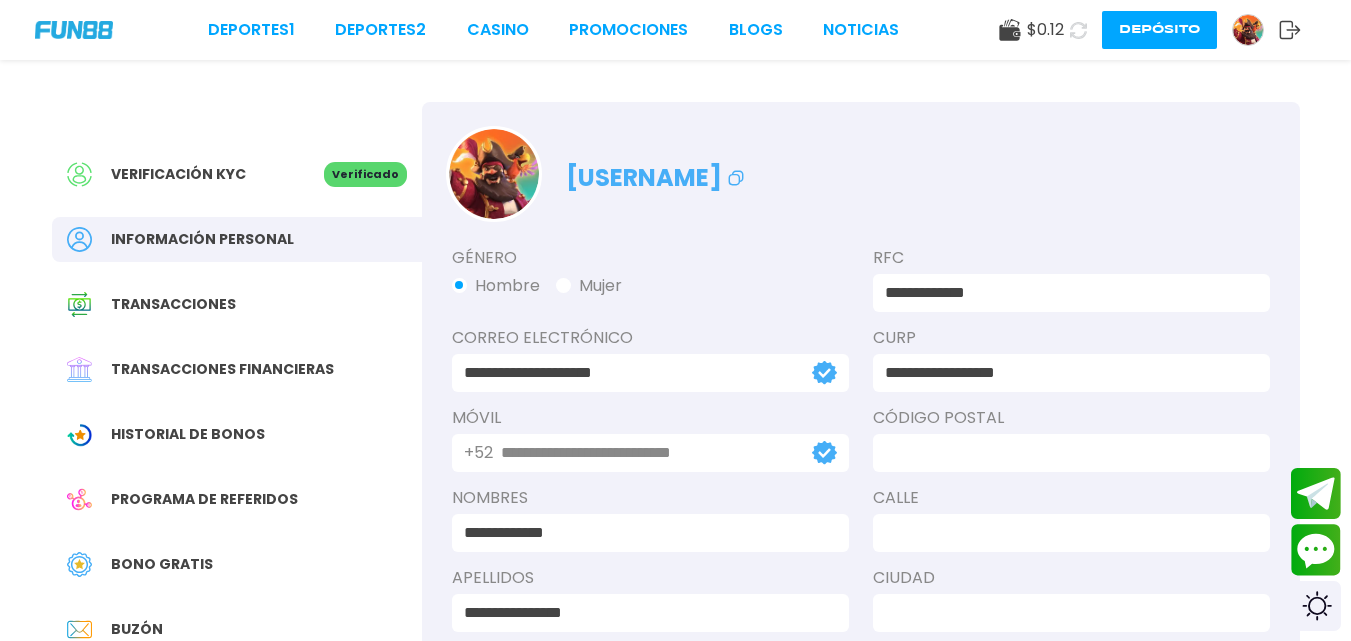 scroll, scrollTop: 0, scrollLeft: 0, axis: both 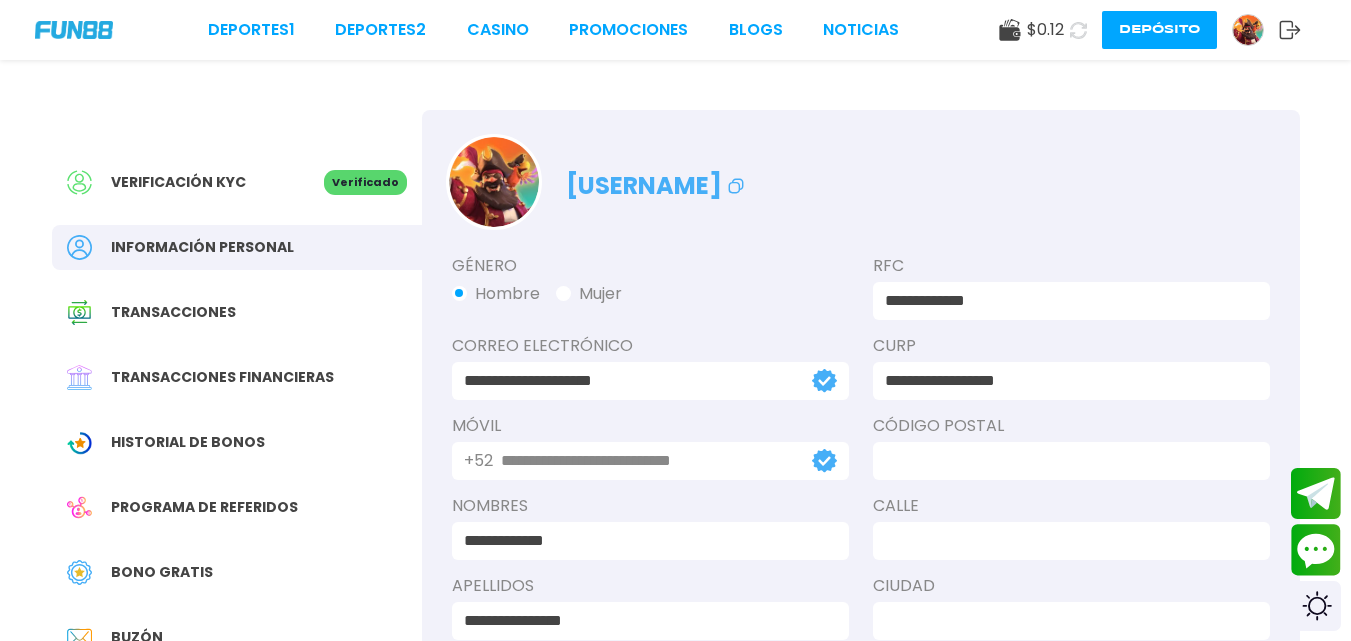 click on "Depósito" at bounding box center (1159, 30) 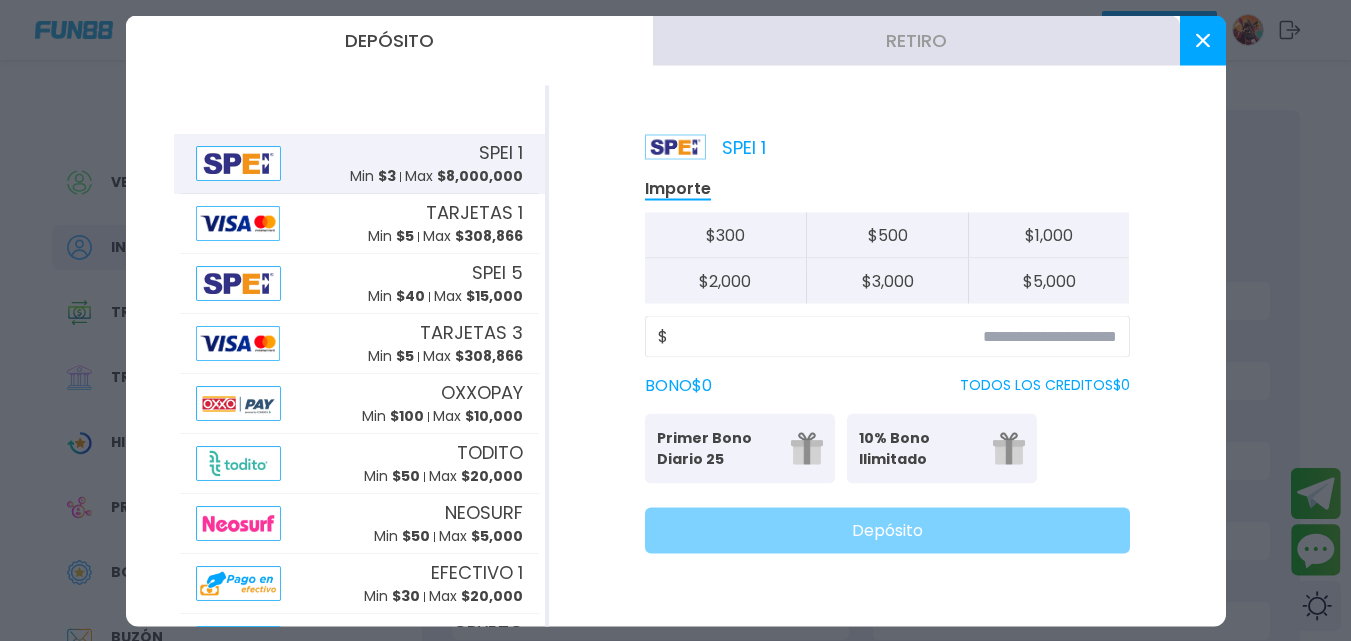 click 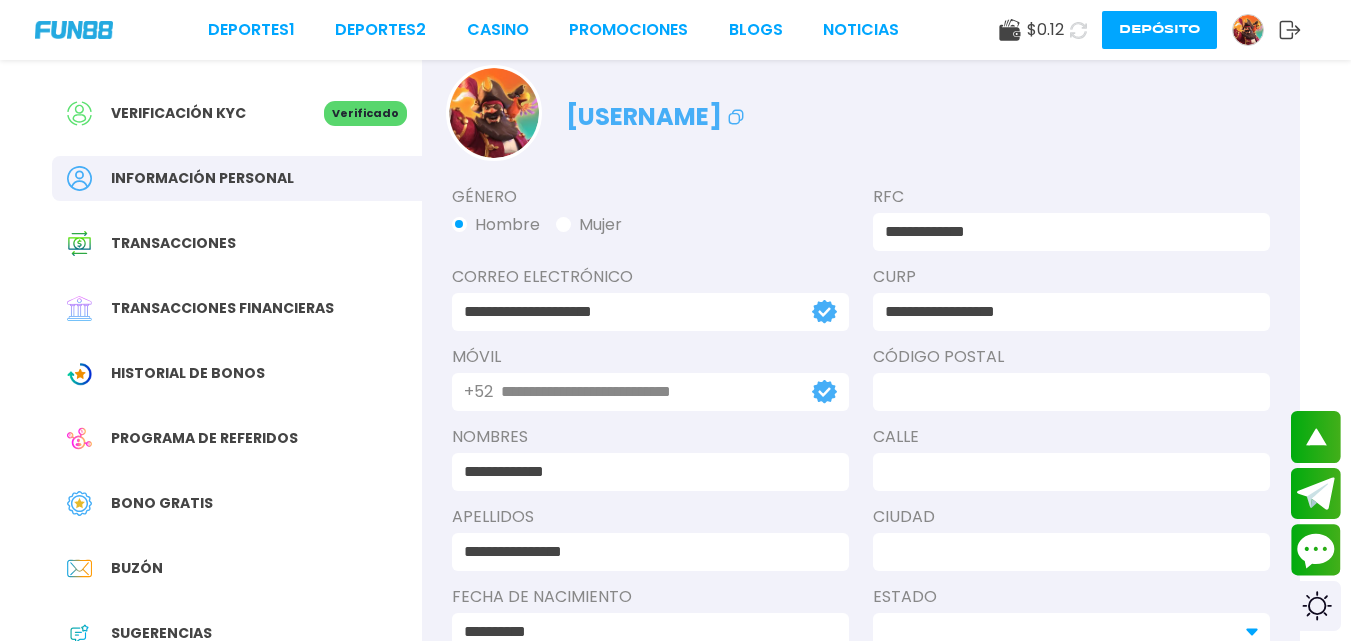 scroll, scrollTop: 0, scrollLeft: 0, axis: both 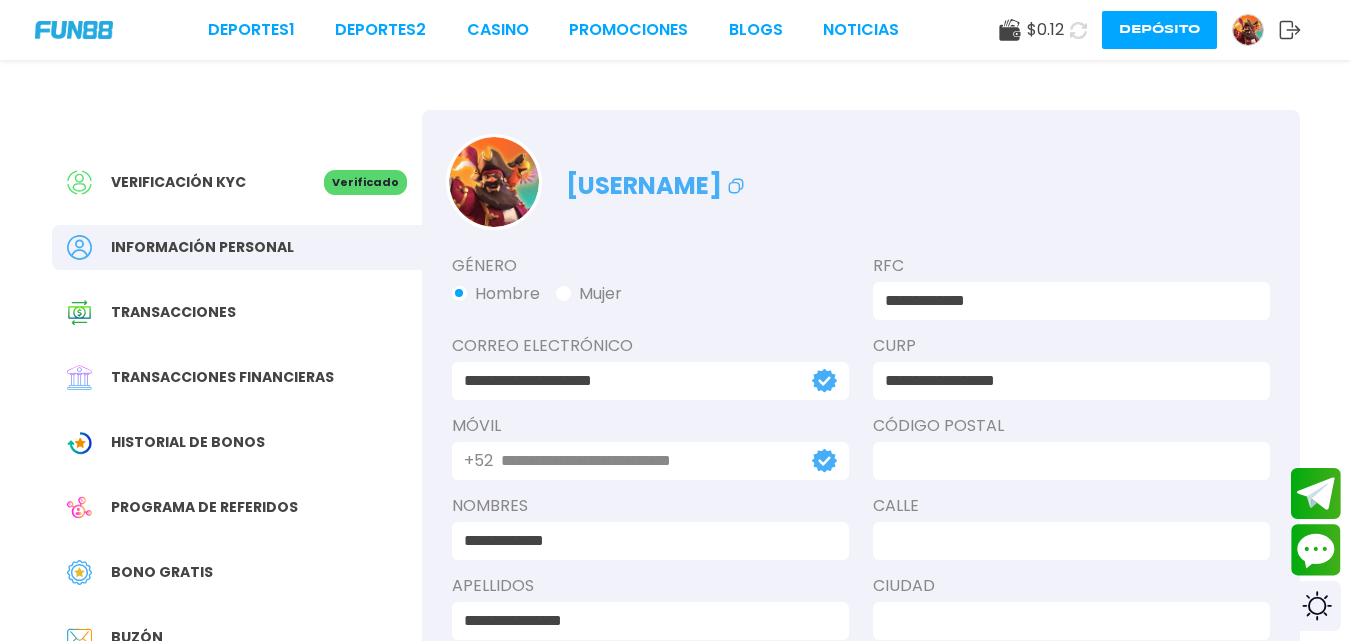 click 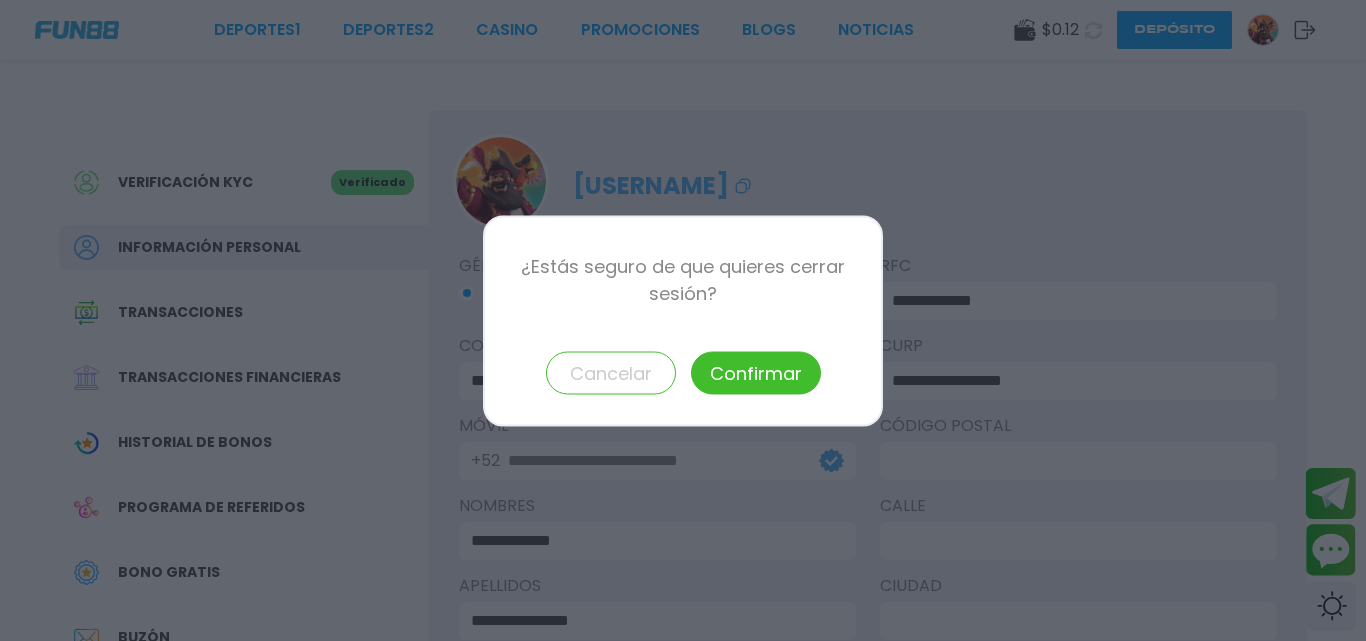 click on "Cancelar" at bounding box center (611, 372) 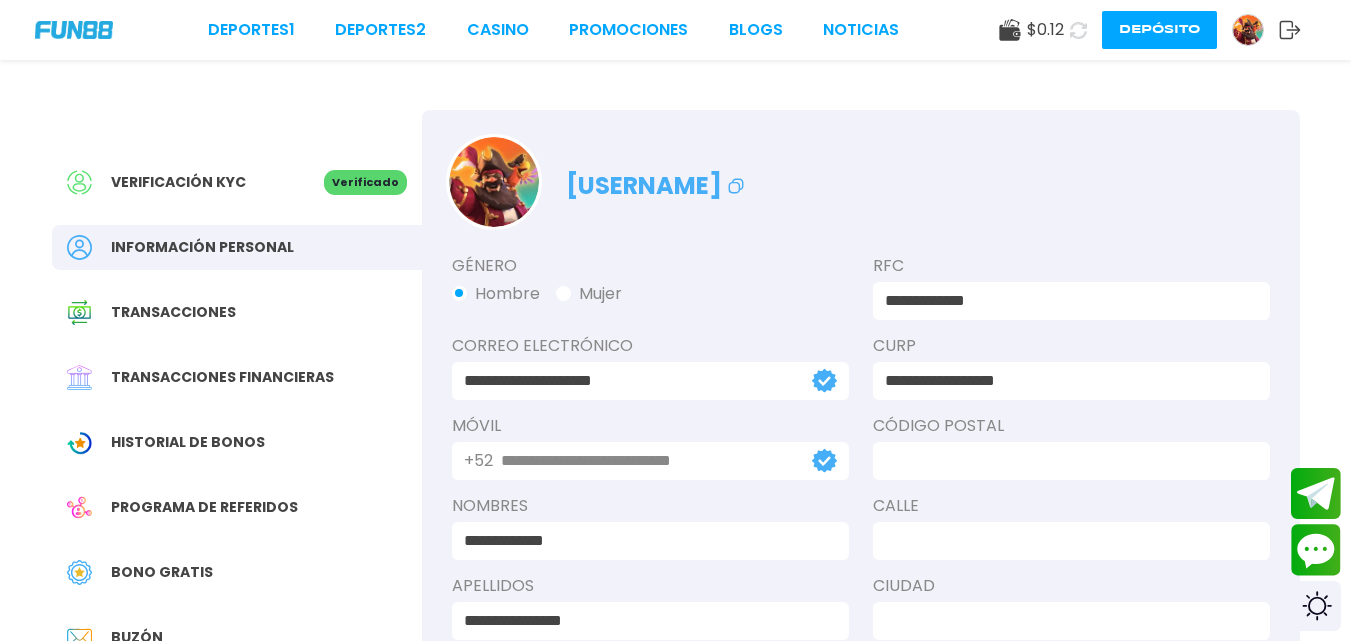 click on "**********" at bounding box center [1065, 381] 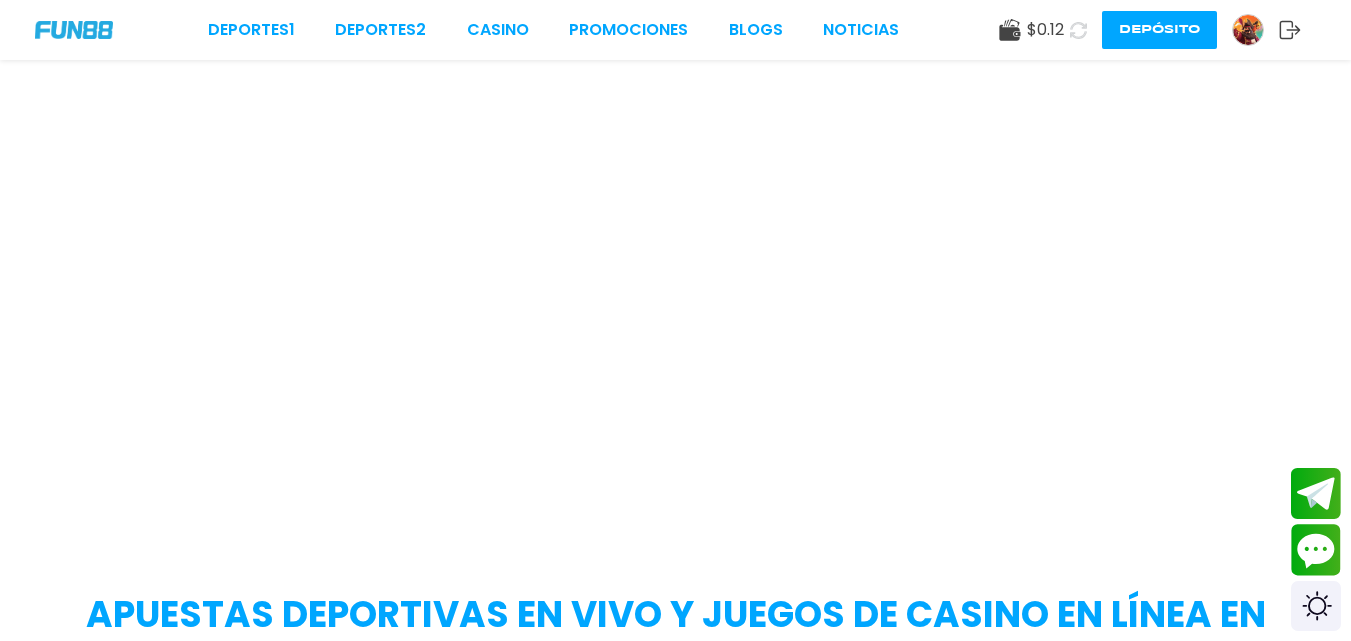 scroll, scrollTop: 0, scrollLeft: 0, axis: both 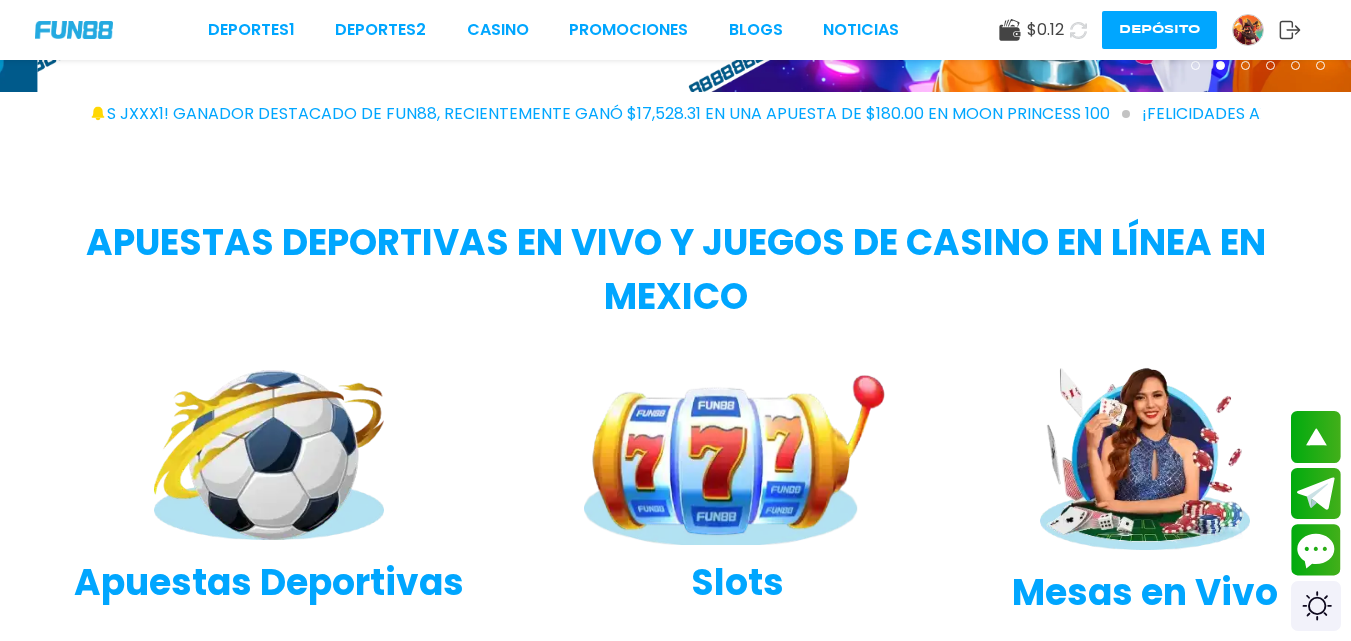 click at bounding box center [1248, 30] 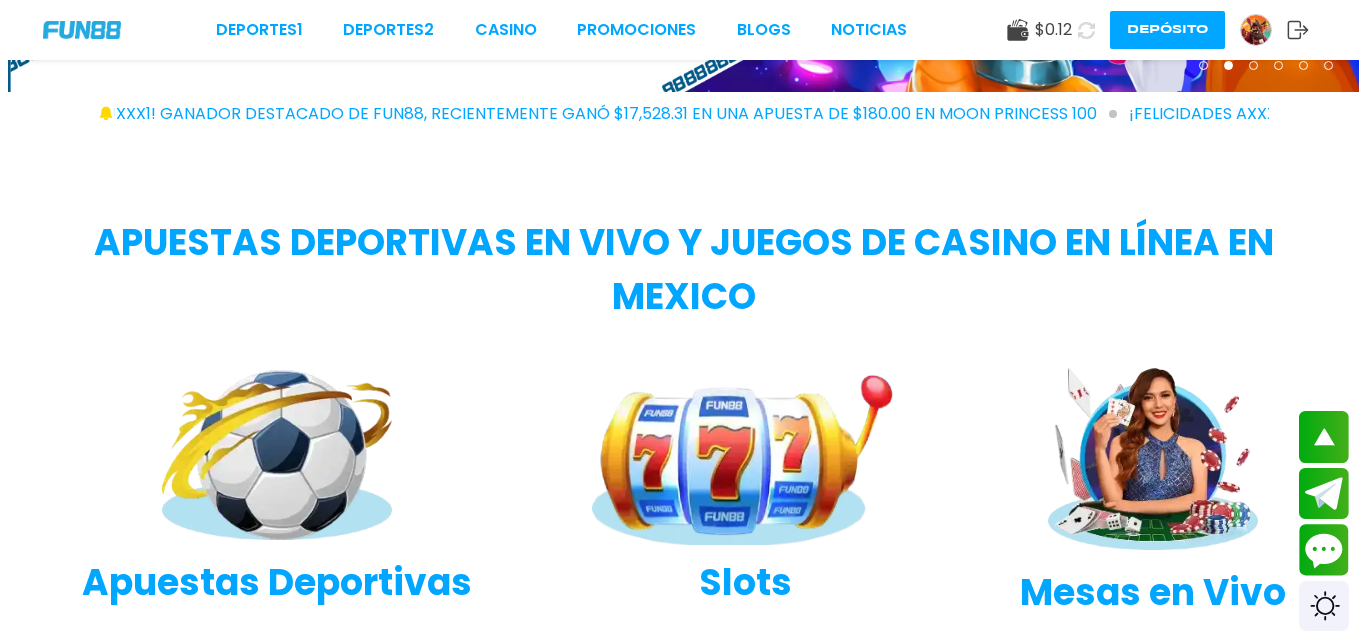 scroll, scrollTop: 0, scrollLeft: 0, axis: both 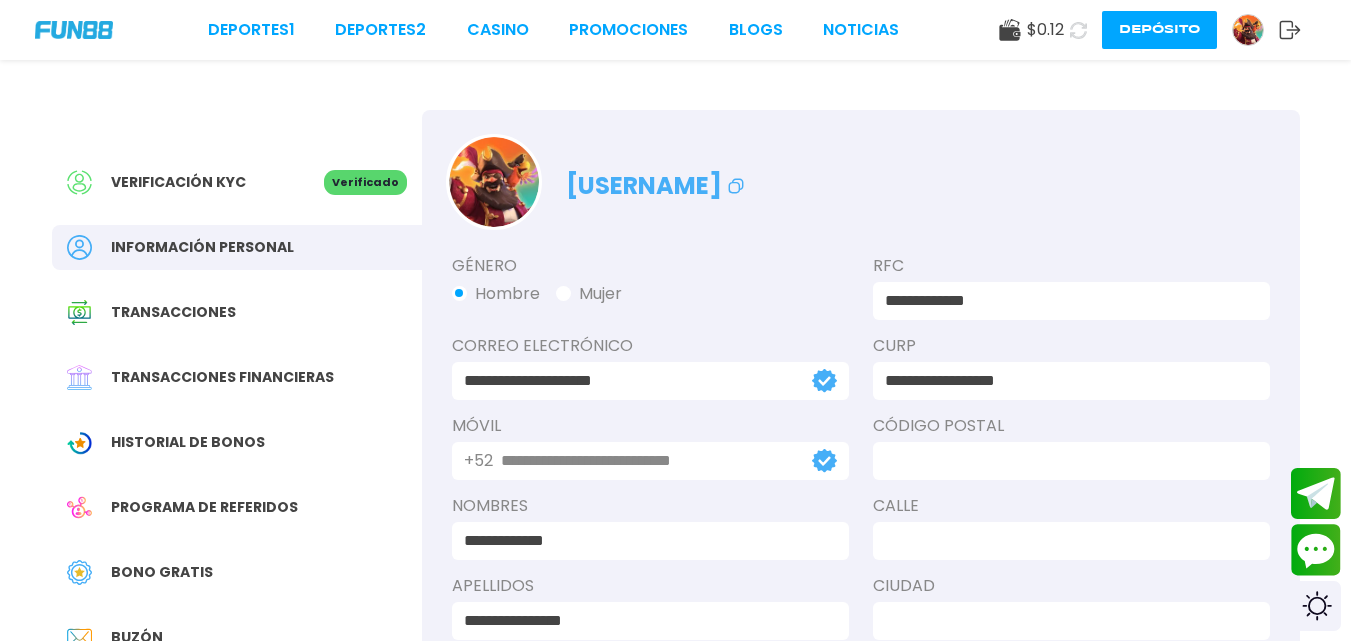 click on "Transacciones" at bounding box center (237, 312) 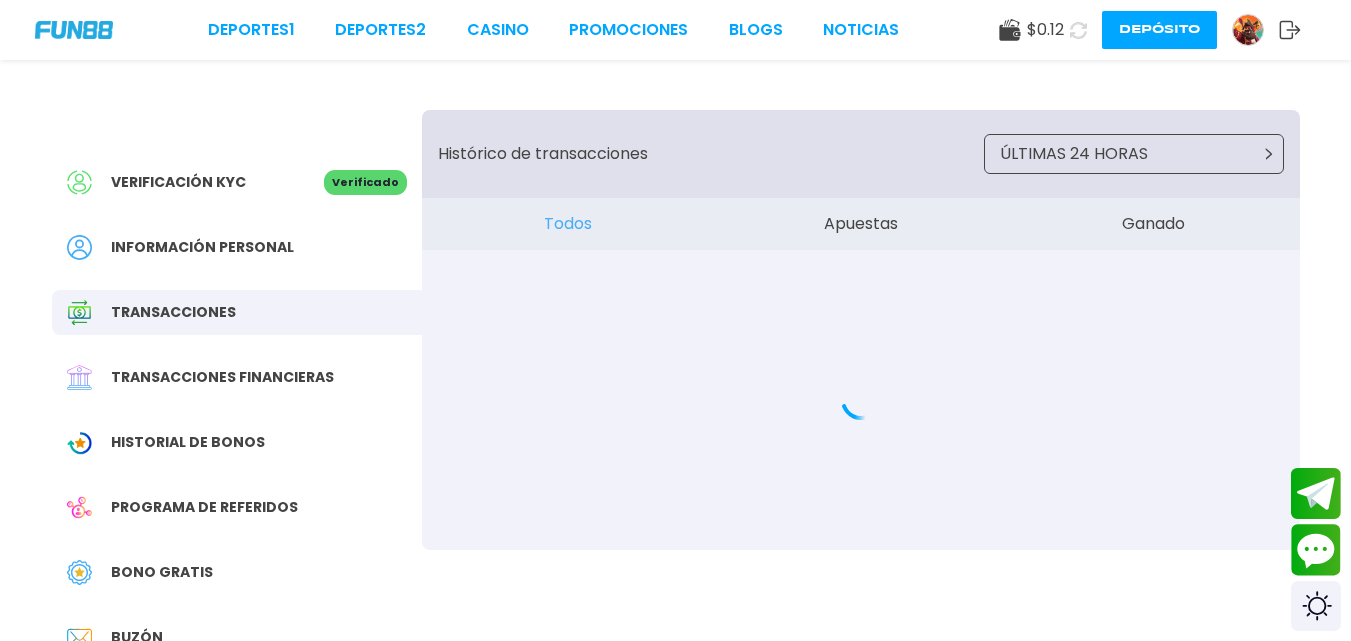 click on "Apuestas" at bounding box center [860, 224] 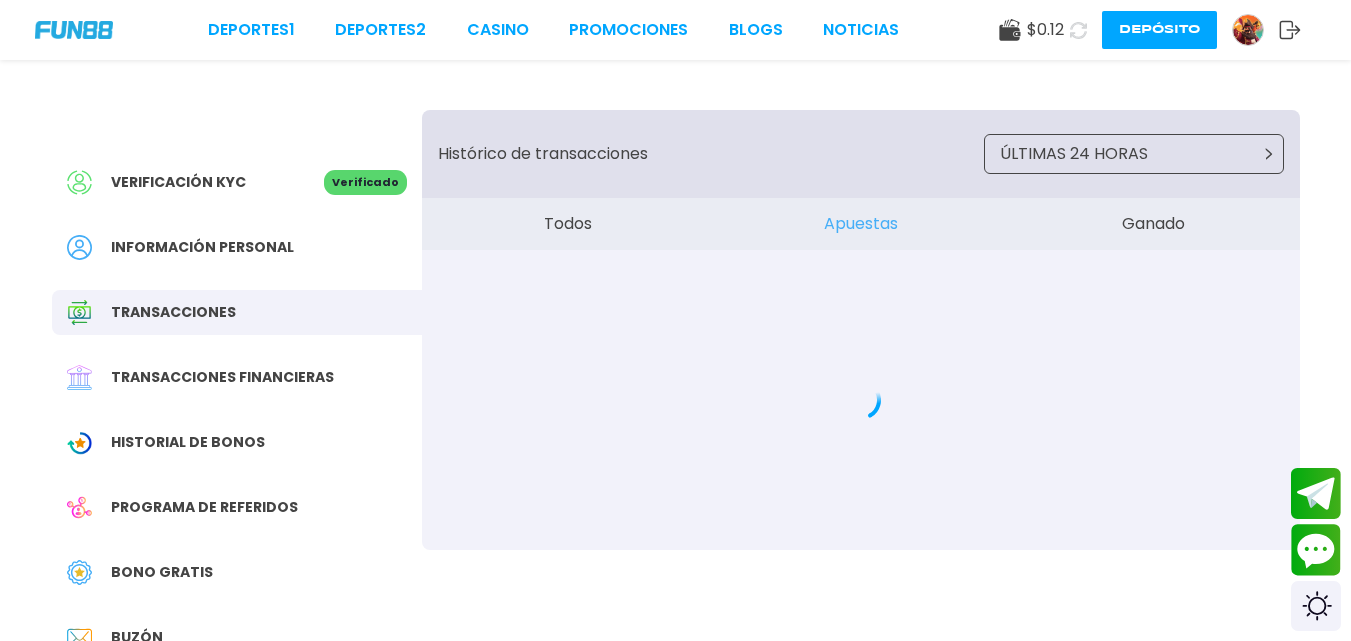 click on "ÚLTIMAS 24 HORAS" at bounding box center (1134, 154) 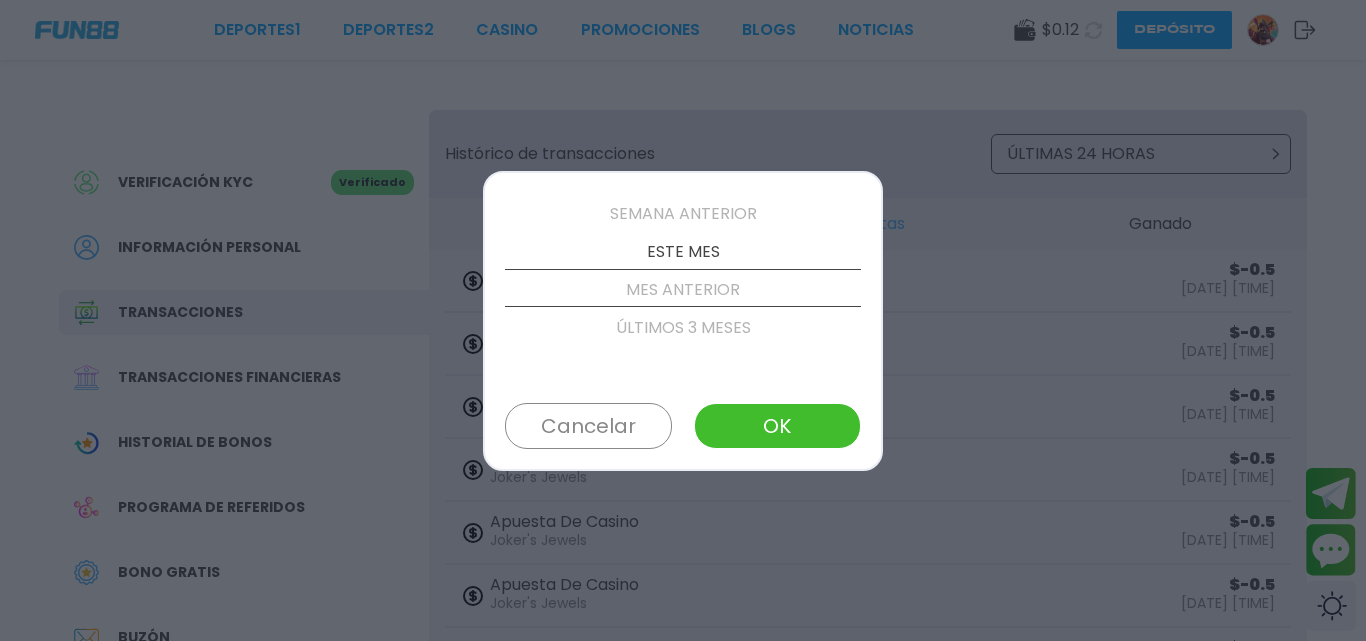 scroll, scrollTop: 152, scrollLeft: 0, axis: vertical 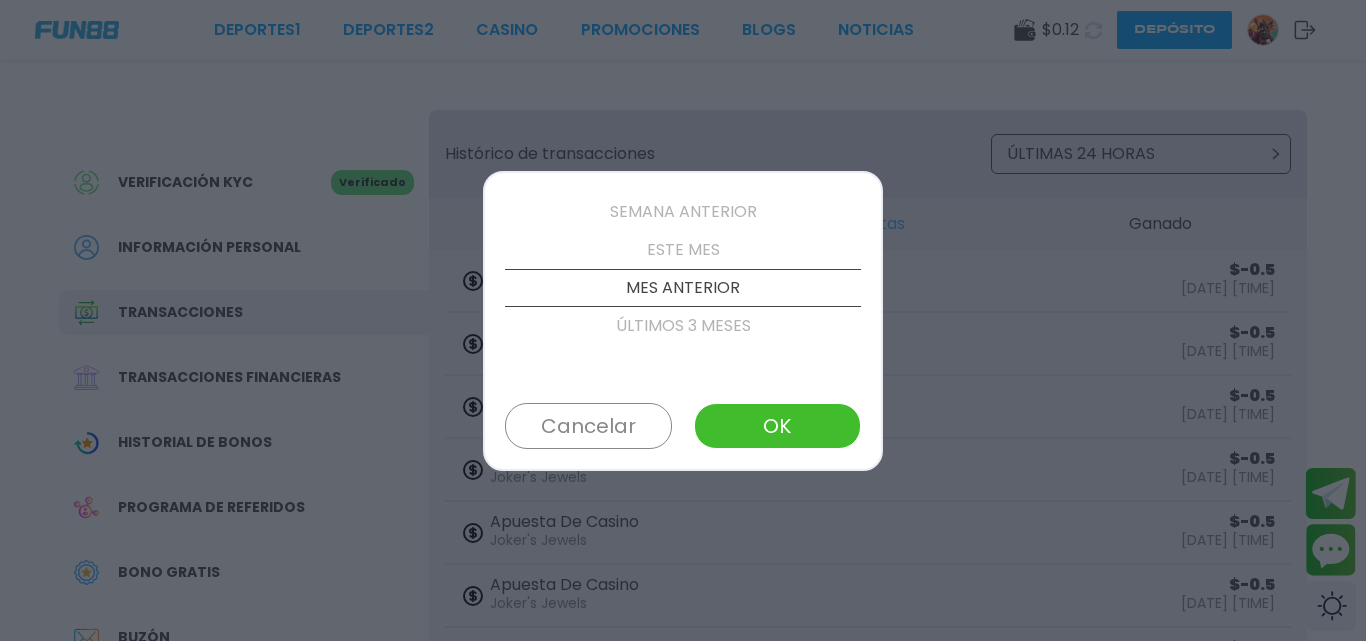 click on "ESTE MES" at bounding box center [683, 250] 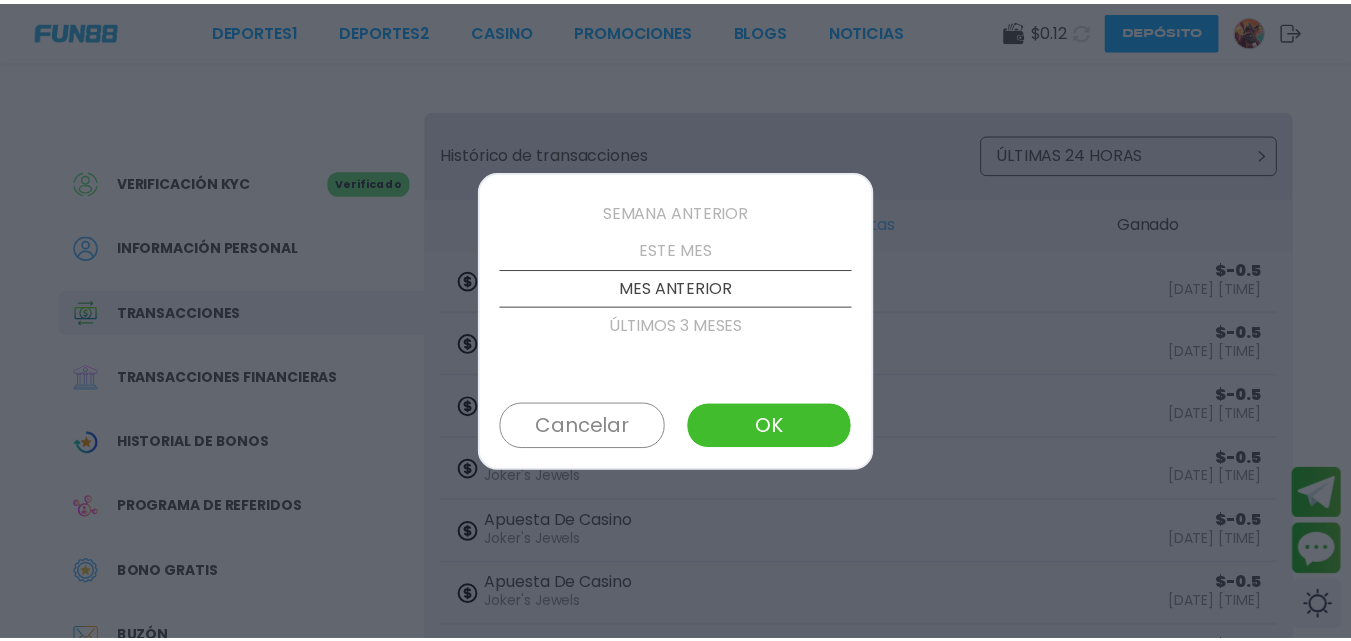 scroll, scrollTop: 114, scrollLeft: 0, axis: vertical 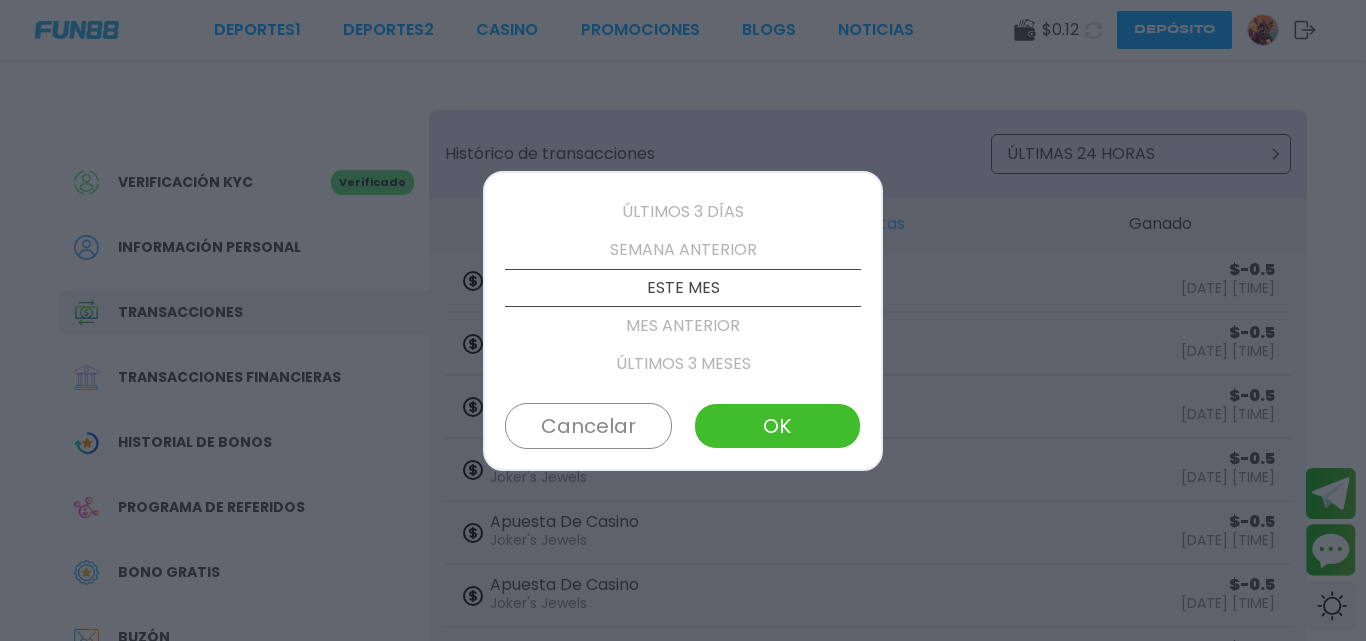 click on "OK" at bounding box center [777, 426] 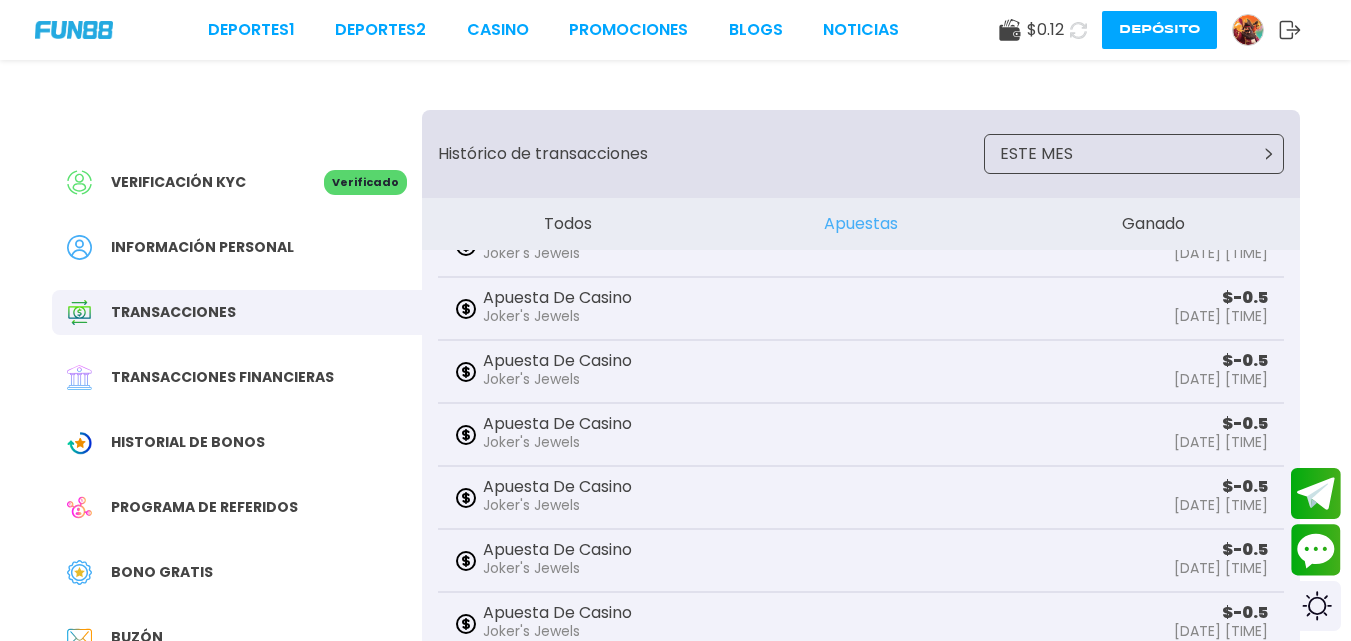 scroll, scrollTop: 503, scrollLeft: 0, axis: vertical 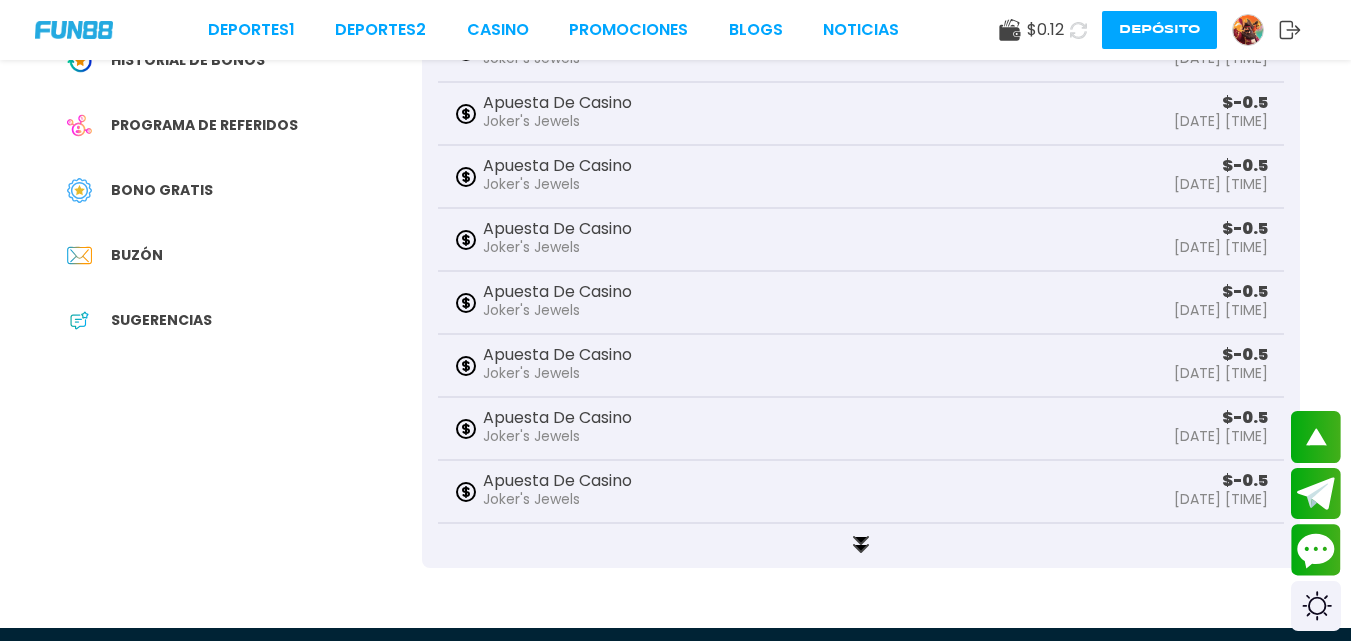 drag, startPoint x: 1329, startPoint y: 306, endPoint x: 850, endPoint y: 520, distance: 524.6304 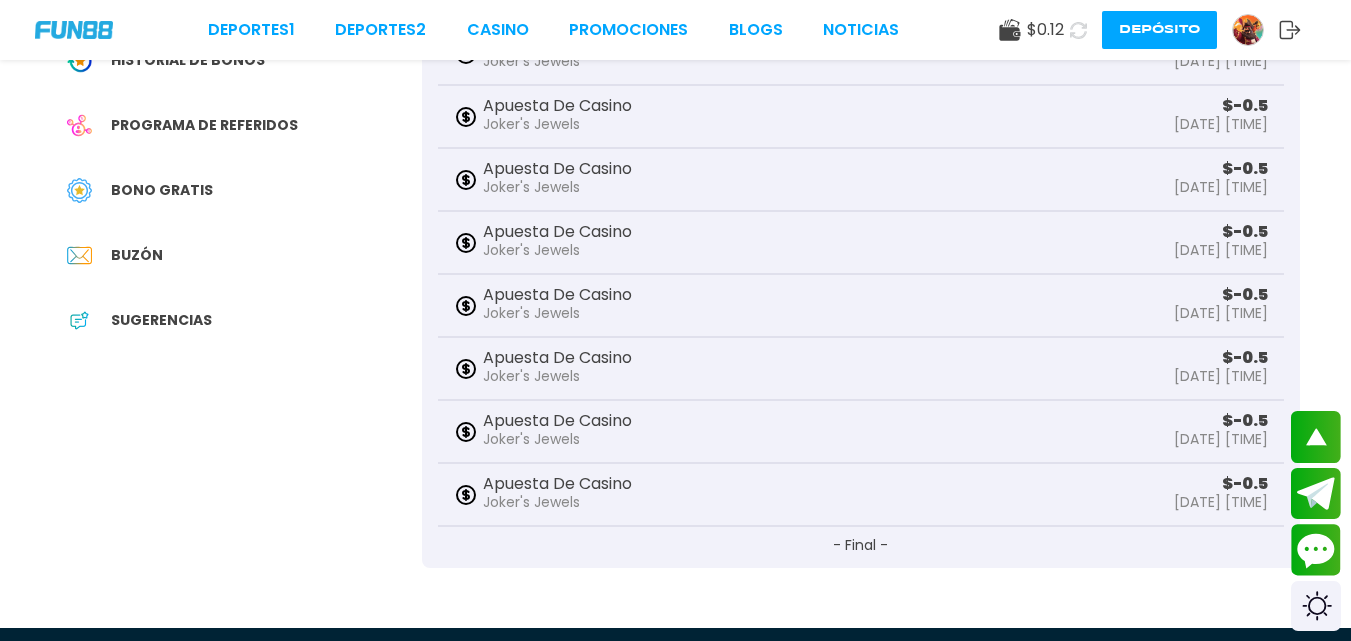 scroll, scrollTop: 601, scrollLeft: 0, axis: vertical 